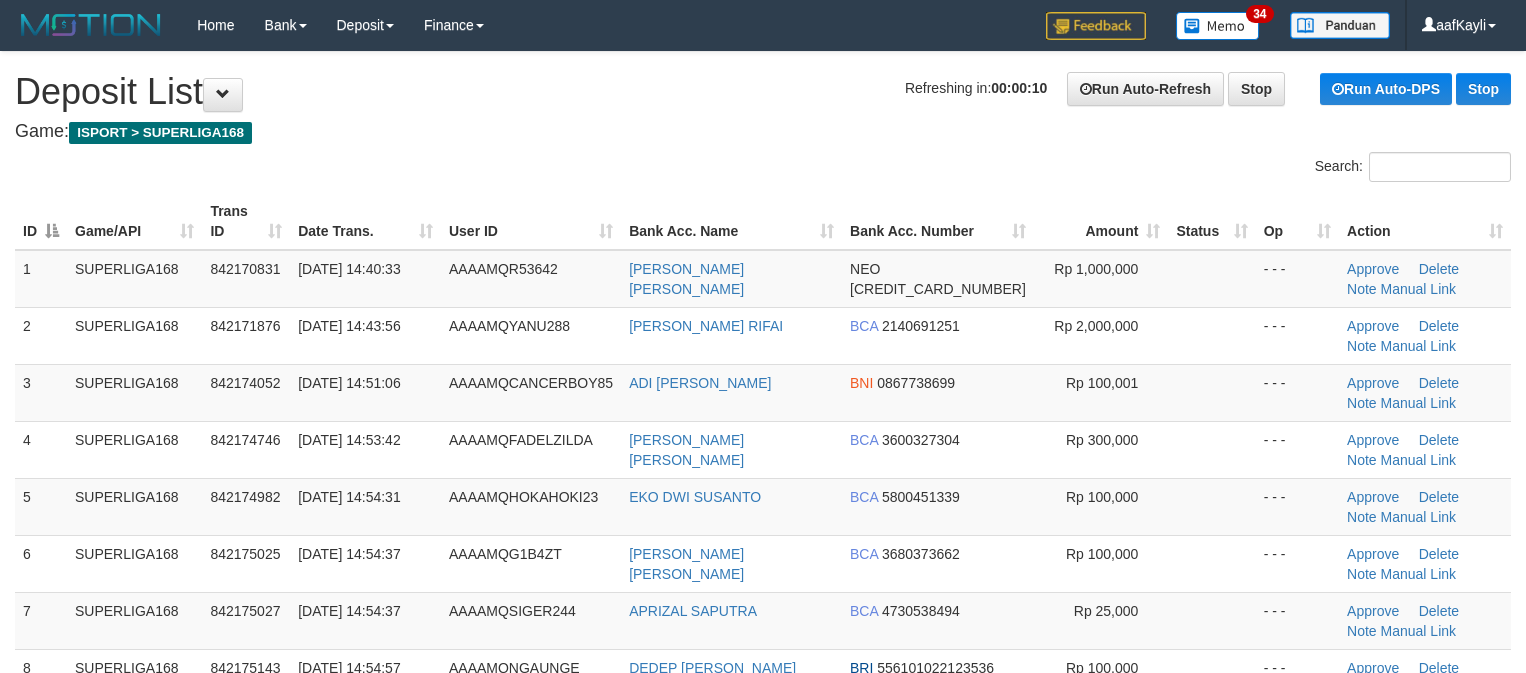 scroll, scrollTop: 0, scrollLeft: 0, axis: both 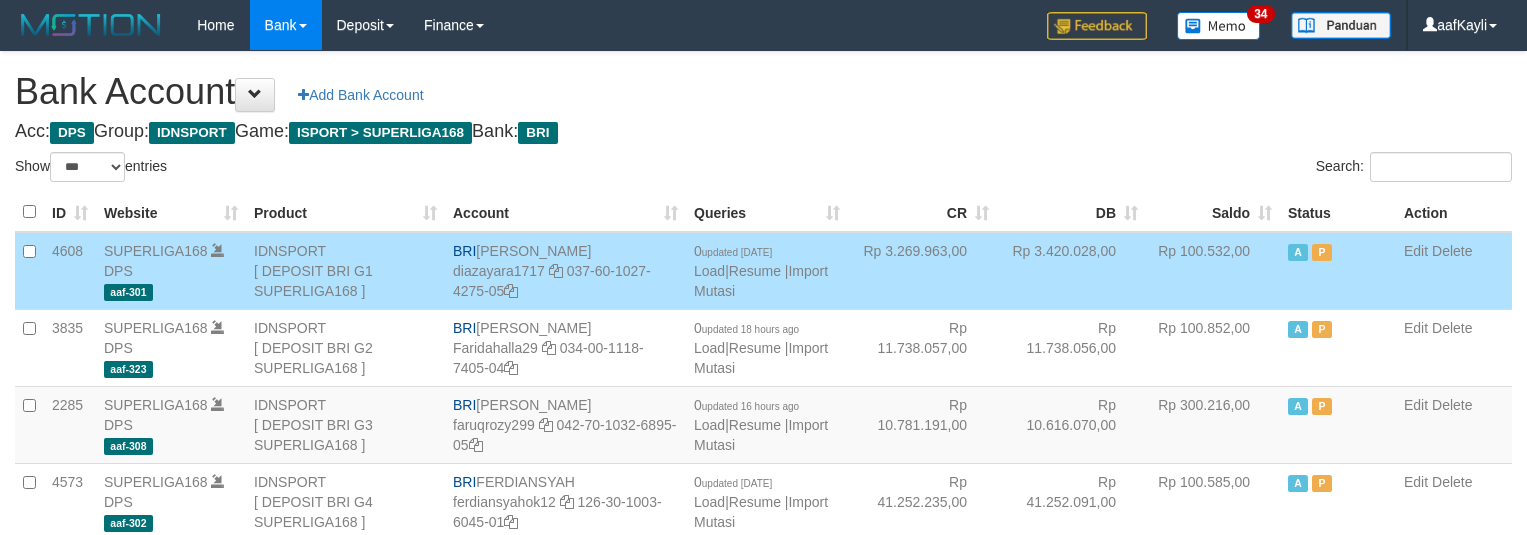 select on "***" 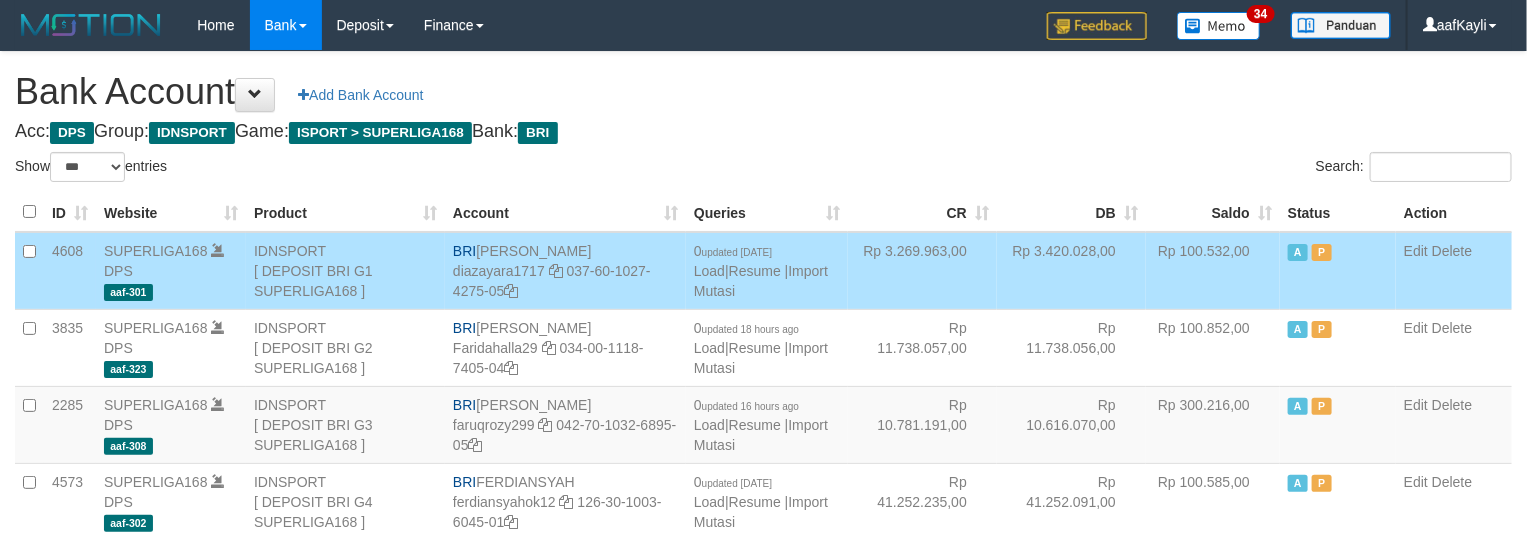 scroll, scrollTop: 678, scrollLeft: 0, axis: vertical 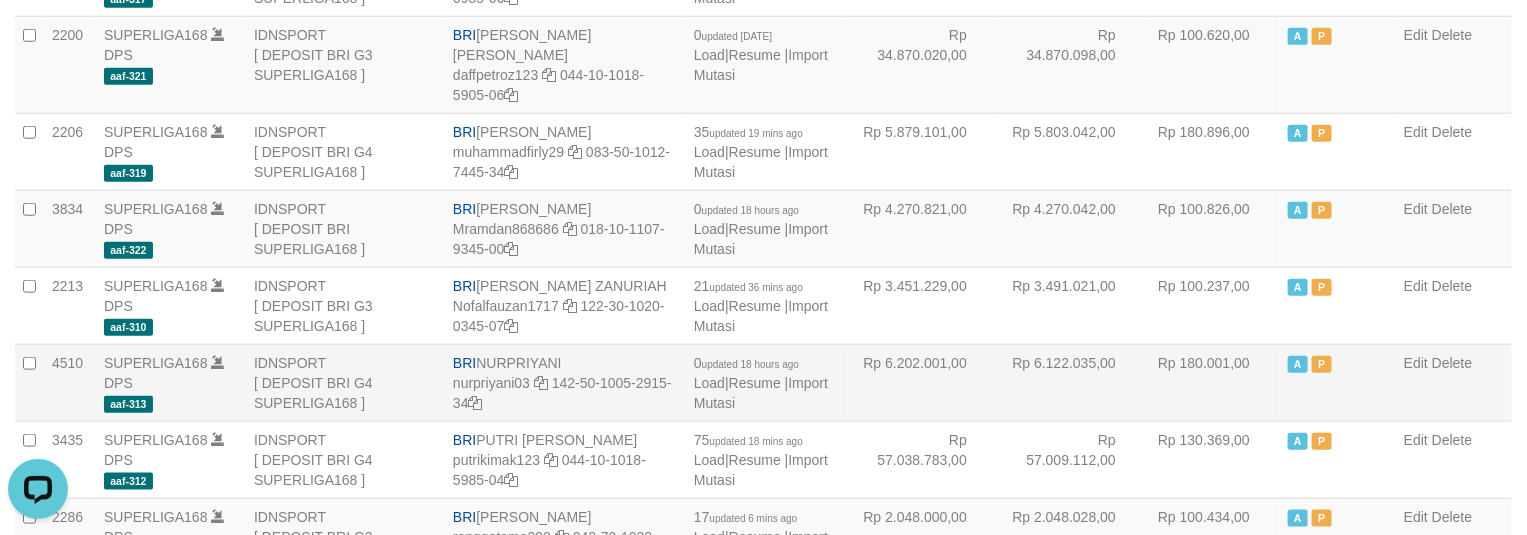 click on "Rp 6.122.035,00" at bounding box center (1071, 382) 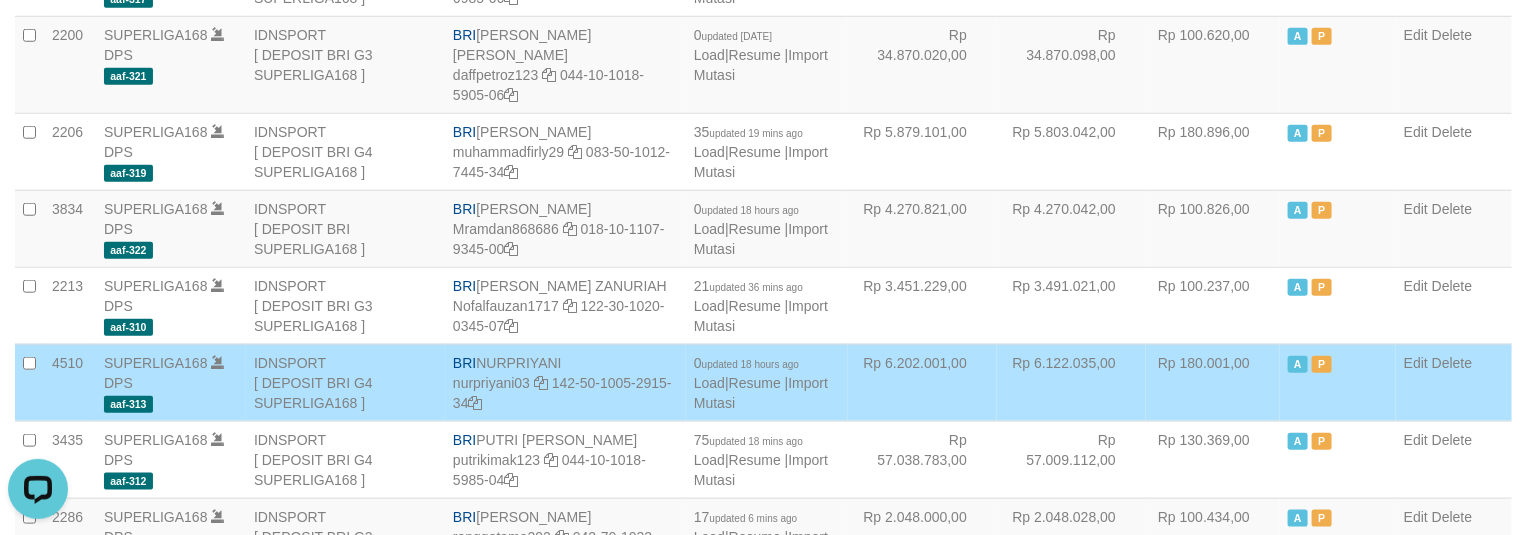 scroll, scrollTop: 370, scrollLeft: 0, axis: vertical 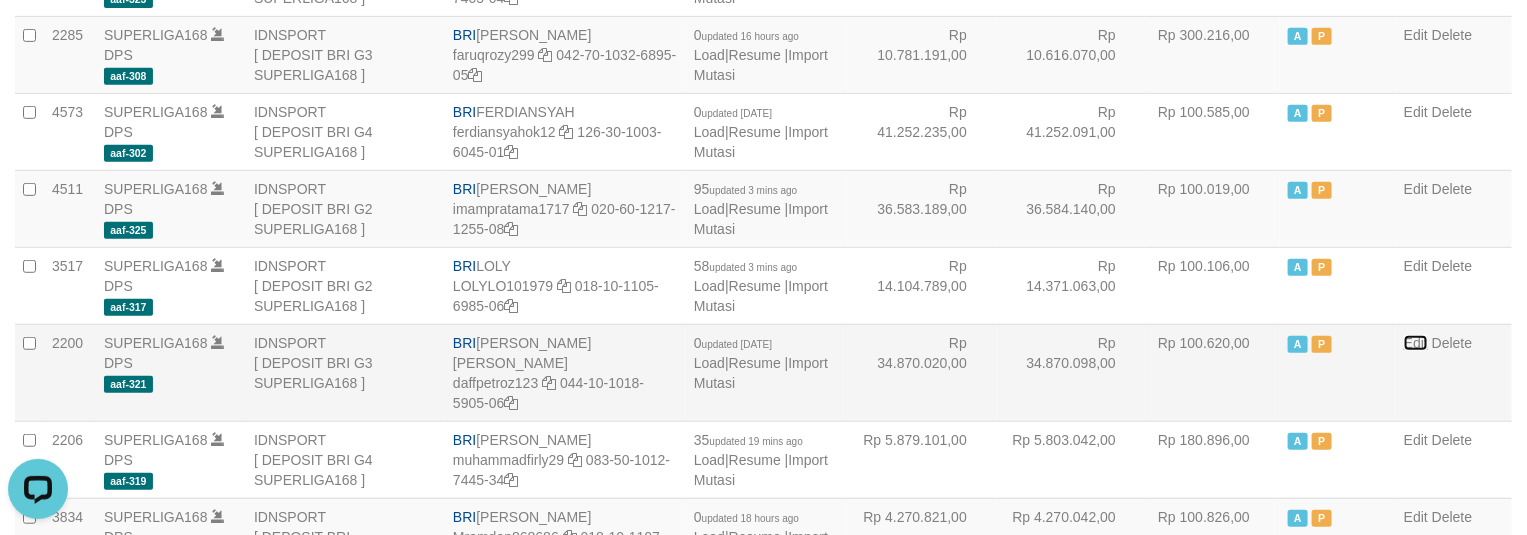 click on "Edit" at bounding box center (1416, 343) 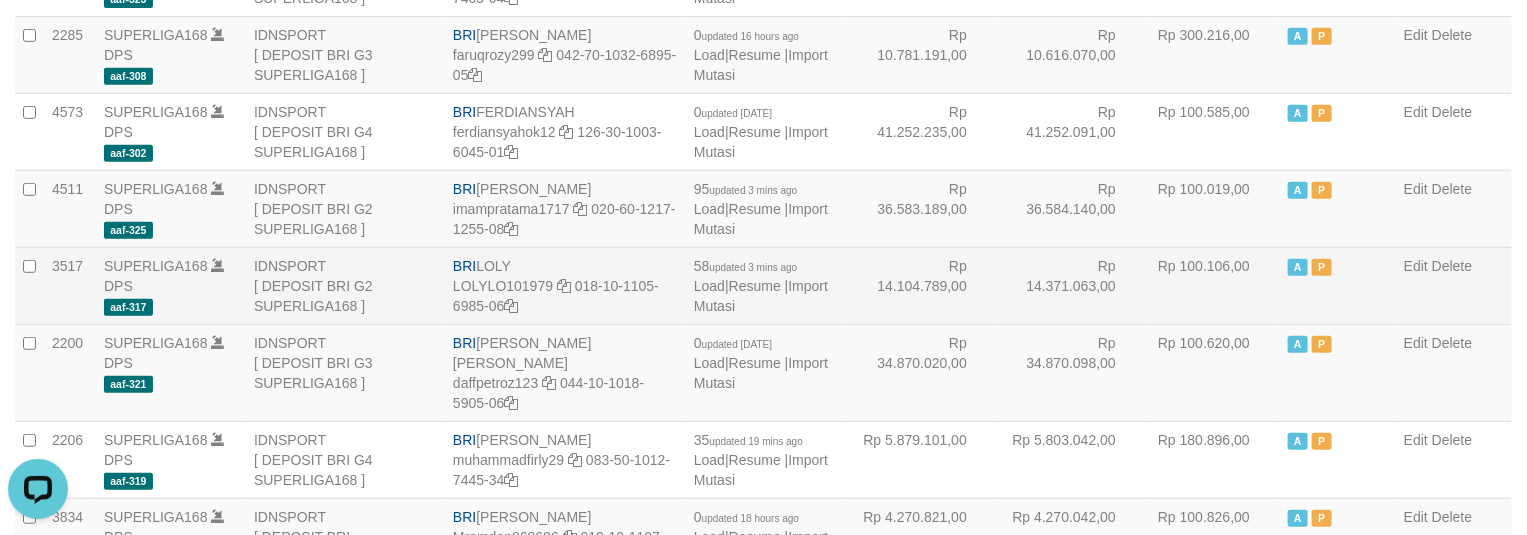 click on "Rp 100.106,00" at bounding box center [1213, 285] 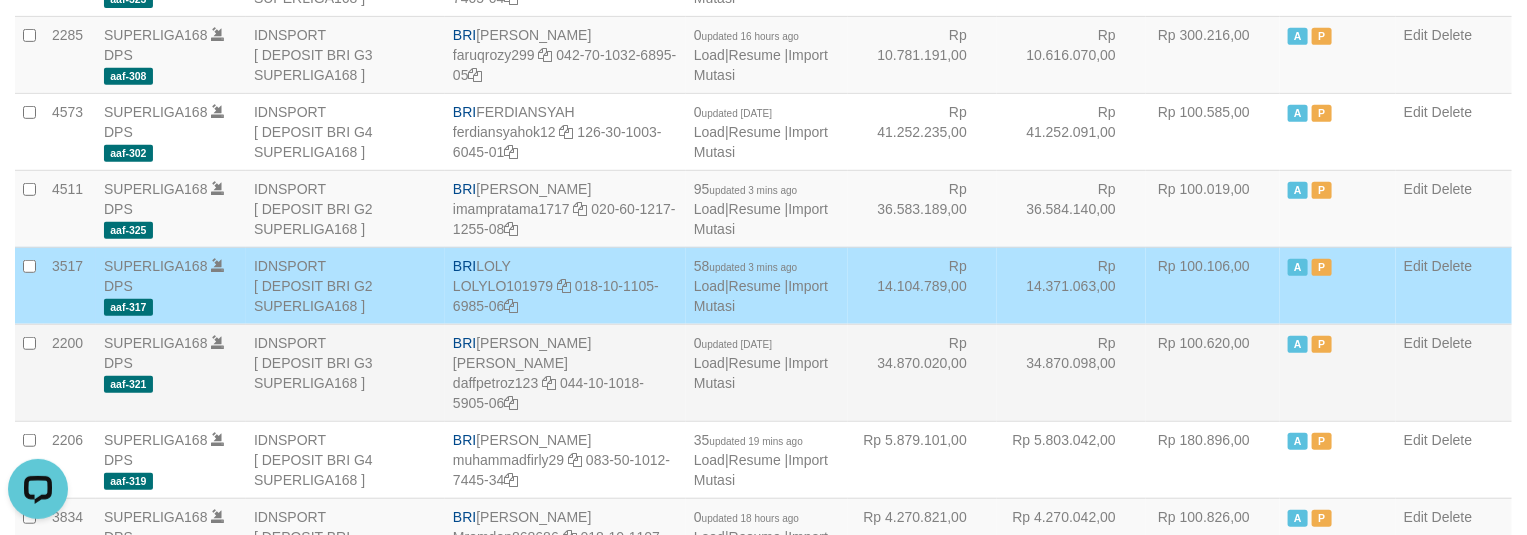 click on "Edit
Delete" at bounding box center (1454, 372) 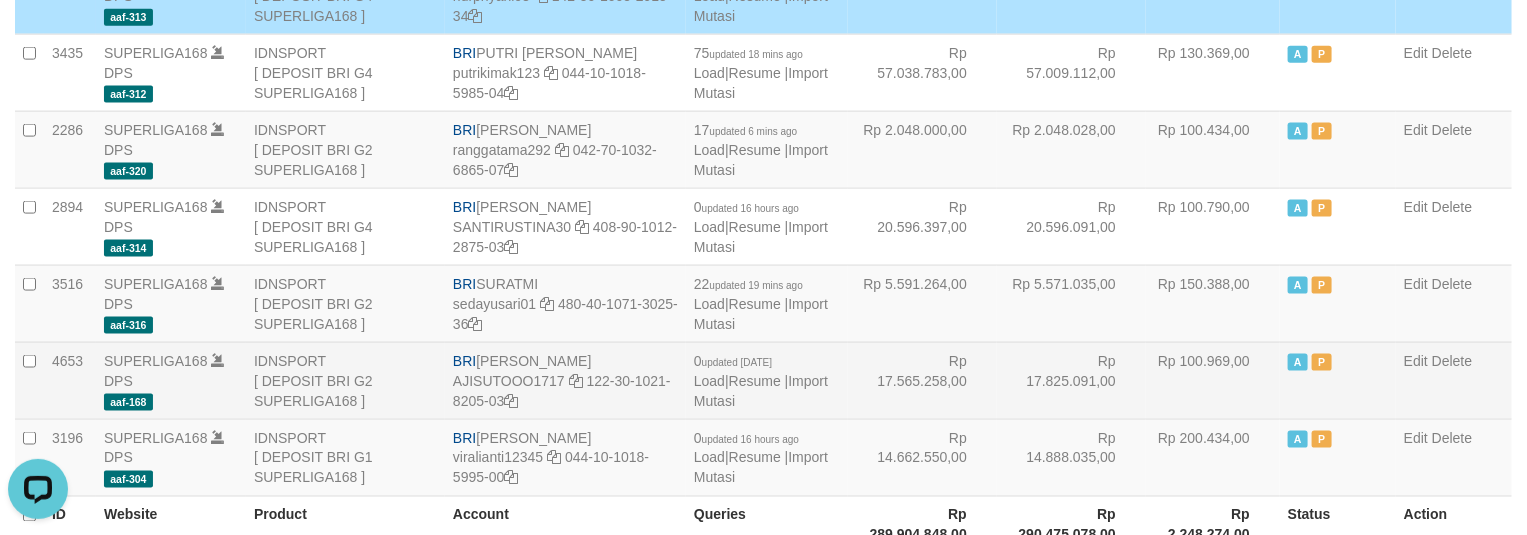 click on "Rp 17.825.091,00" at bounding box center [1071, 380] 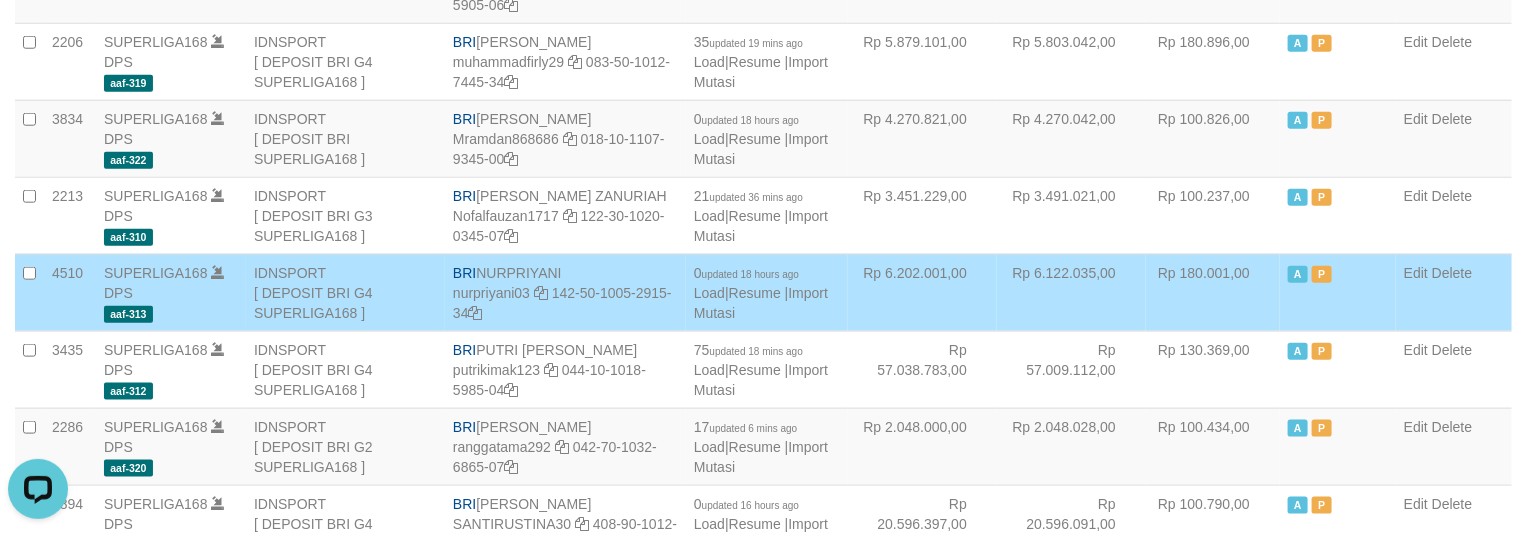 scroll, scrollTop: 767, scrollLeft: 0, axis: vertical 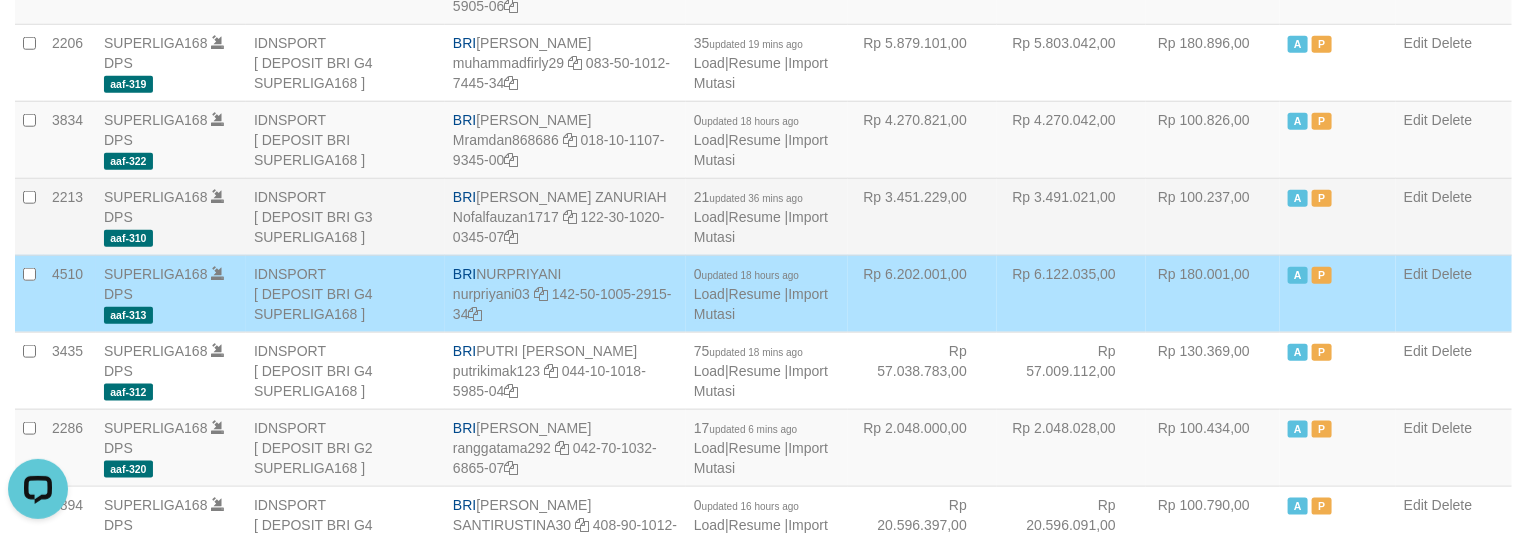 click on "Edit
Delete" at bounding box center [1454, 216] 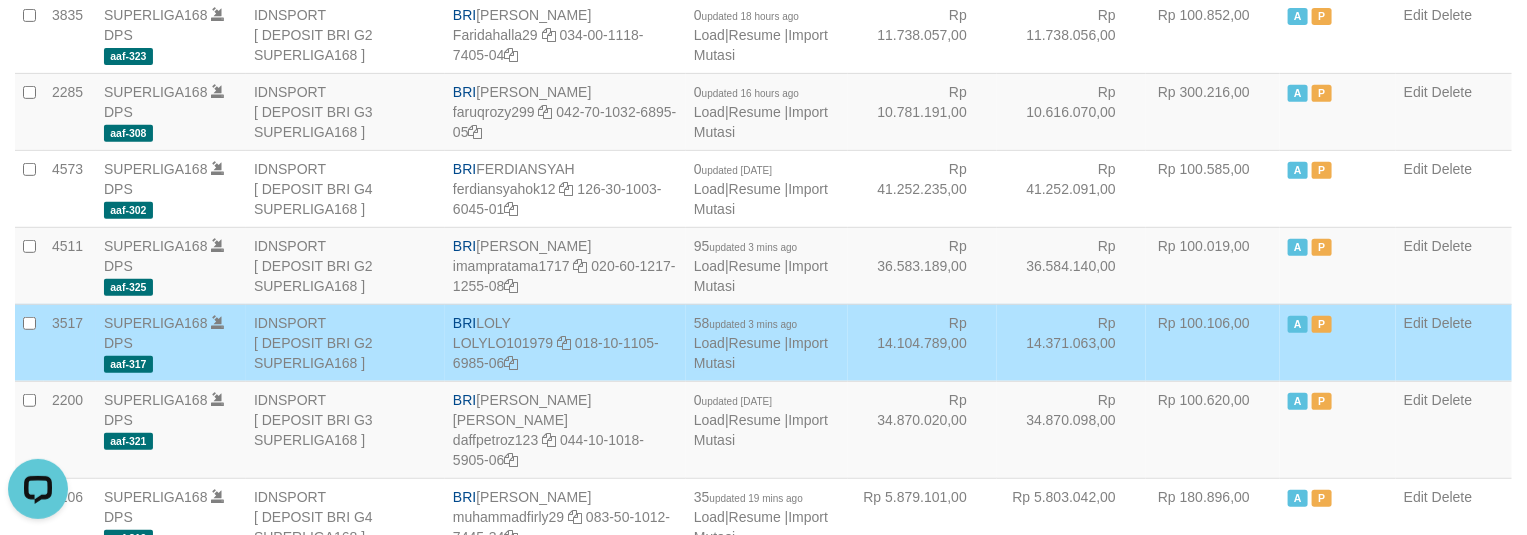 scroll, scrollTop: 310, scrollLeft: 0, axis: vertical 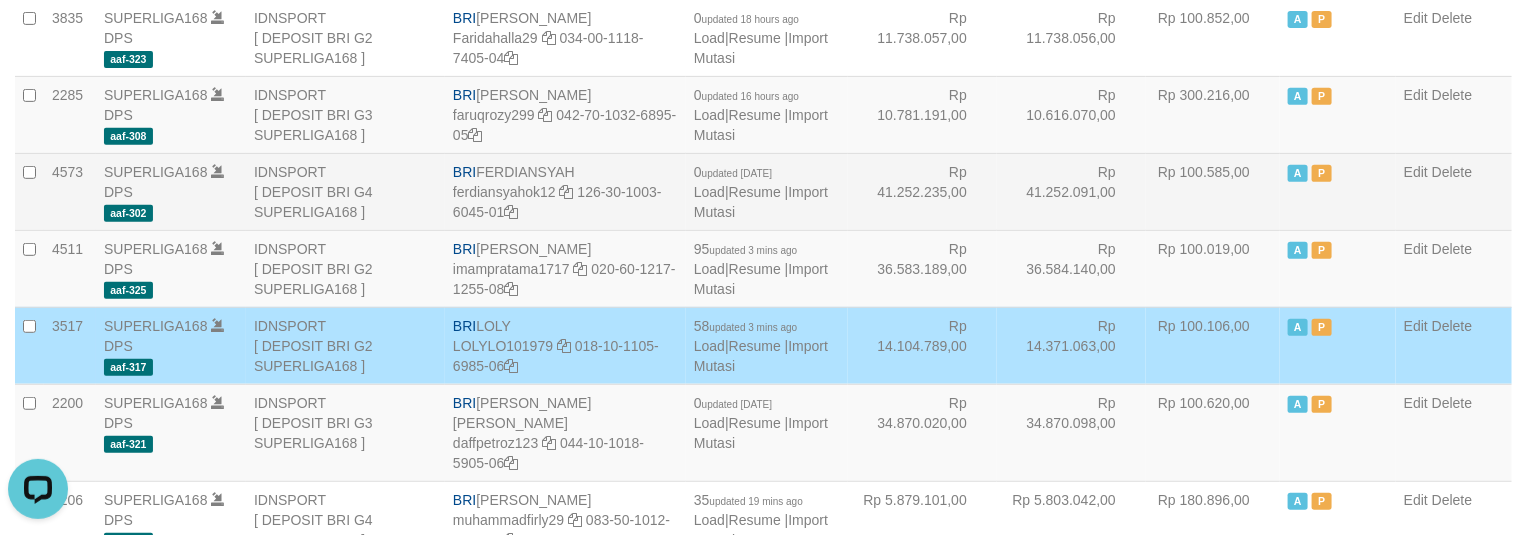 click on "Rp 100.585,00" at bounding box center (1213, 191) 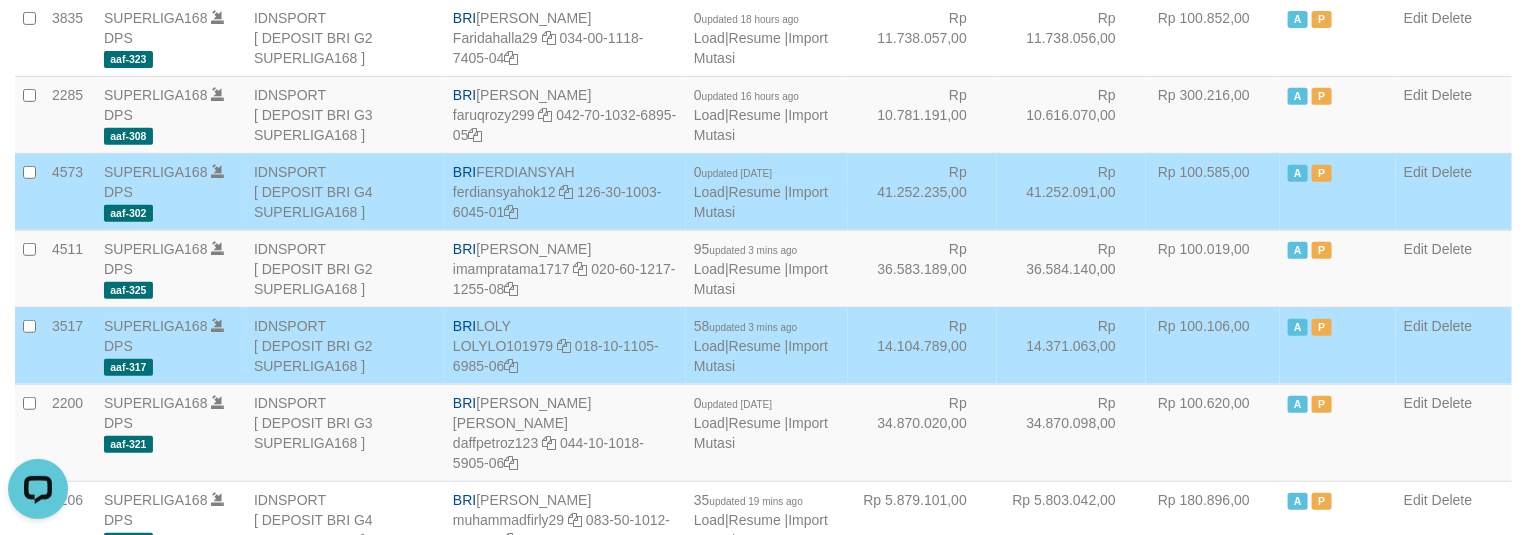 scroll, scrollTop: 755, scrollLeft: 0, axis: vertical 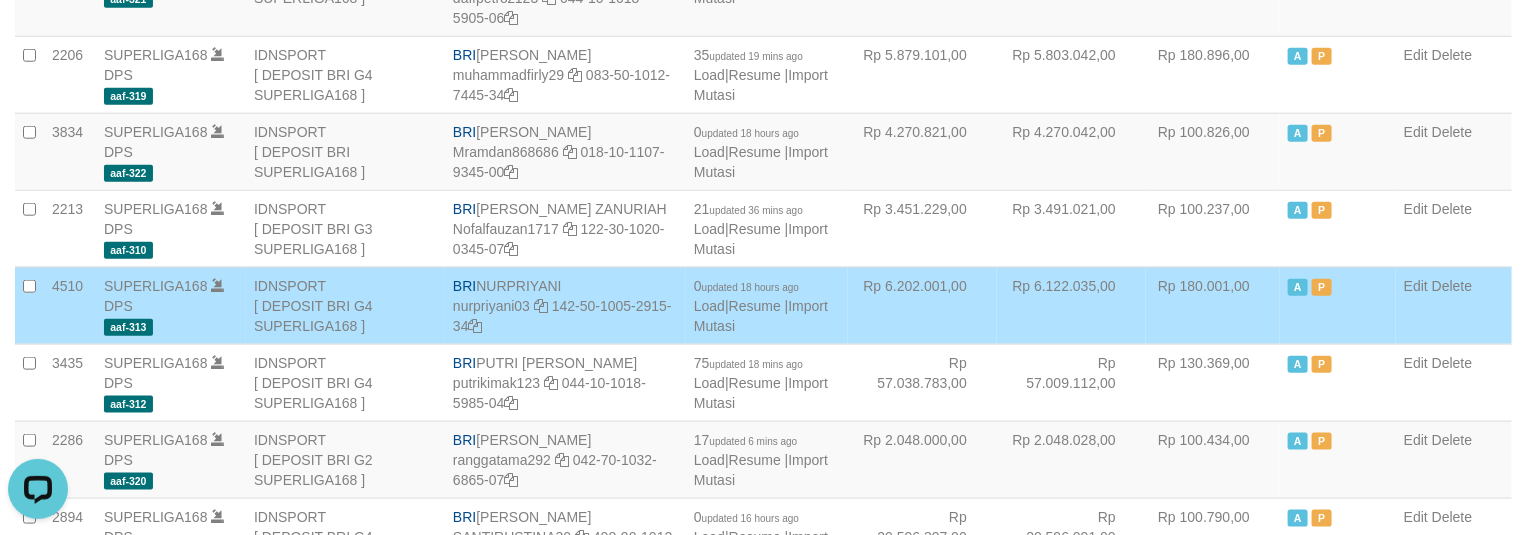 click on "Rp 180.001,00" at bounding box center [1213, 305] 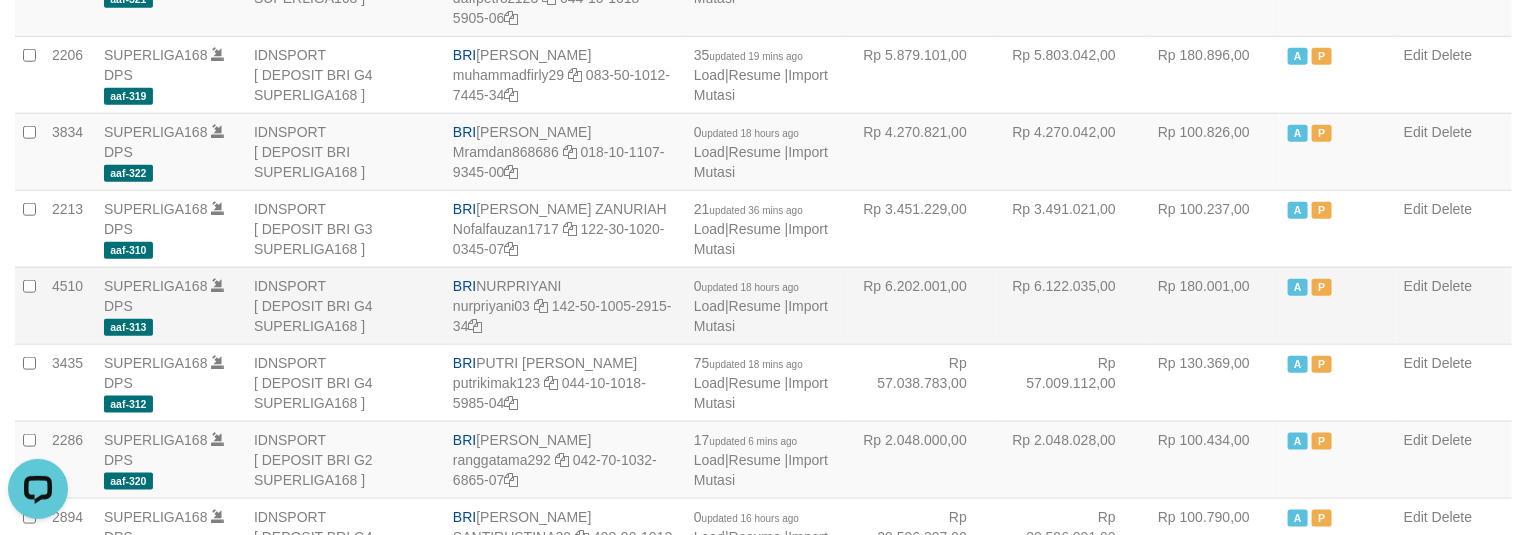click on "A
P" at bounding box center (1338, 305) 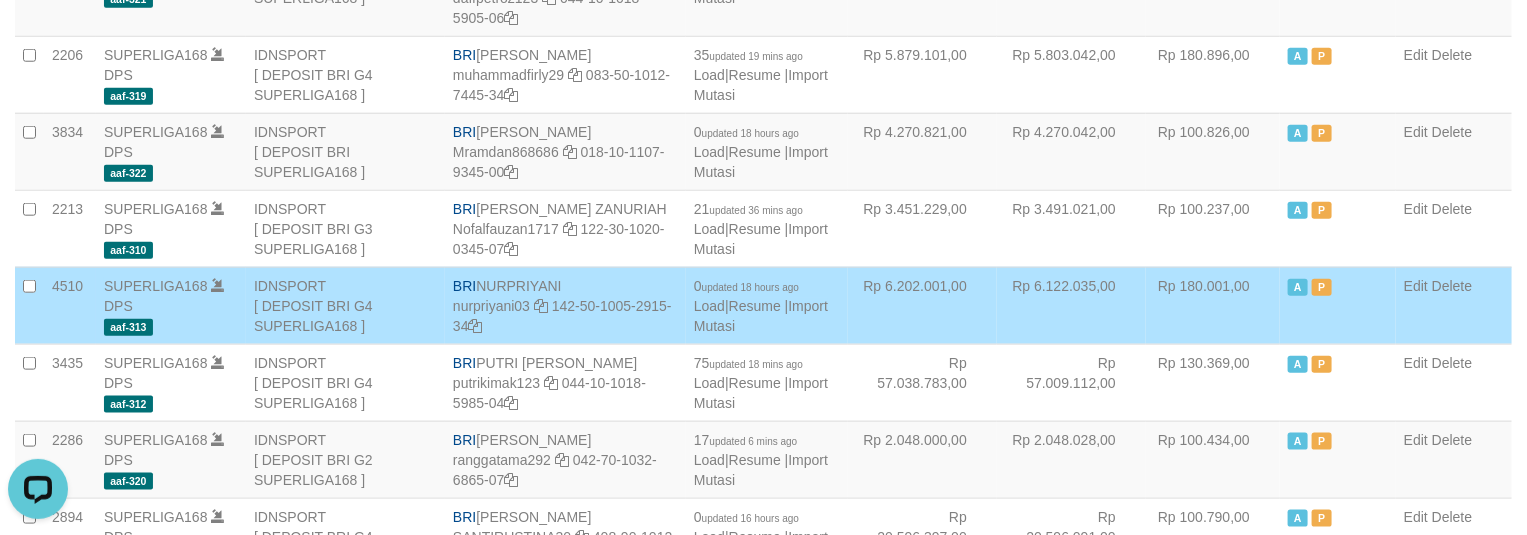scroll, scrollTop: 137, scrollLeft: 0, axis: vertical 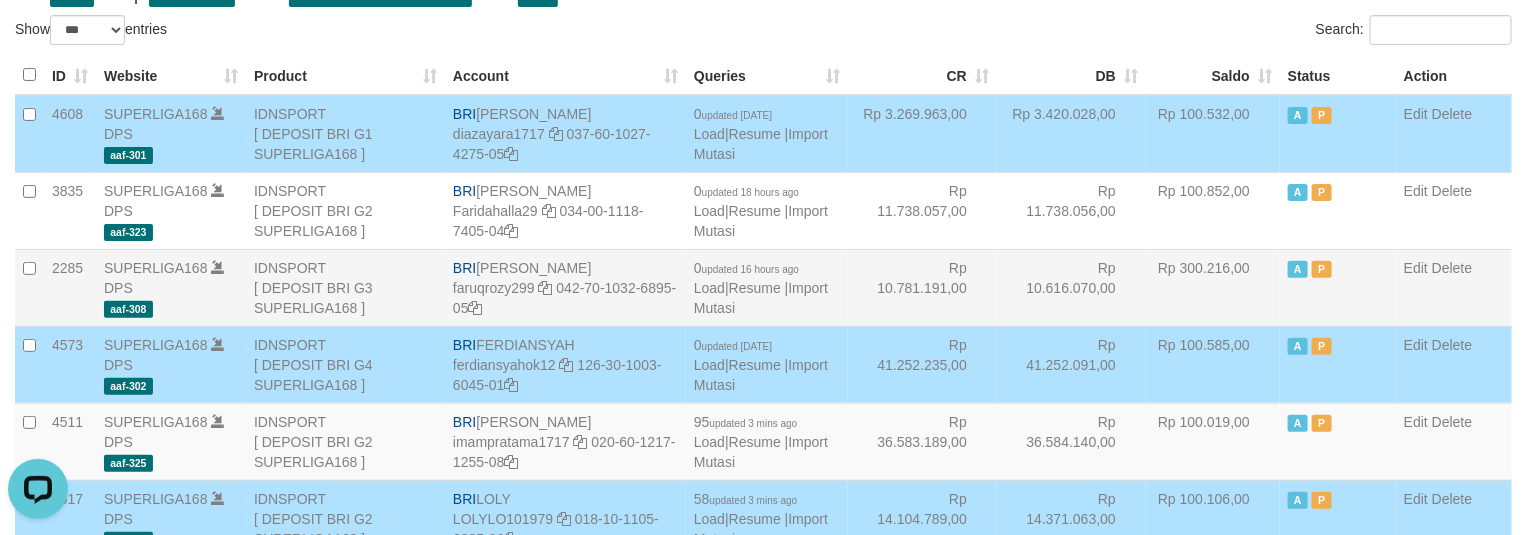 click on "Rp 300.216,00" at bounding box center (1213, 287) 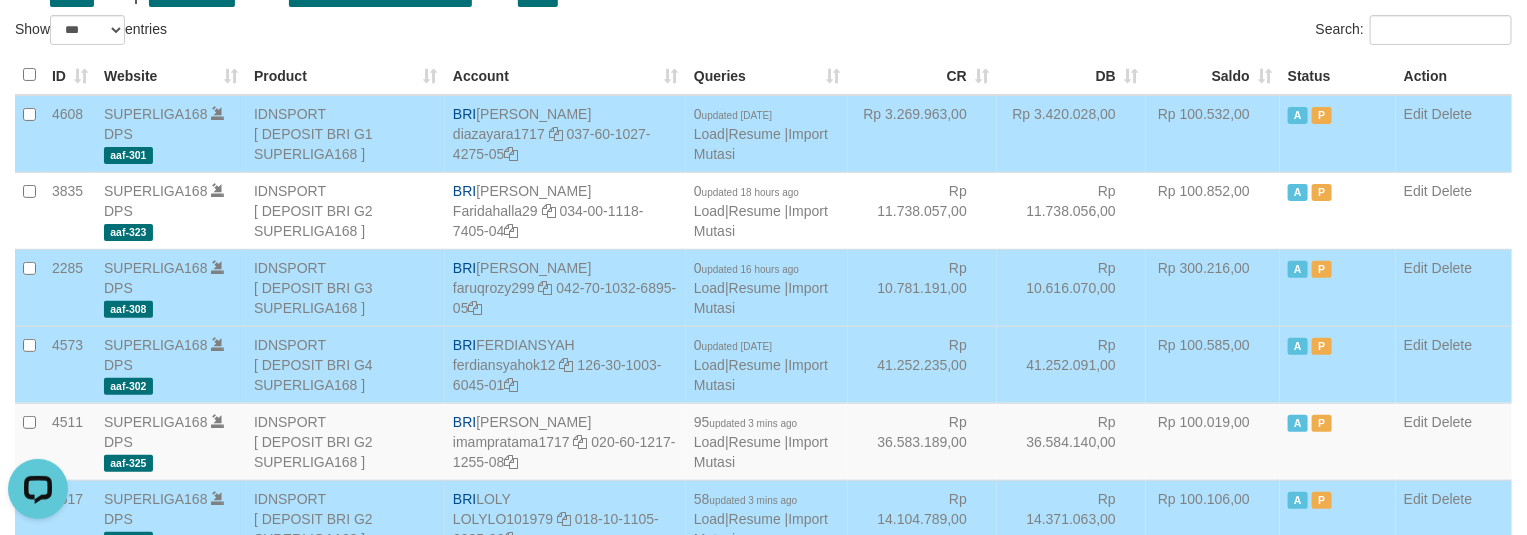 scroll, scrollTop: 910, scrollLeft: 0, axis: vertical 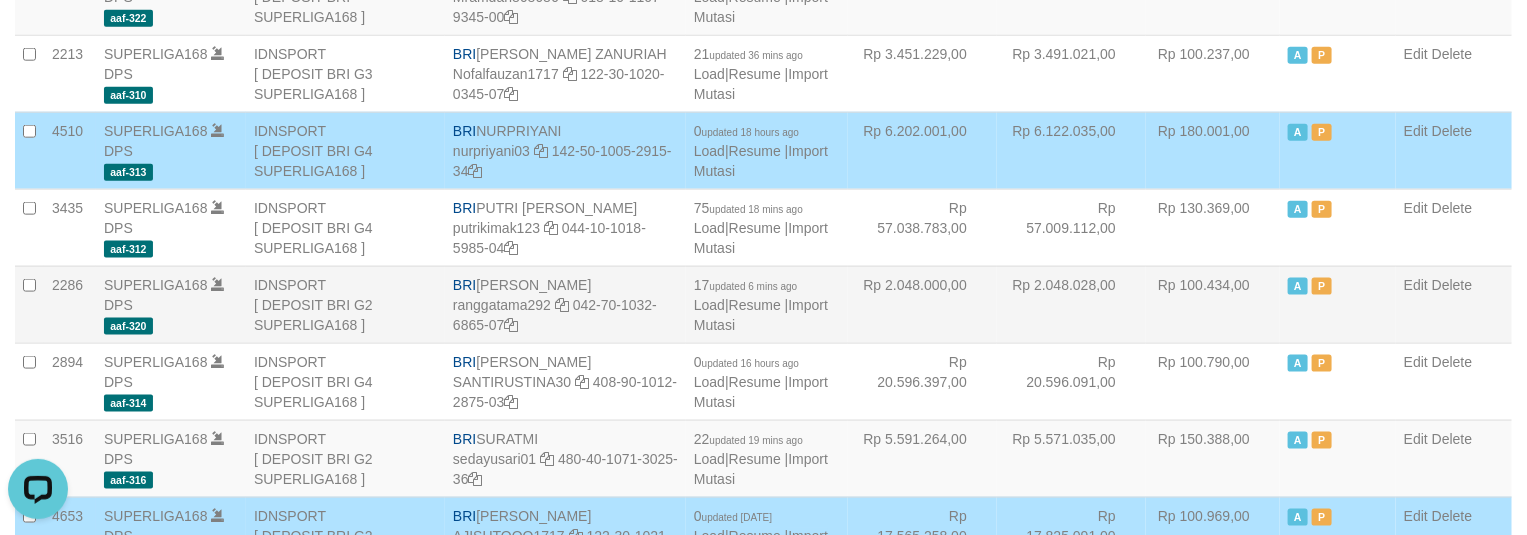 click on "Rp 100.434,00" at bounding box center (1213, 304) 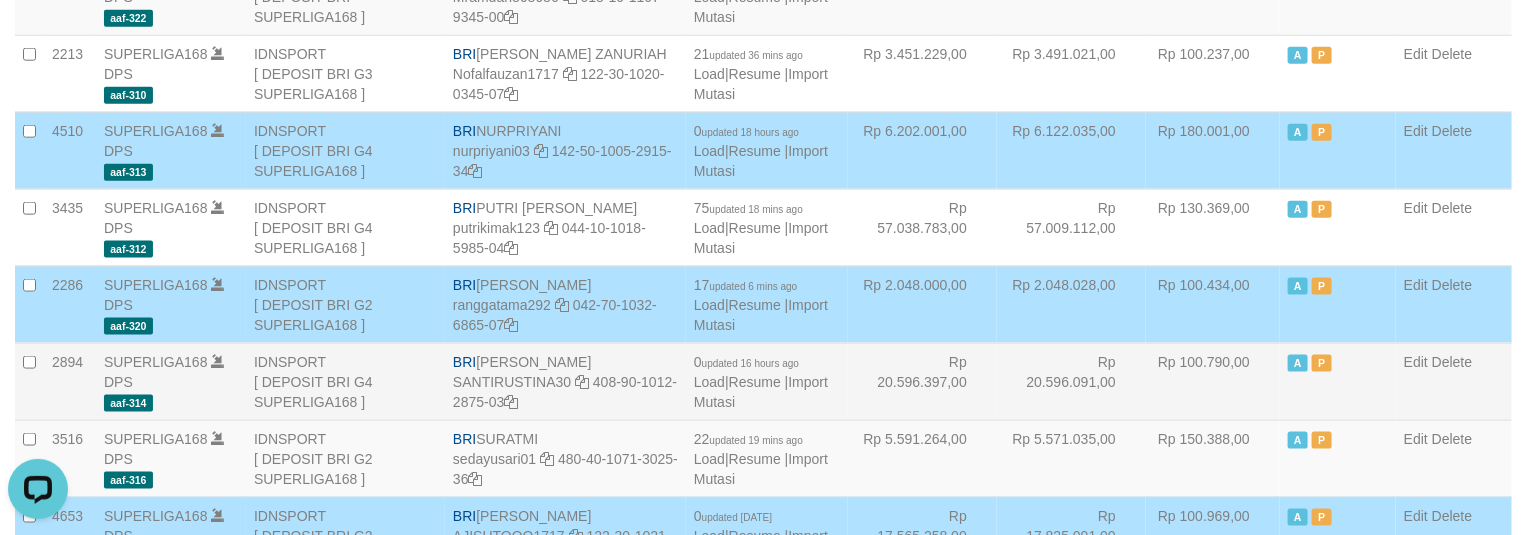 click on "Rp 20.596.091,00" at bounding box center (1071, 381) 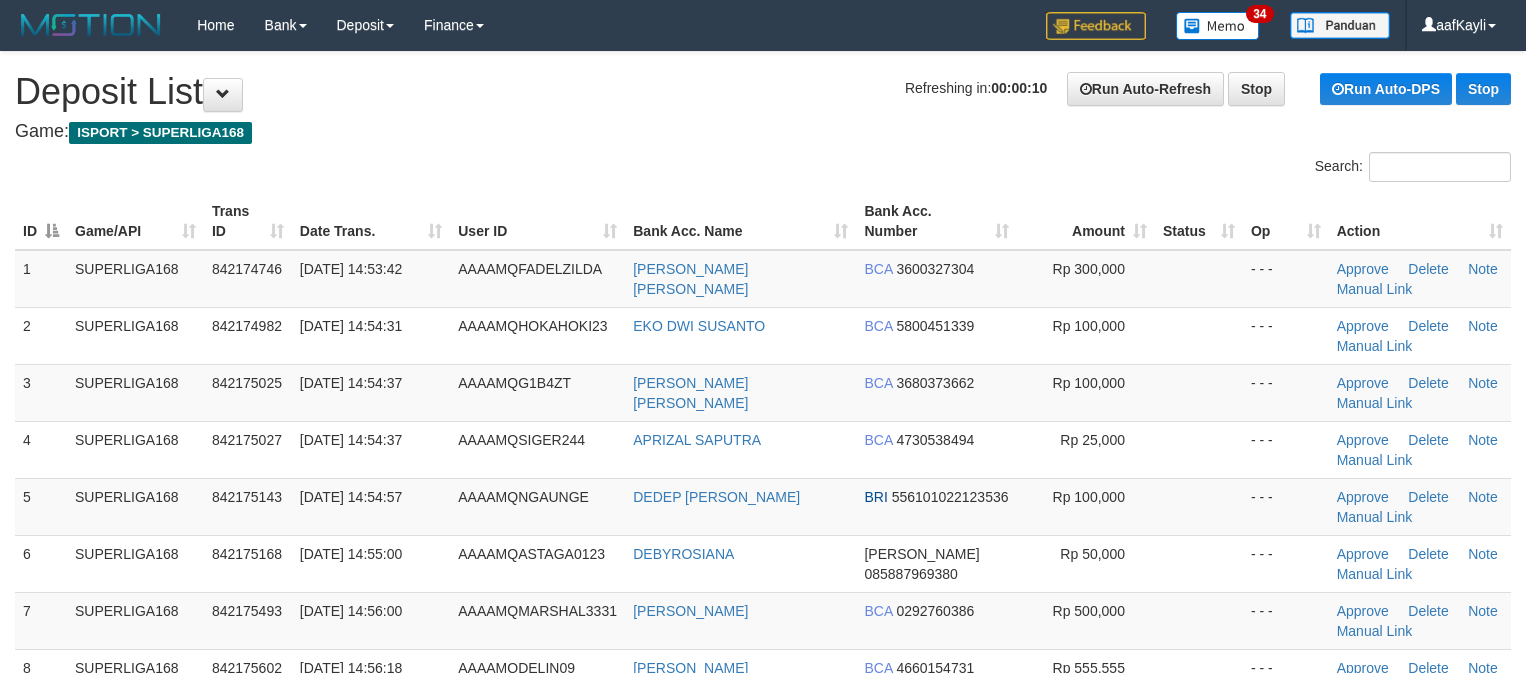 scroll, scrollTop: 0, scrollLeft: 0, axis: both 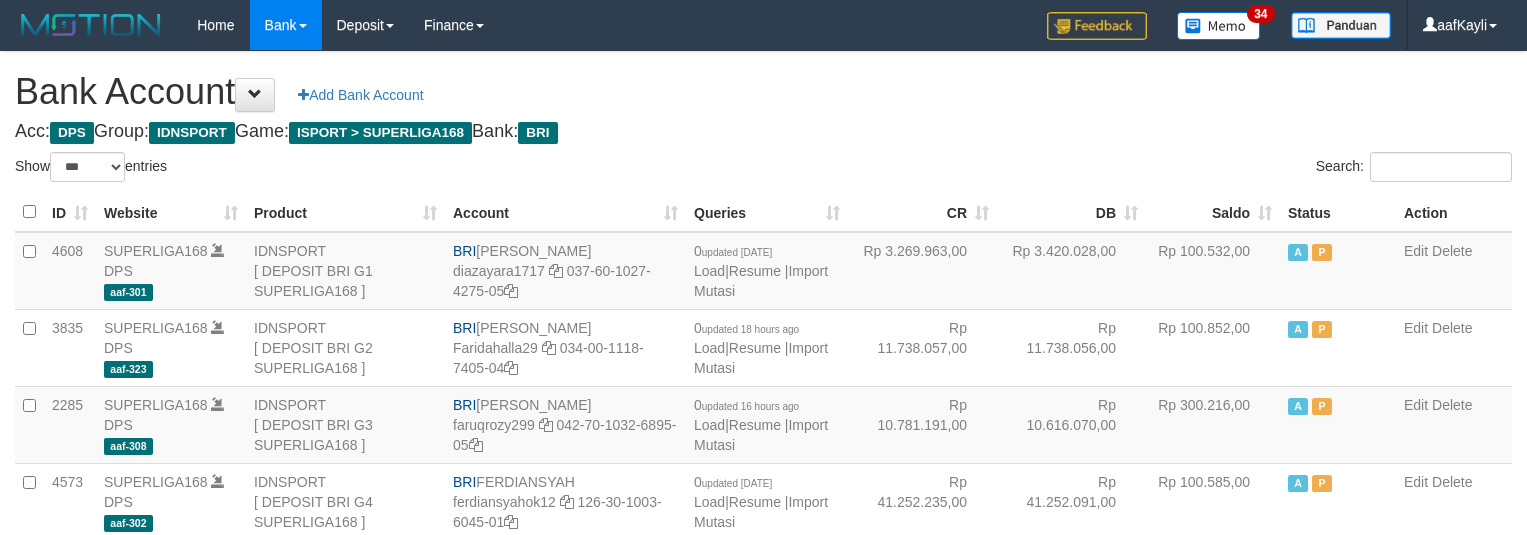select on "***" 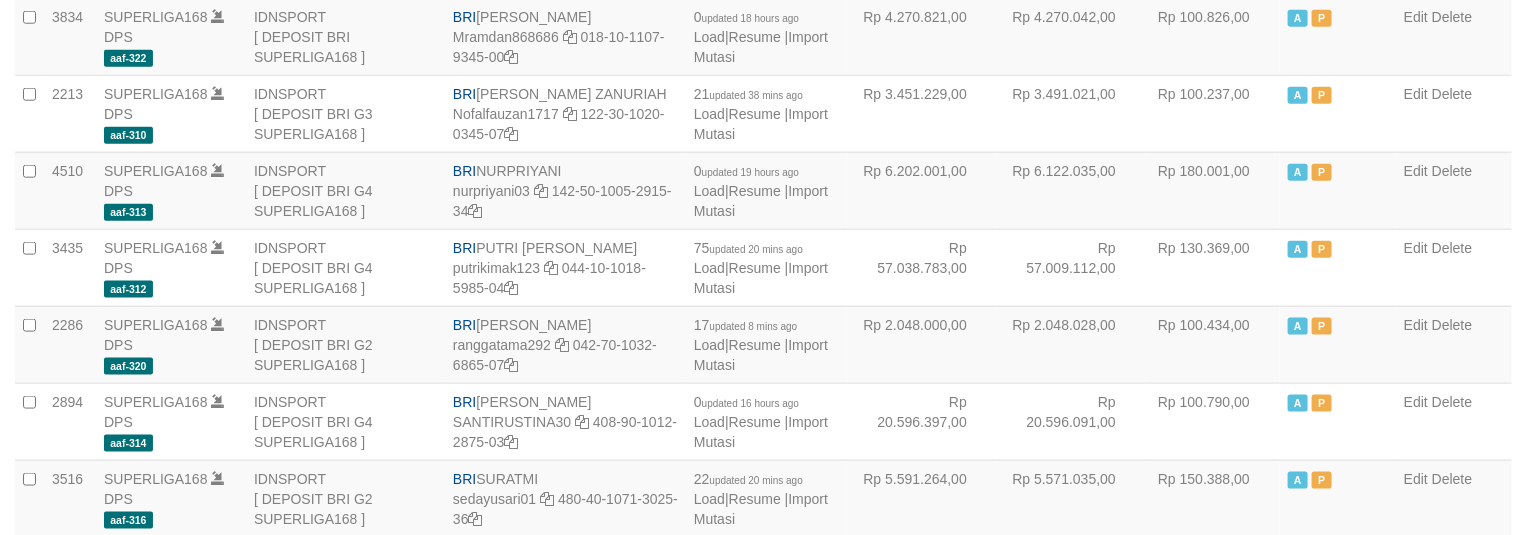 scroll, scrollTop: 910, scrollLeft: 0, axis: vertical 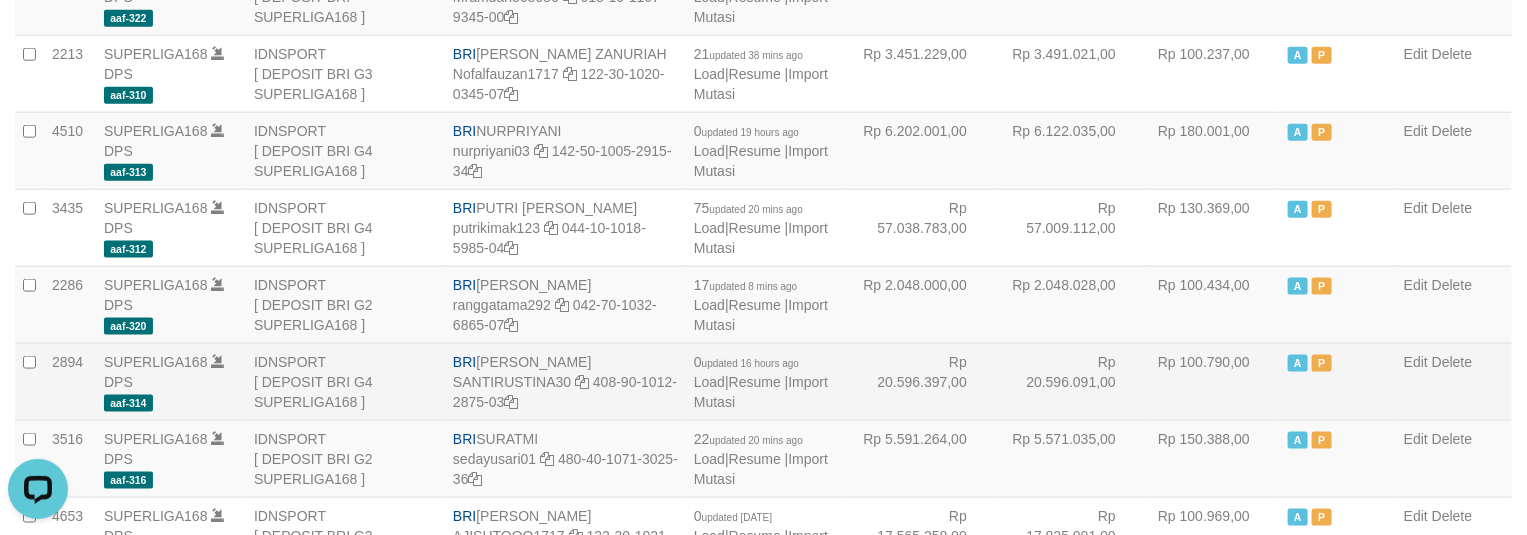 click on "Rp 20.596.091,00" at bounding box center [1071, 381] 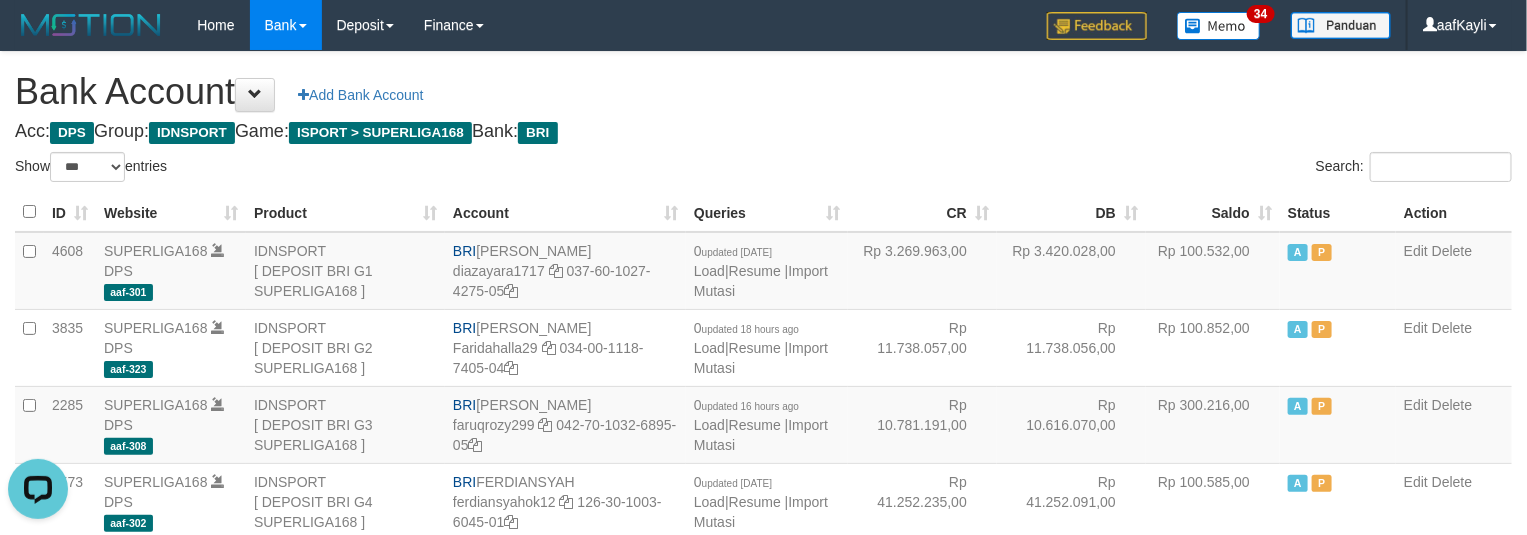 scroll, scrollTop: 678, scrollLeft: 0, axis: vertical 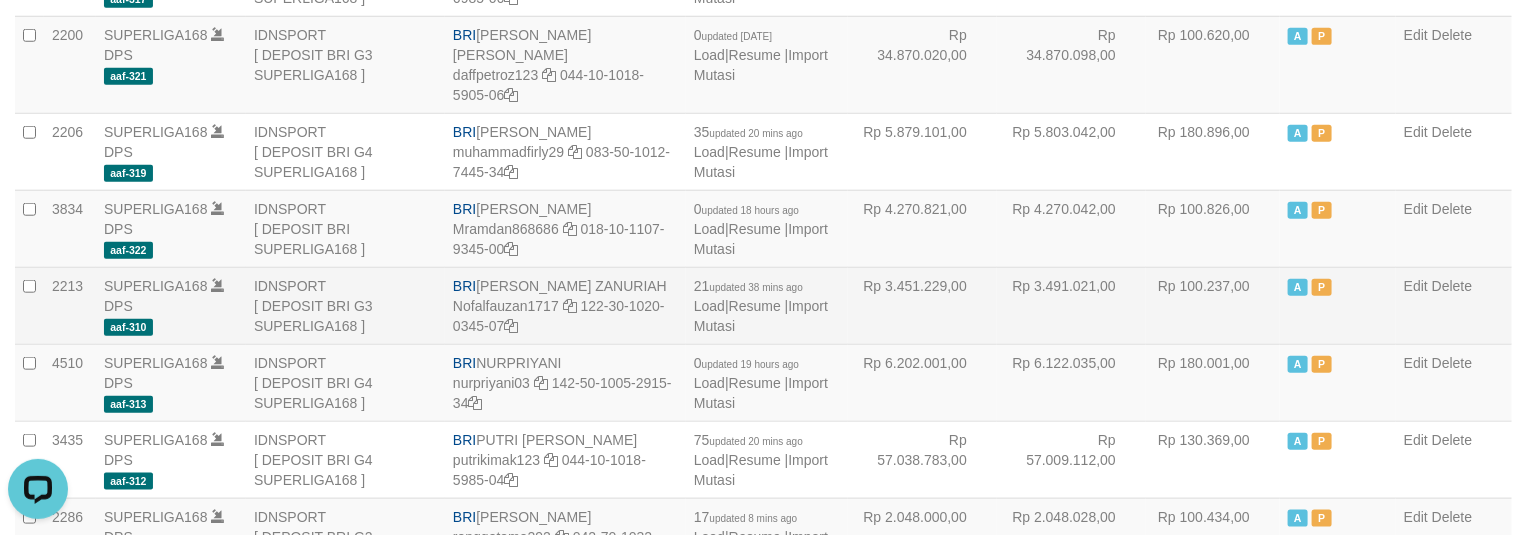 click on "Rp 100.237,00" at bounding box center (1213, 305) 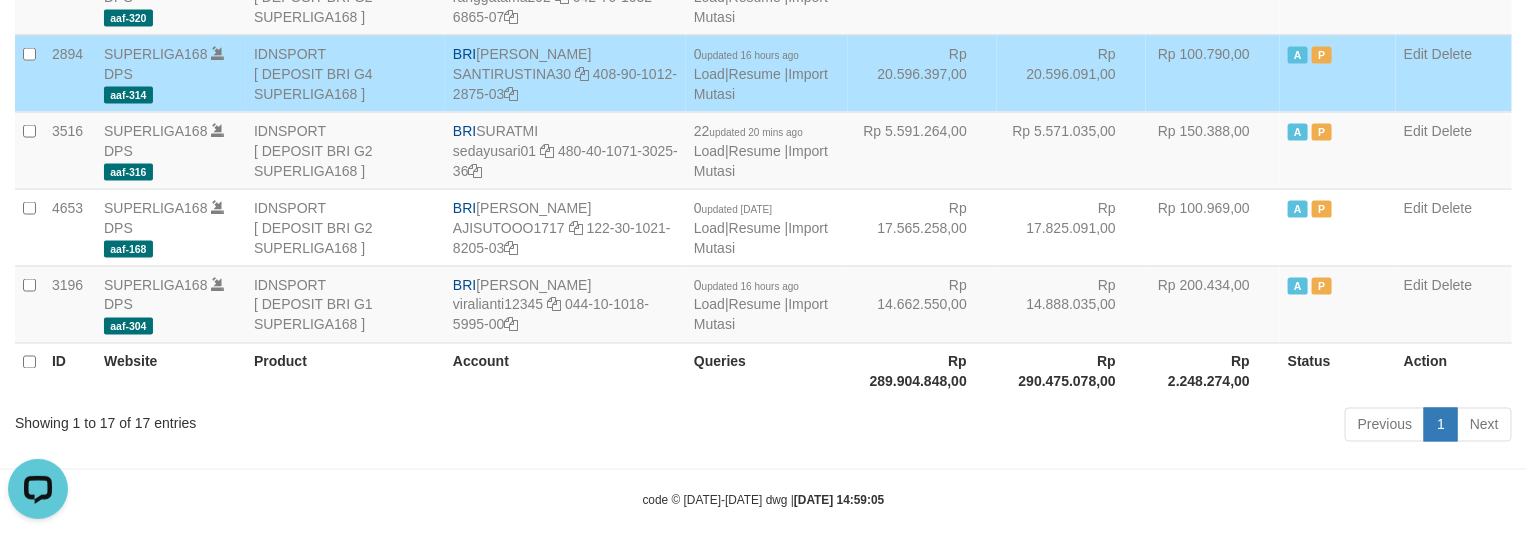 scroll, scrollTop: 370, scrollLeft: 0, axis: vertical 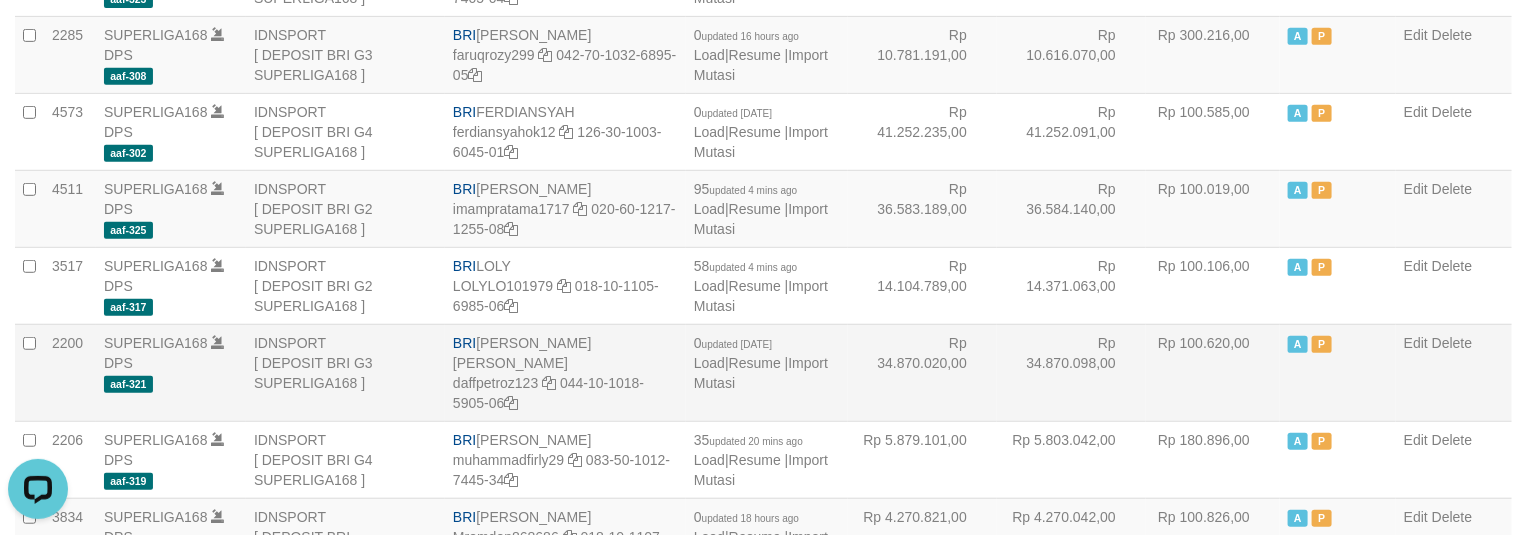 click on "Rp 100.620,00" at bounding box center [1213, 372] 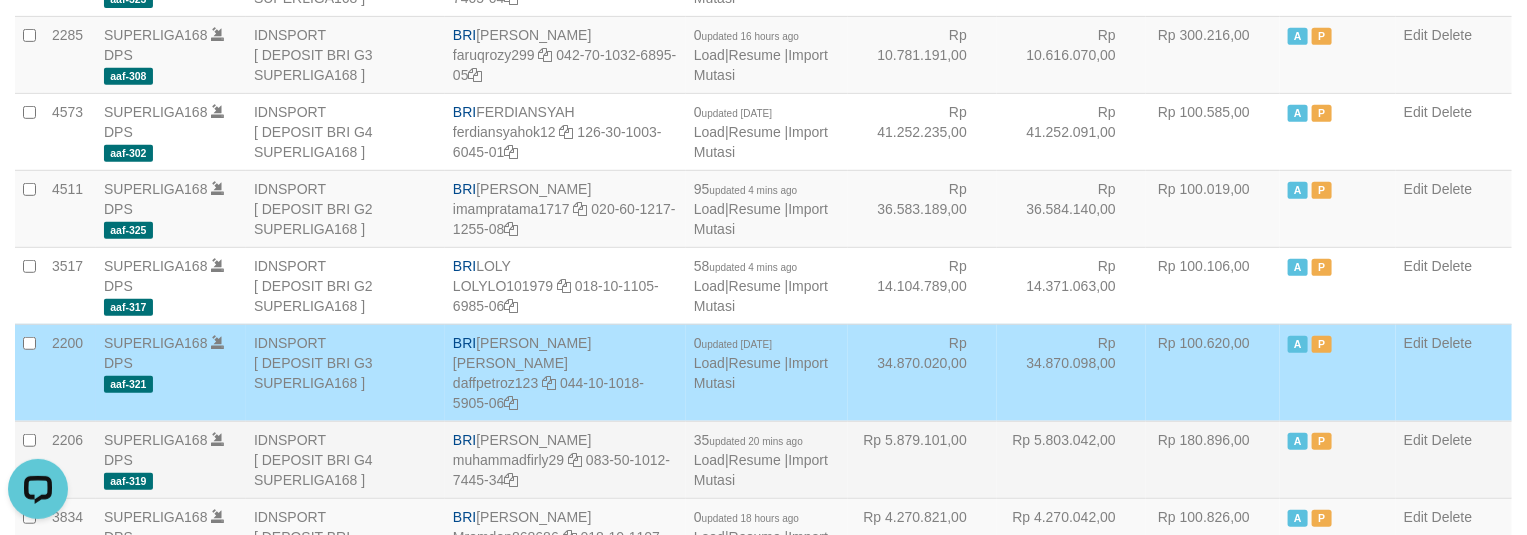 click on "Rp 5.803.042,00" at bounding box center [1071, 459] 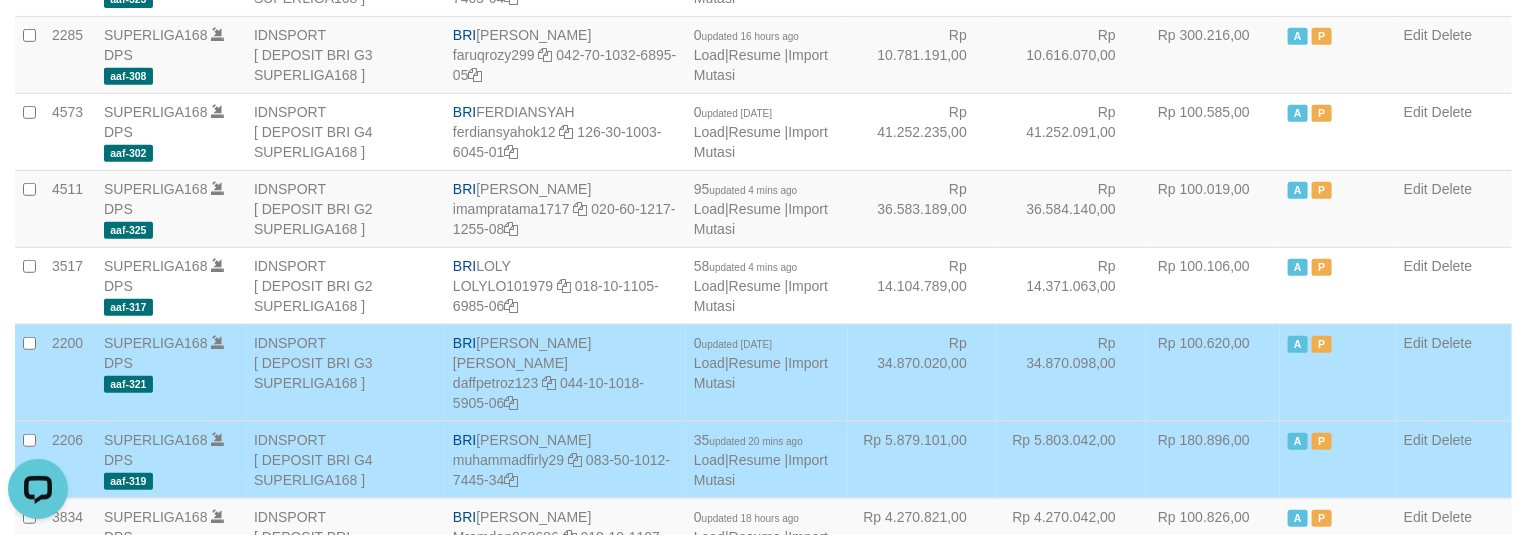 scroll, scrollTop: 1065, scrollLeft: 0, axis: vertical 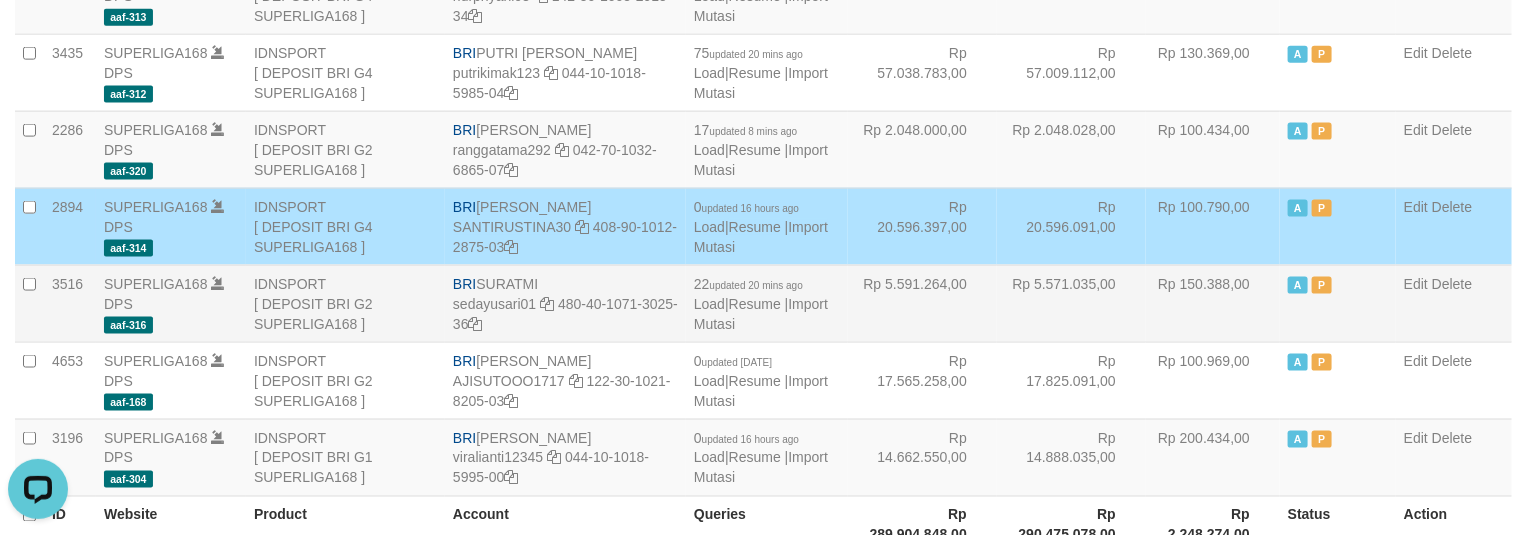 click on "Rp 5.571.035,00" at bounding box center [1071, 303] 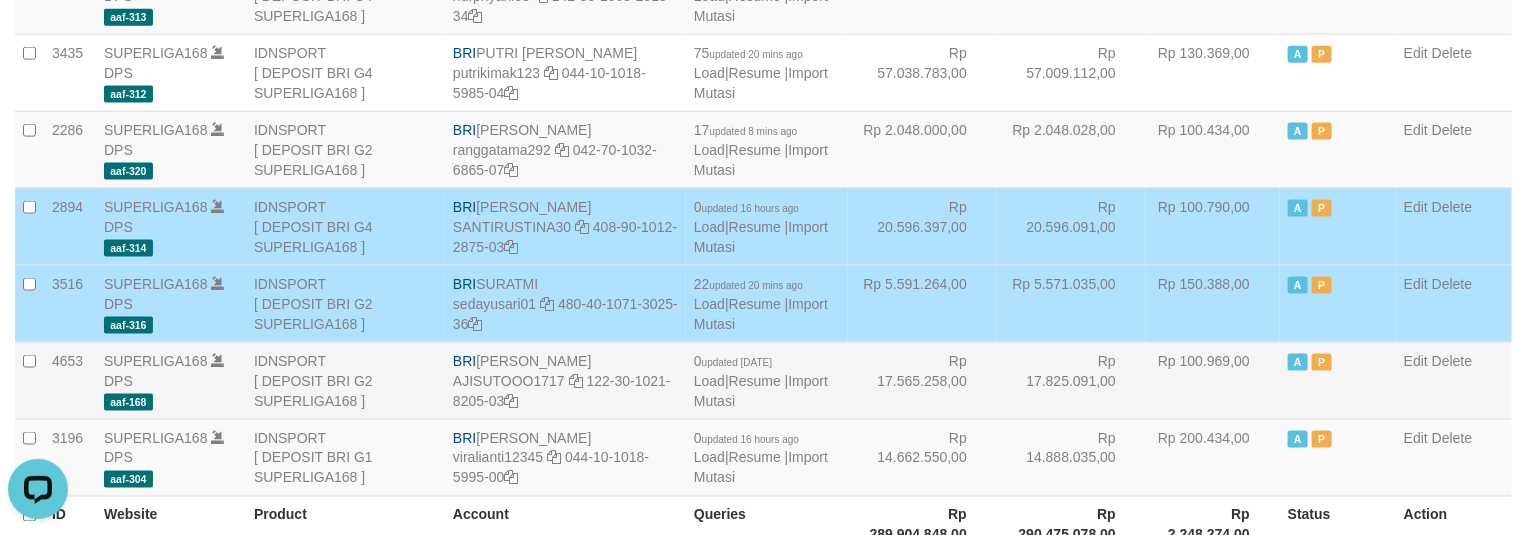 click on "Rp 100.969,00" at bounding box center (1213, 380) 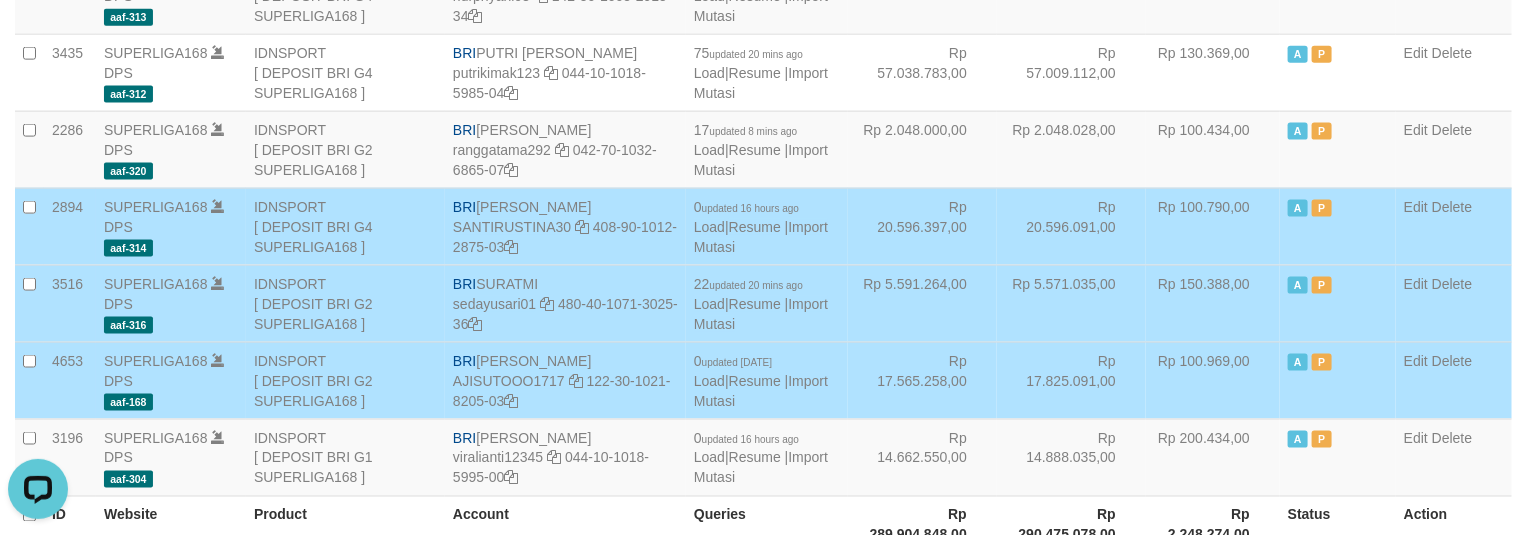 click on "Rp 20.596.091,00" at bounding box center [1071, 226] 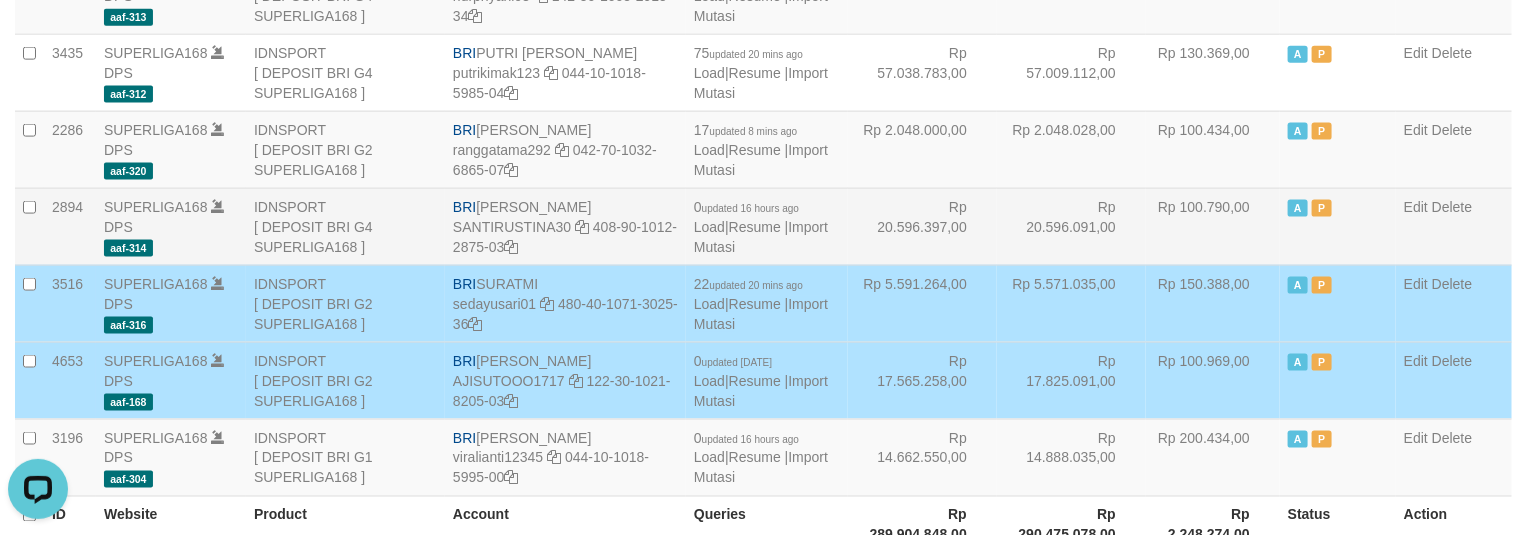 scroll, scrollTop: 523, scrollLeft: 0, axis: vertical 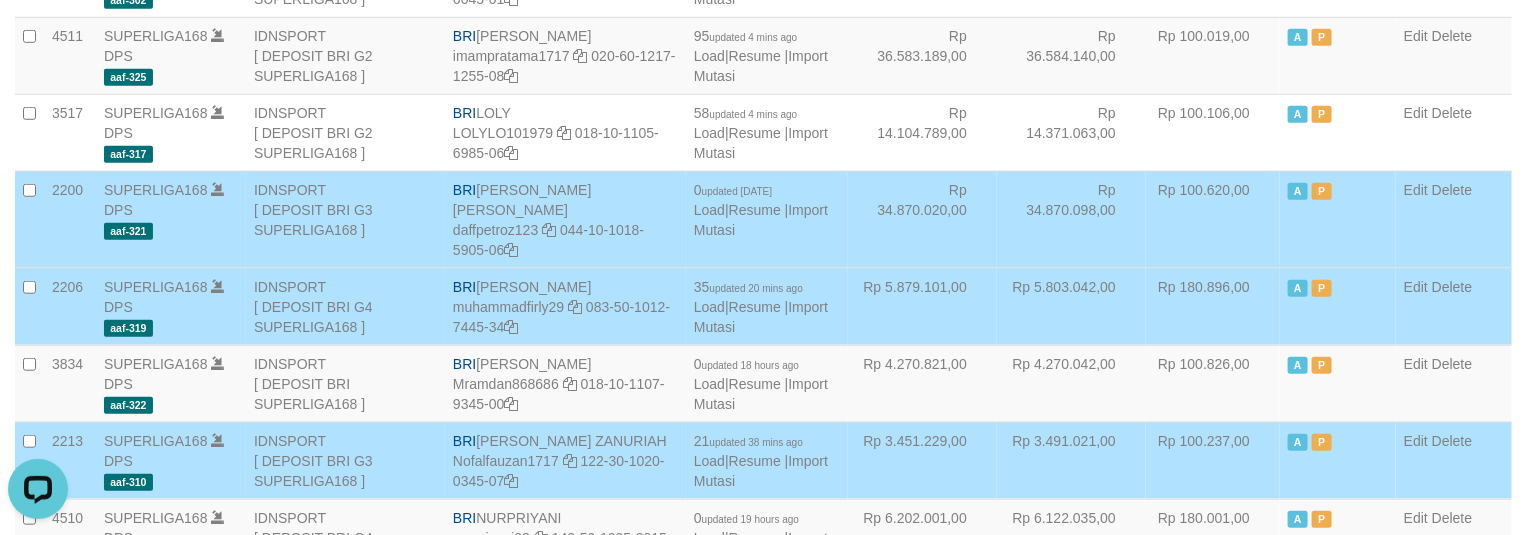 click on "Rp 5.803.042,00" at bounding box center [1071, 306] 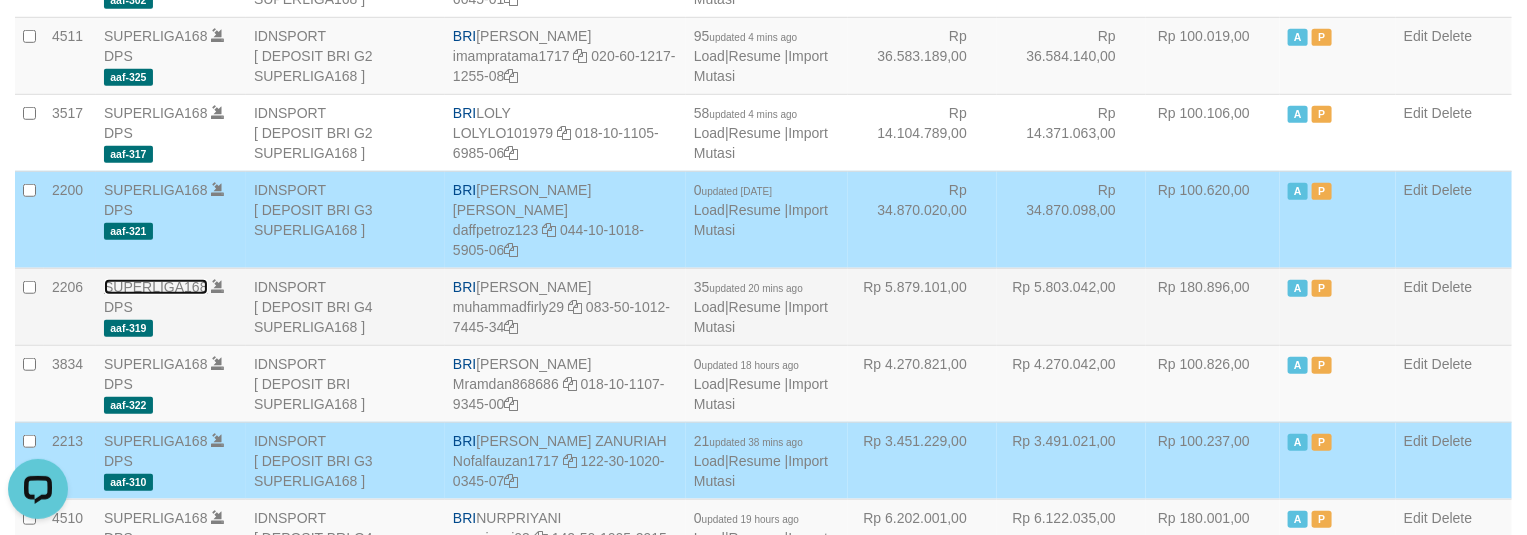 click on "SUPERLIGA168" at bounding box center (156, 287) 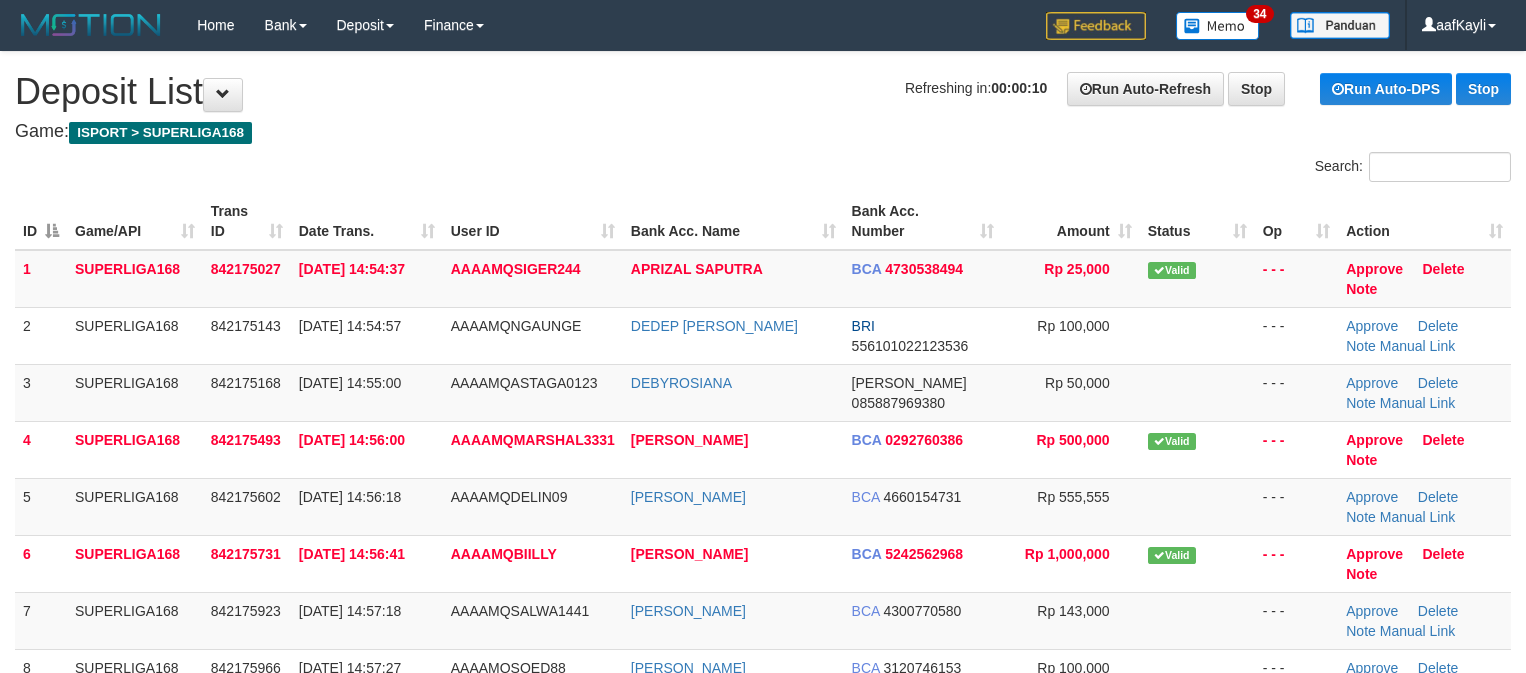 scroll, scrollTop: 0, scrollLeft: 0, axis: both 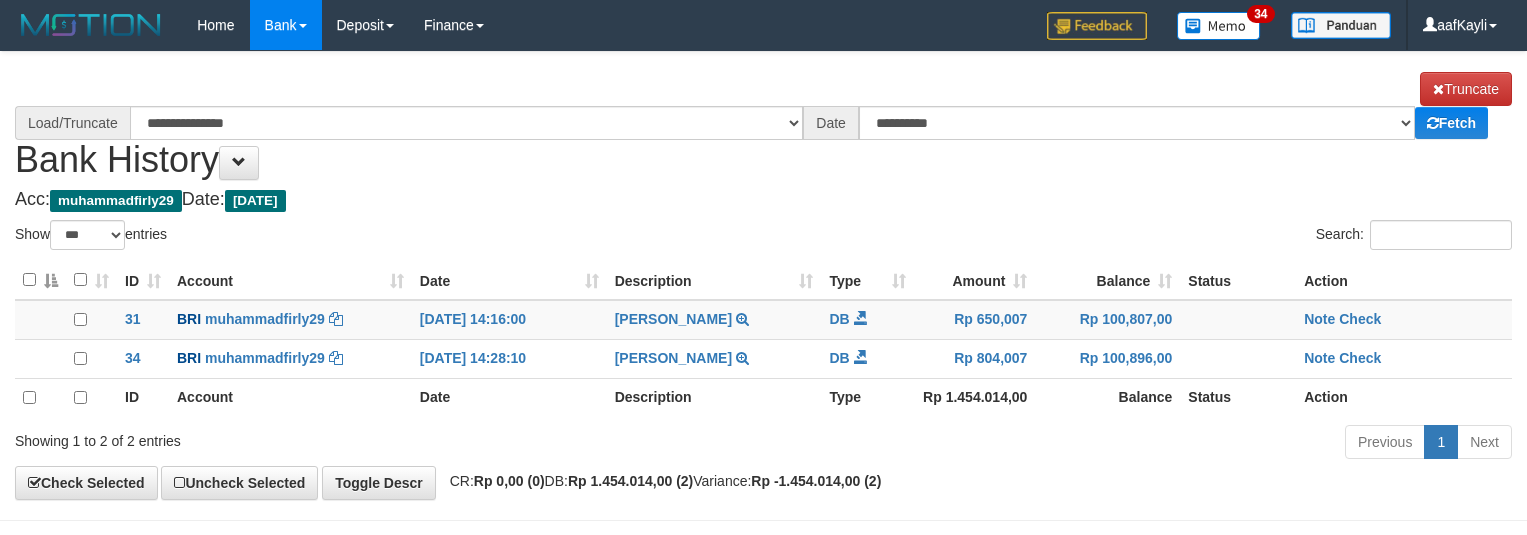 select on "***" 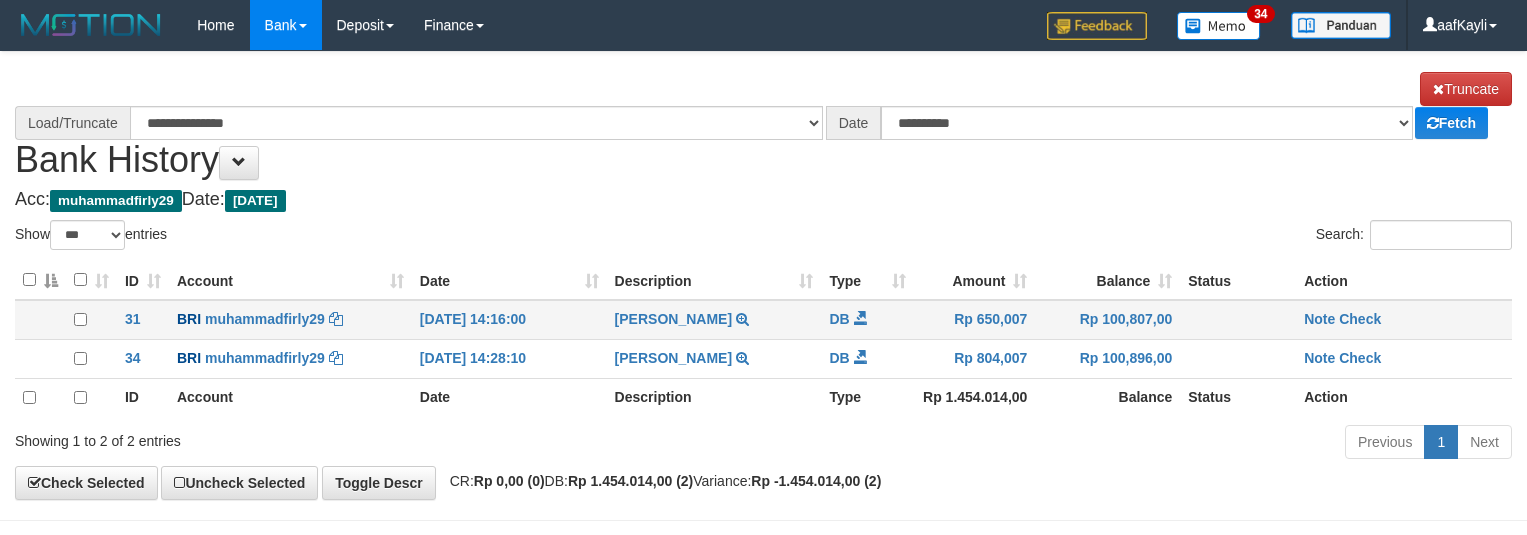 scroll, scrollTop: 0, scrollLeft: 0, axis: both 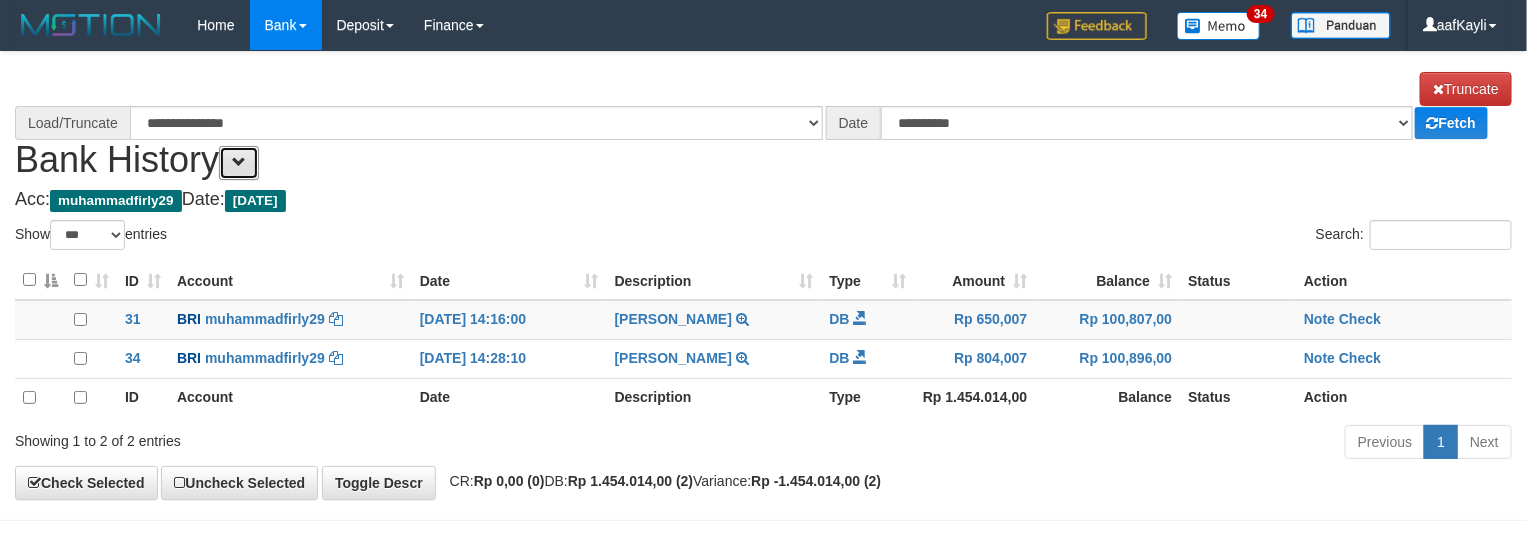 drag, startPoint x: 237, startPoint y: 168, endPoint x: 281, endPoint y: 278, distance: 118.473625 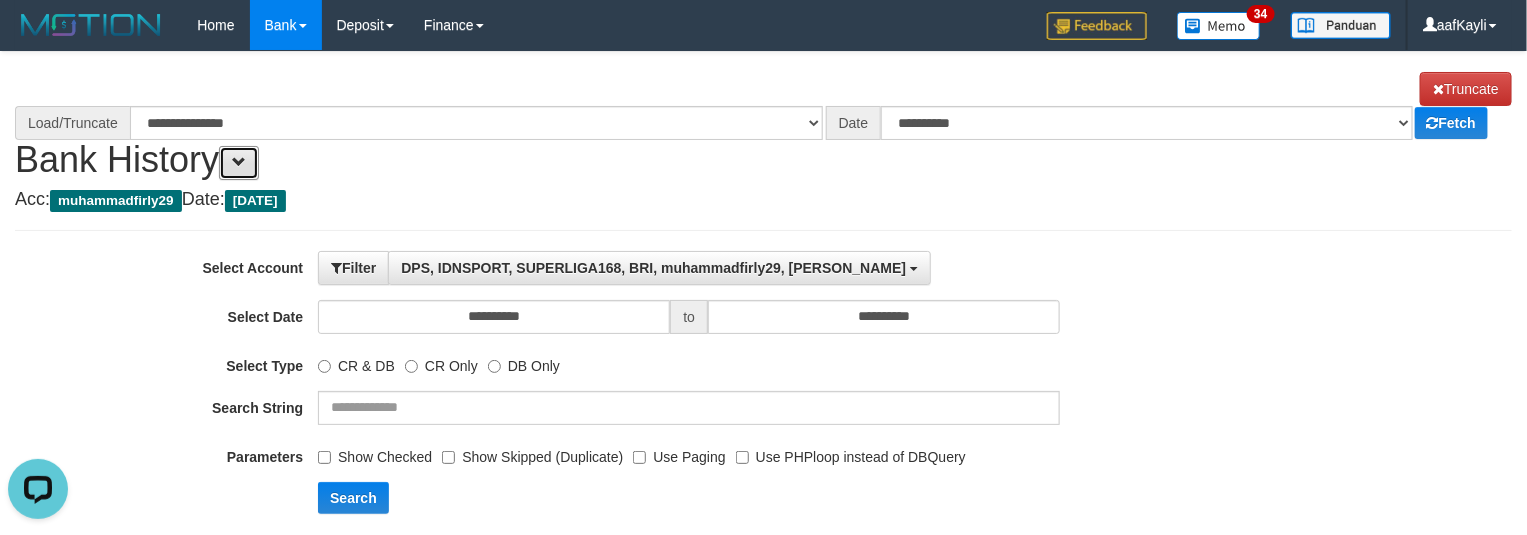 scroll, scrollTop: 0, scrollLeft: 0, axis: both 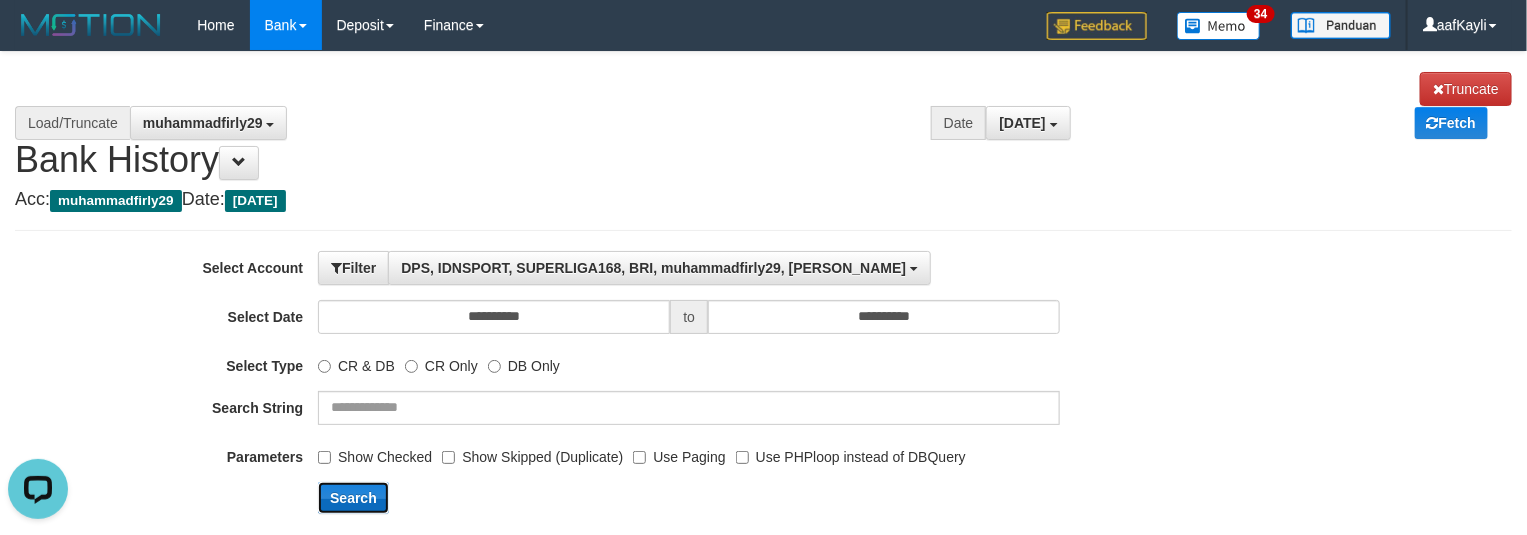 click on "Search" at bounding box center (353, 498) 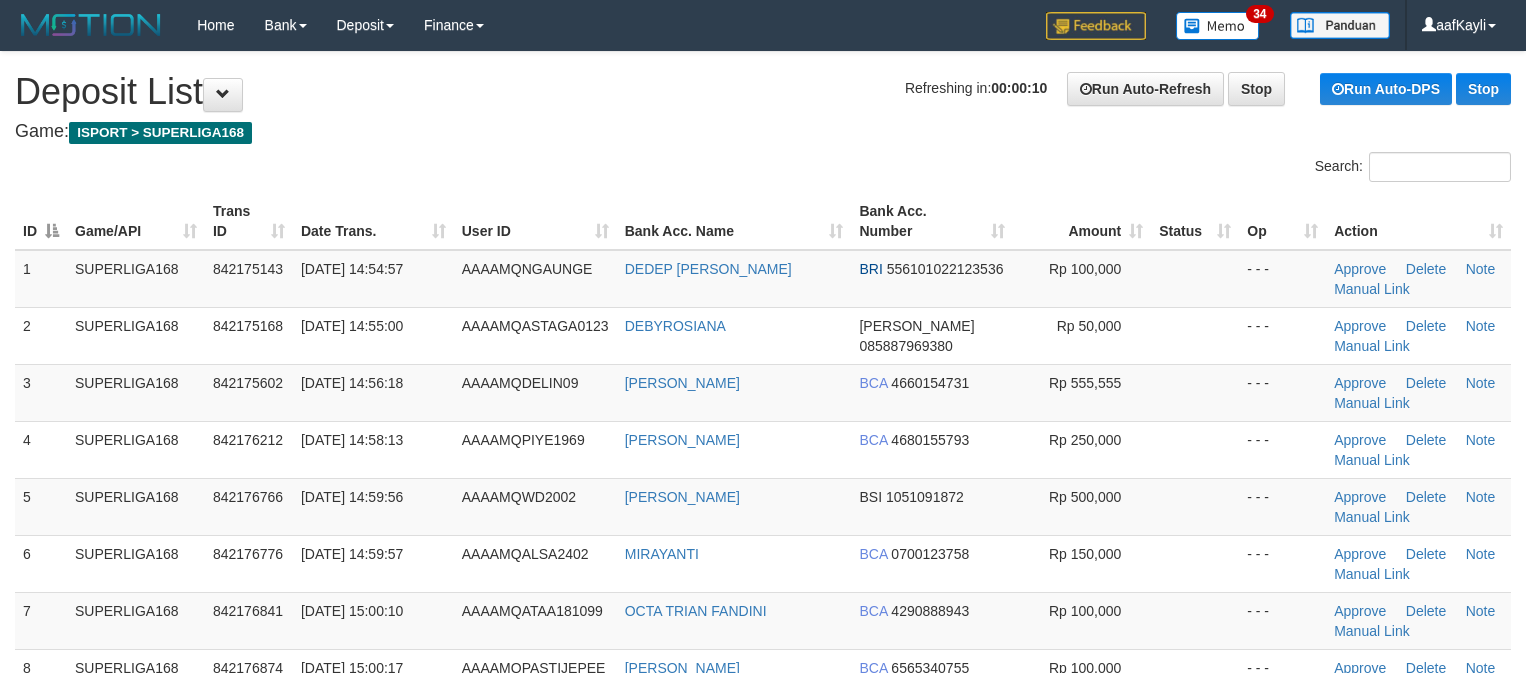 scroll, scrollTop: 0, scrollLeft: 0, axis: both 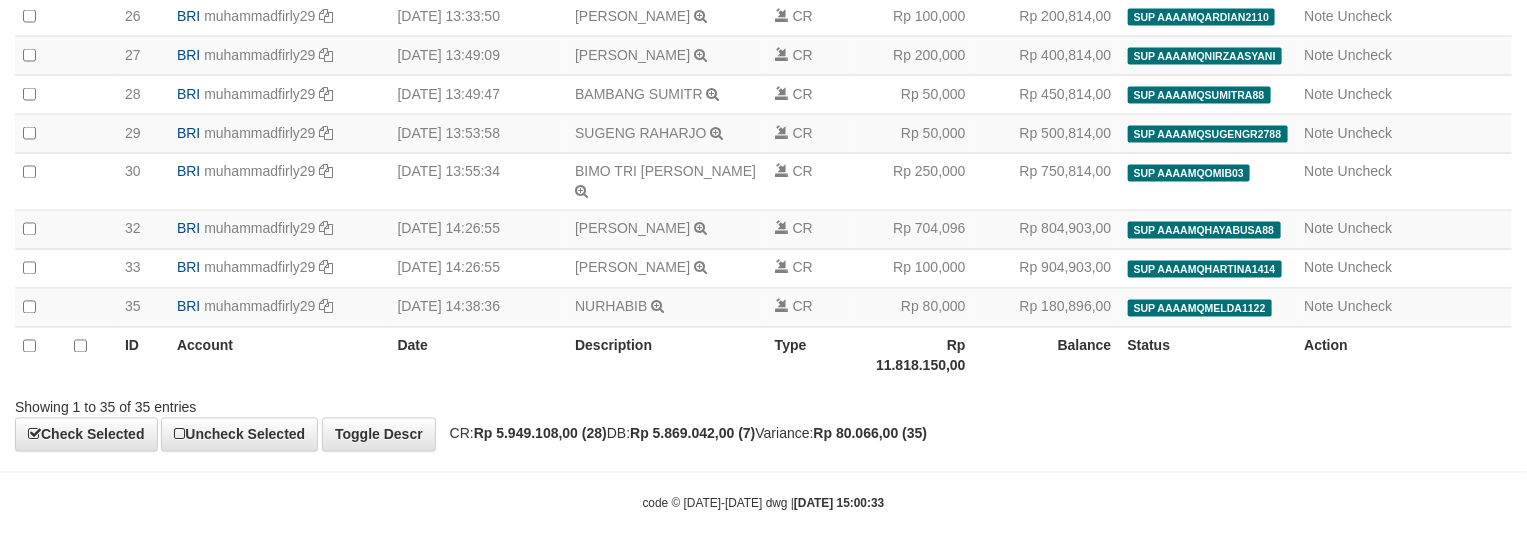select on "****" 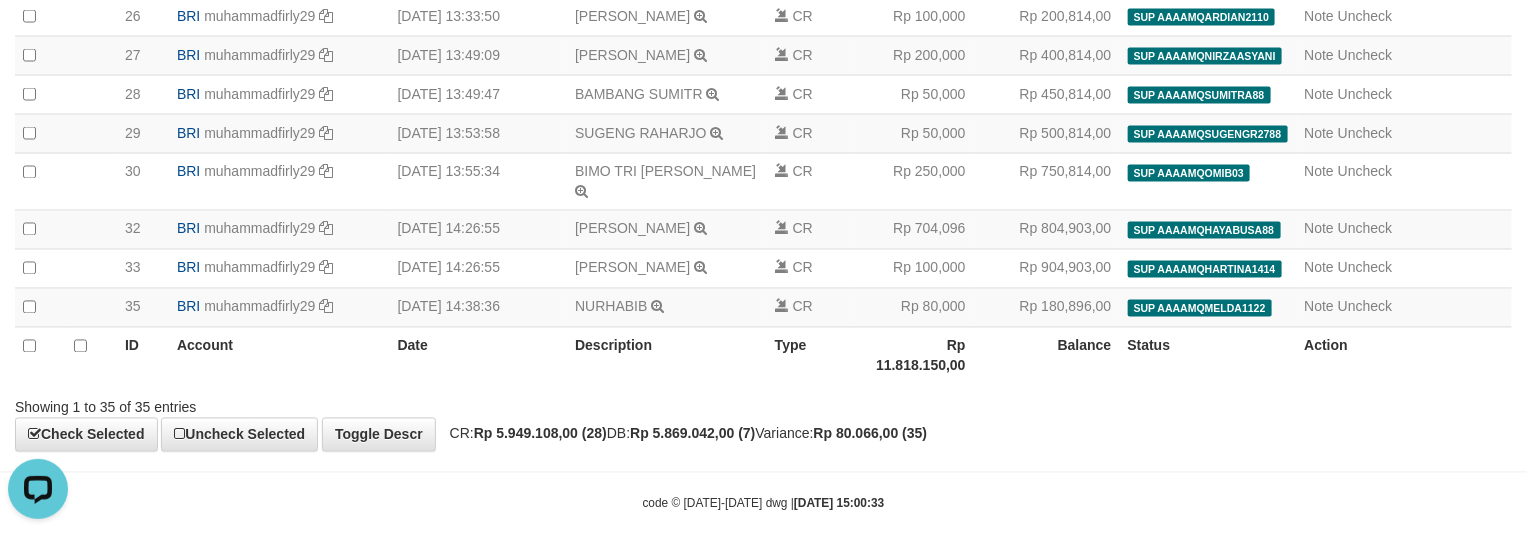 scroll, scrollTop: 0, scrollLeft: 0, axis: both 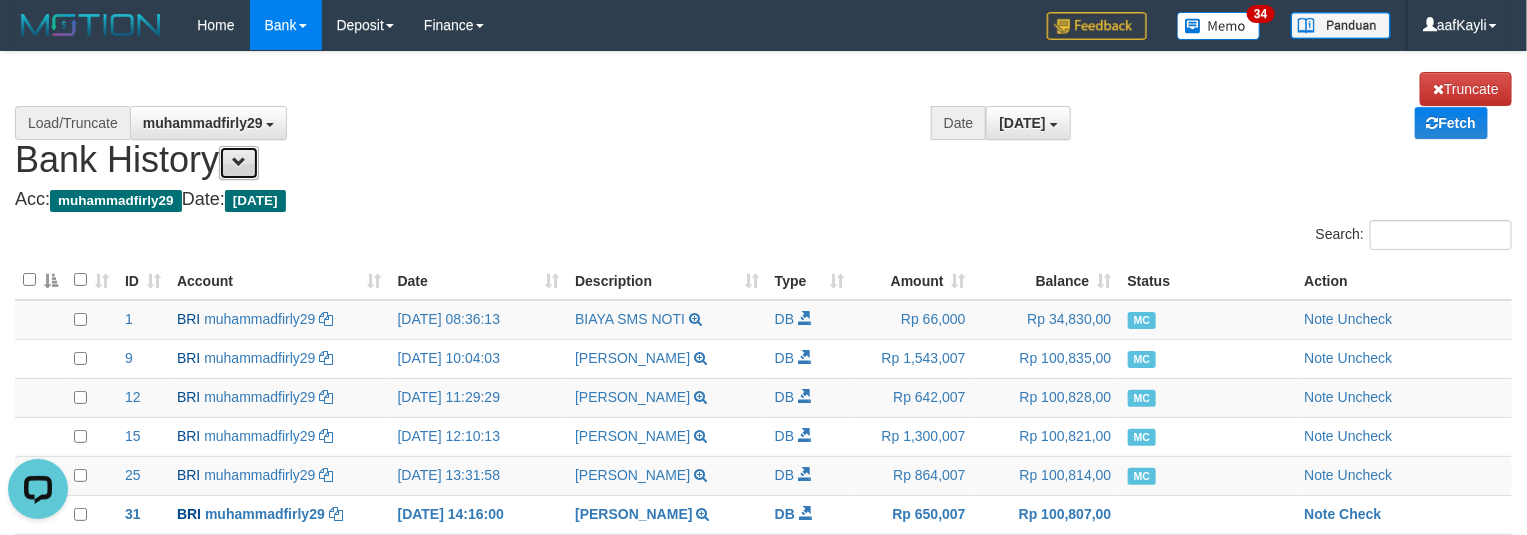click at bounding box center [239, 162] 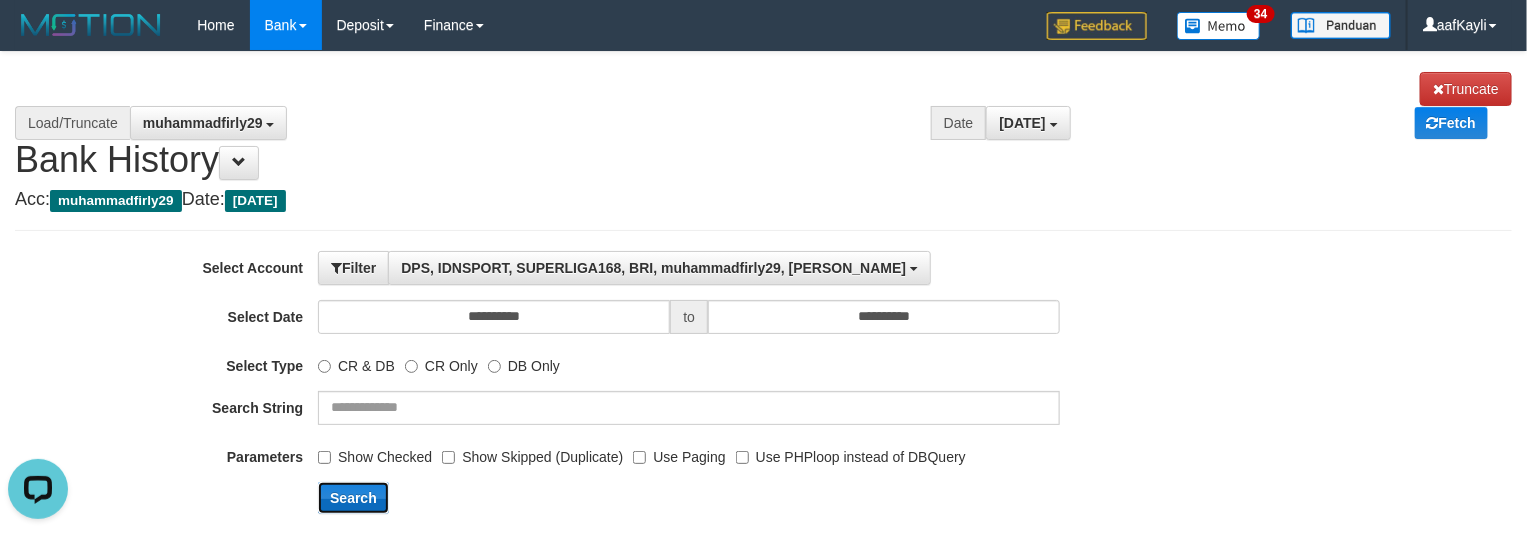 click on "Search" at bounding box center (353, 498) 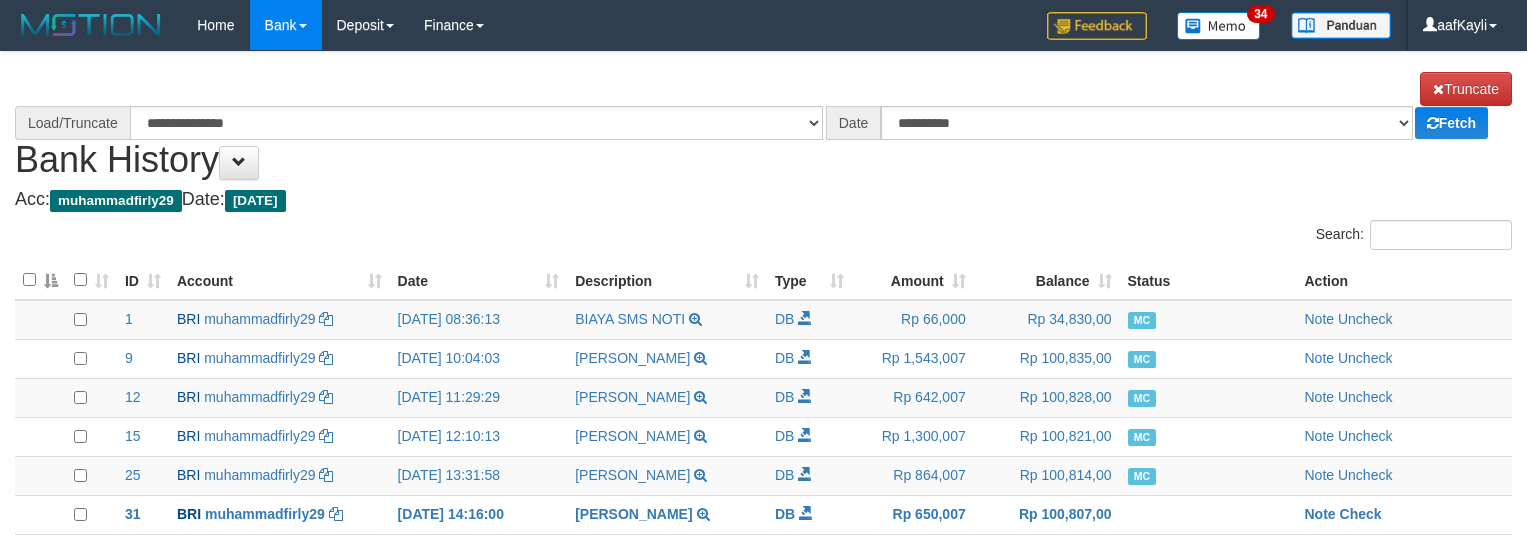 scroll, scrollTop: 0, scrollLeft: 0, axis: both 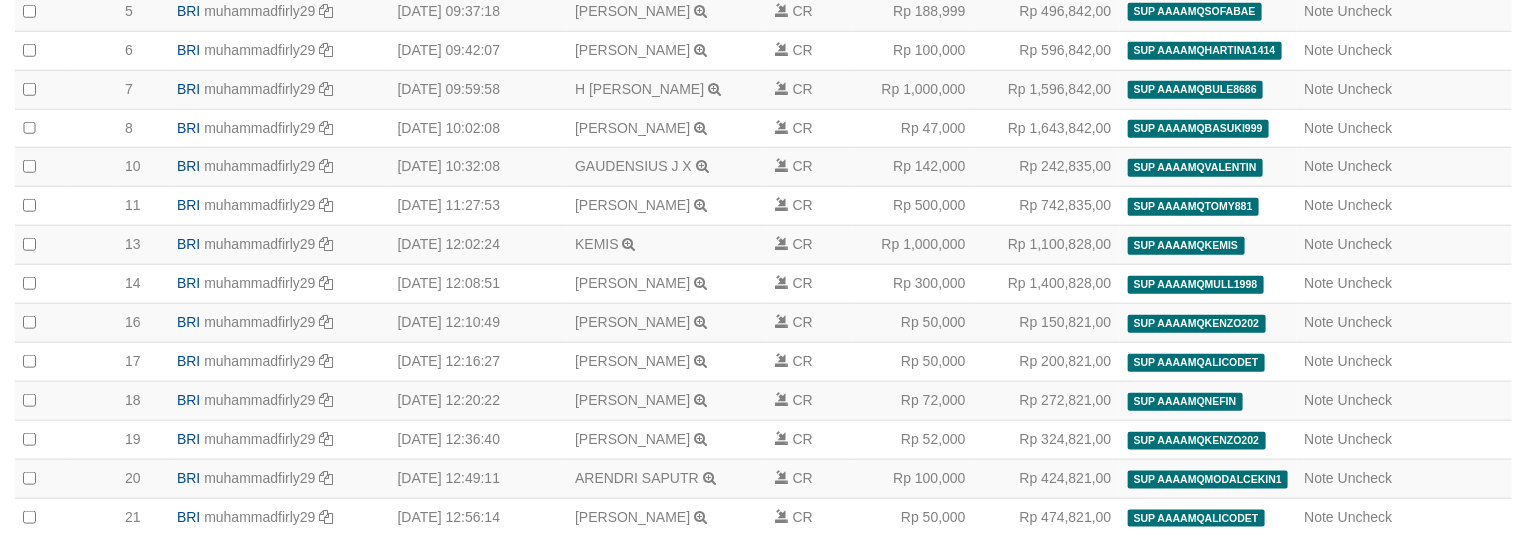 select on "****" 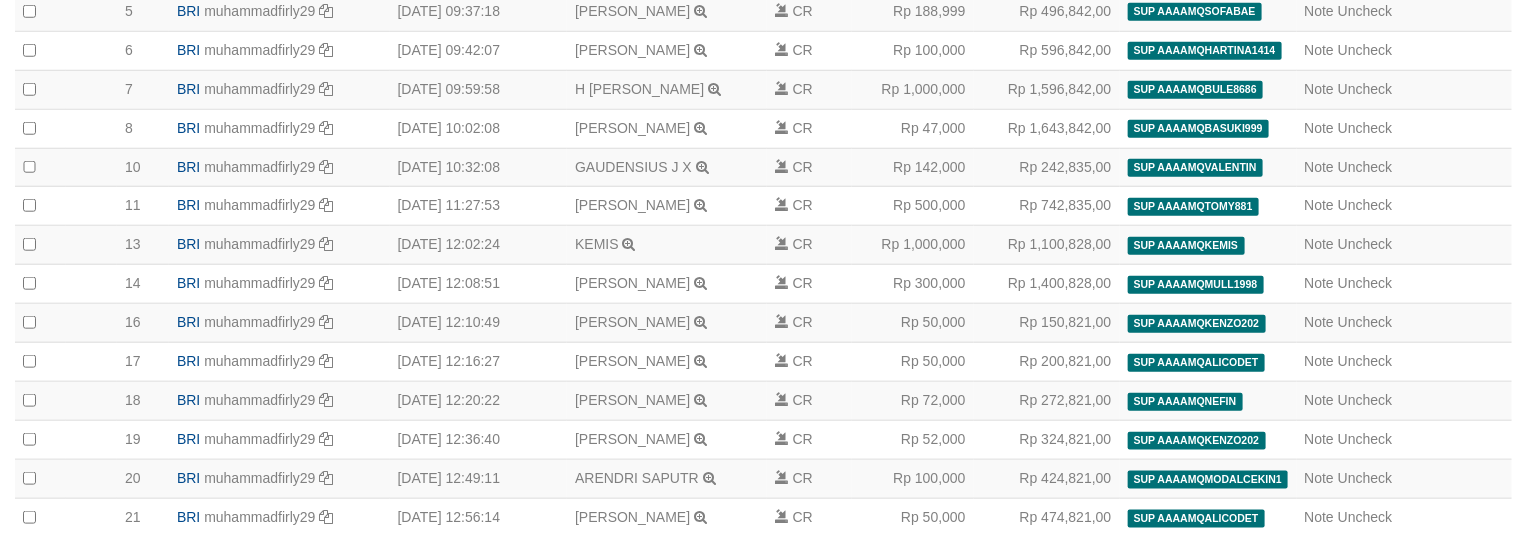 scroll, scrollTop: 798, scrollLeft: 0, axis: vertical 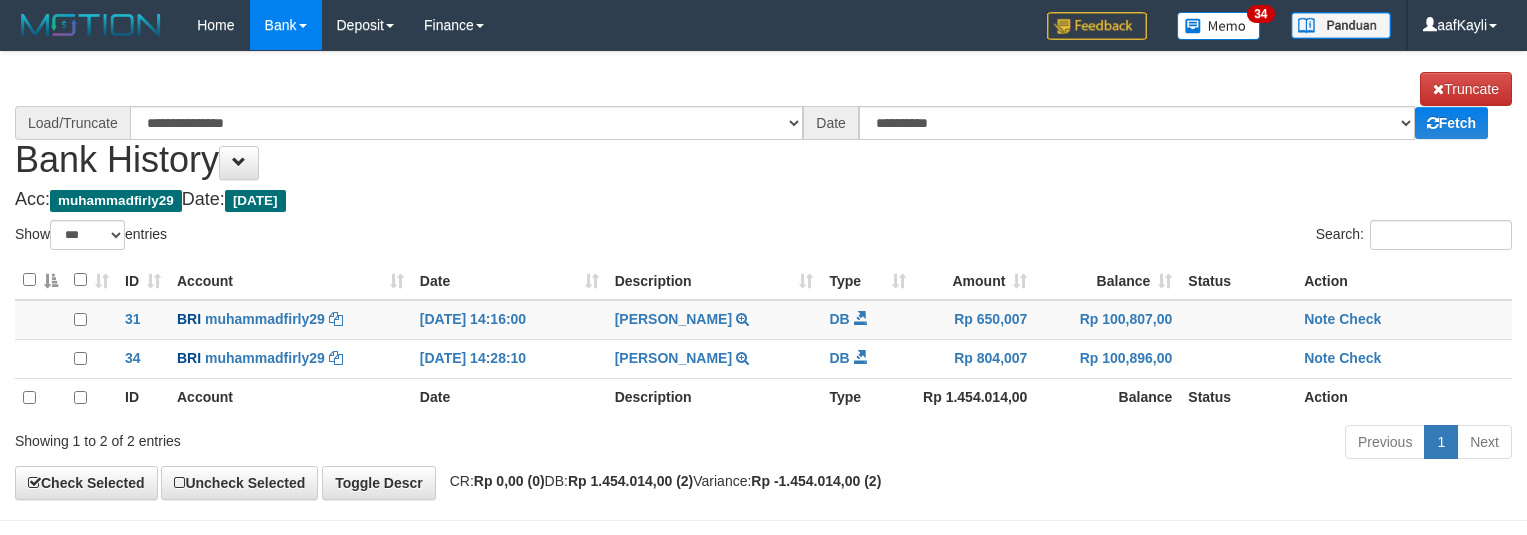 select on "***" 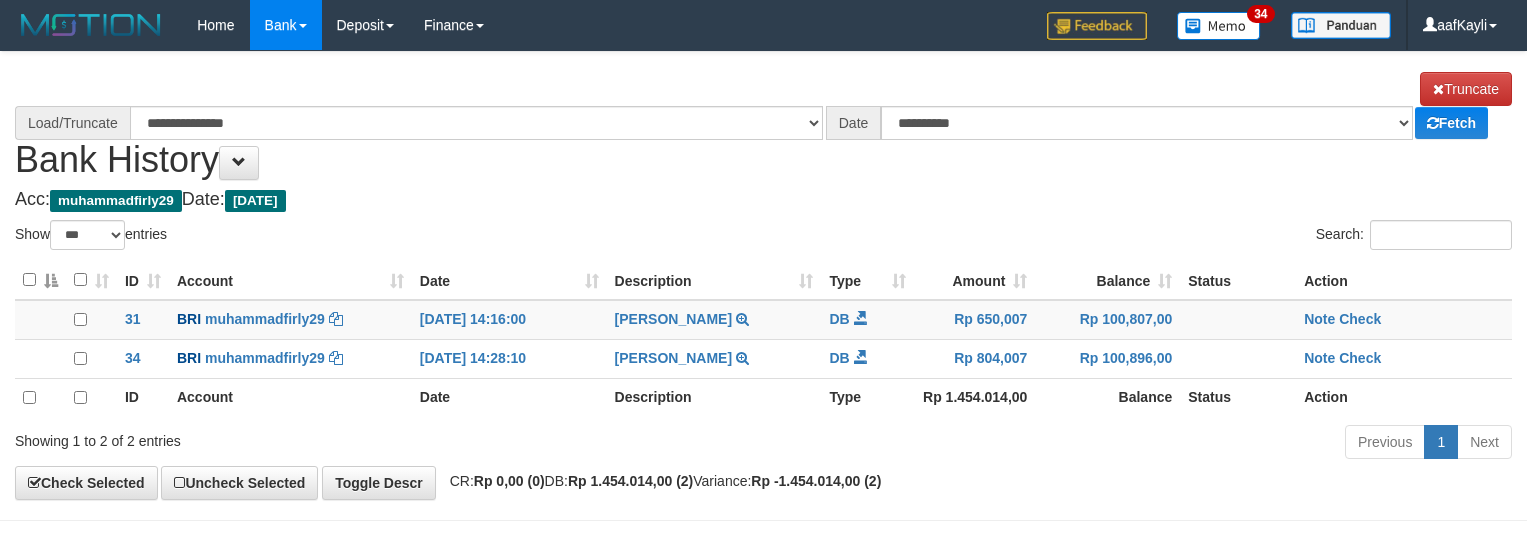 scroll, scrollTop: 0, scrollLeft: 0, axis: both 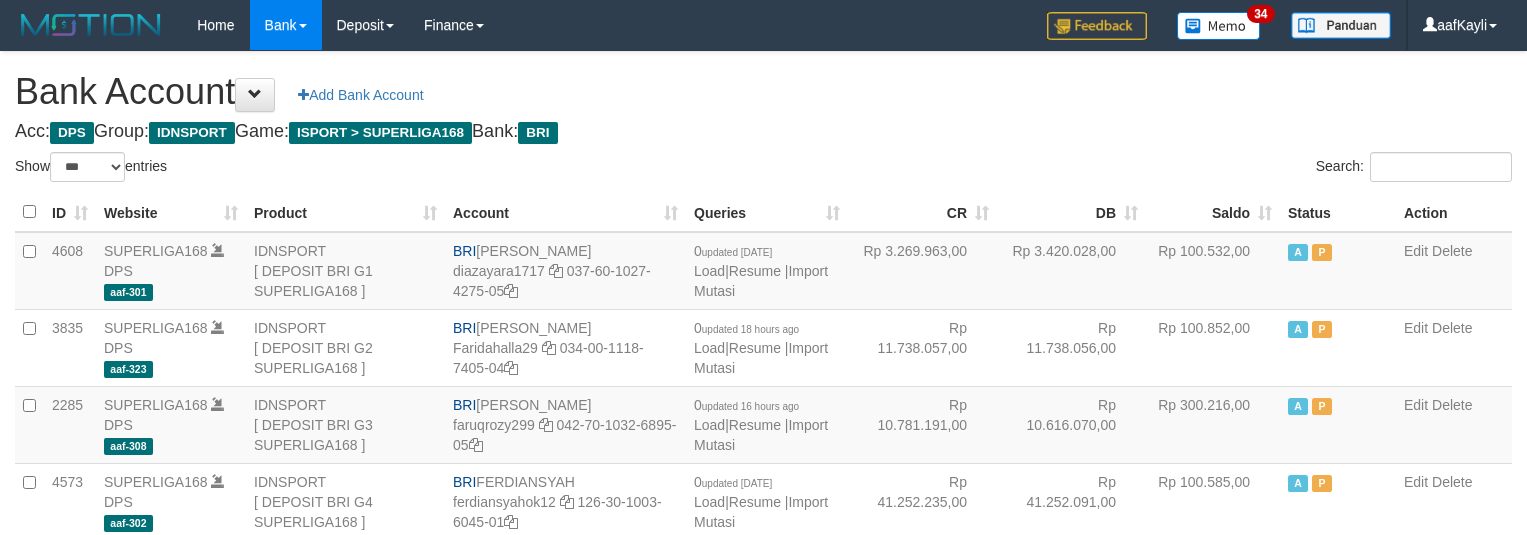 select on "***" 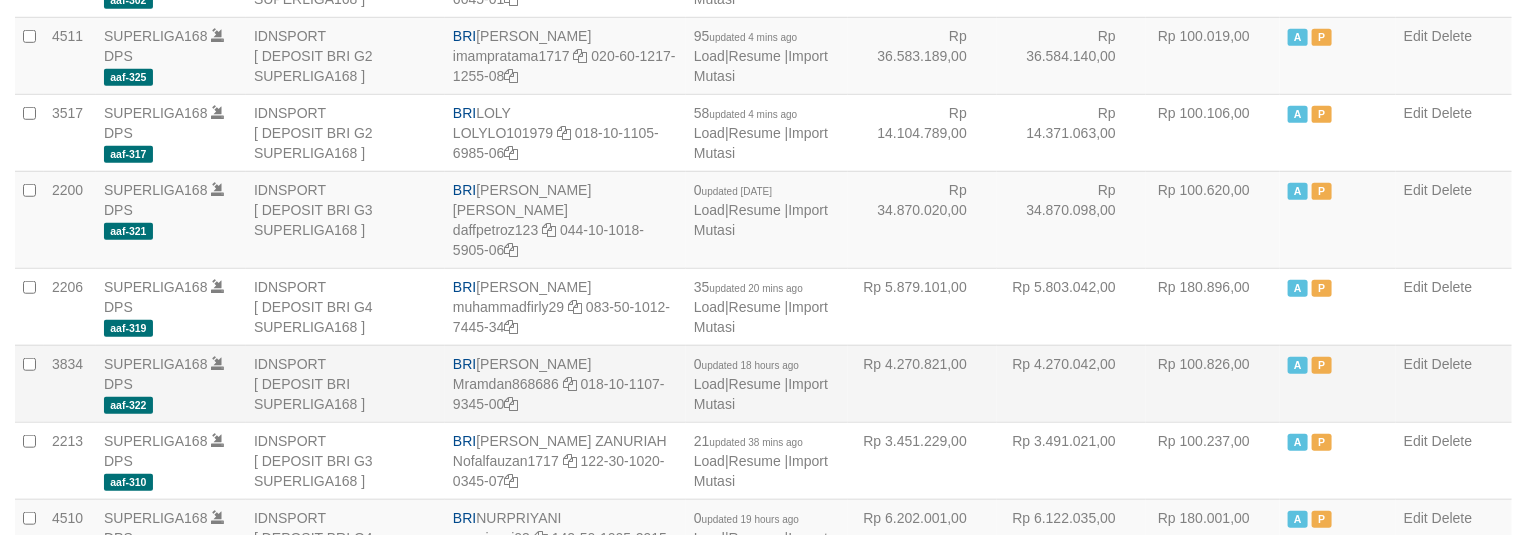 click on "Rp 4.270.042,00" at bounding box center (1071, 383) 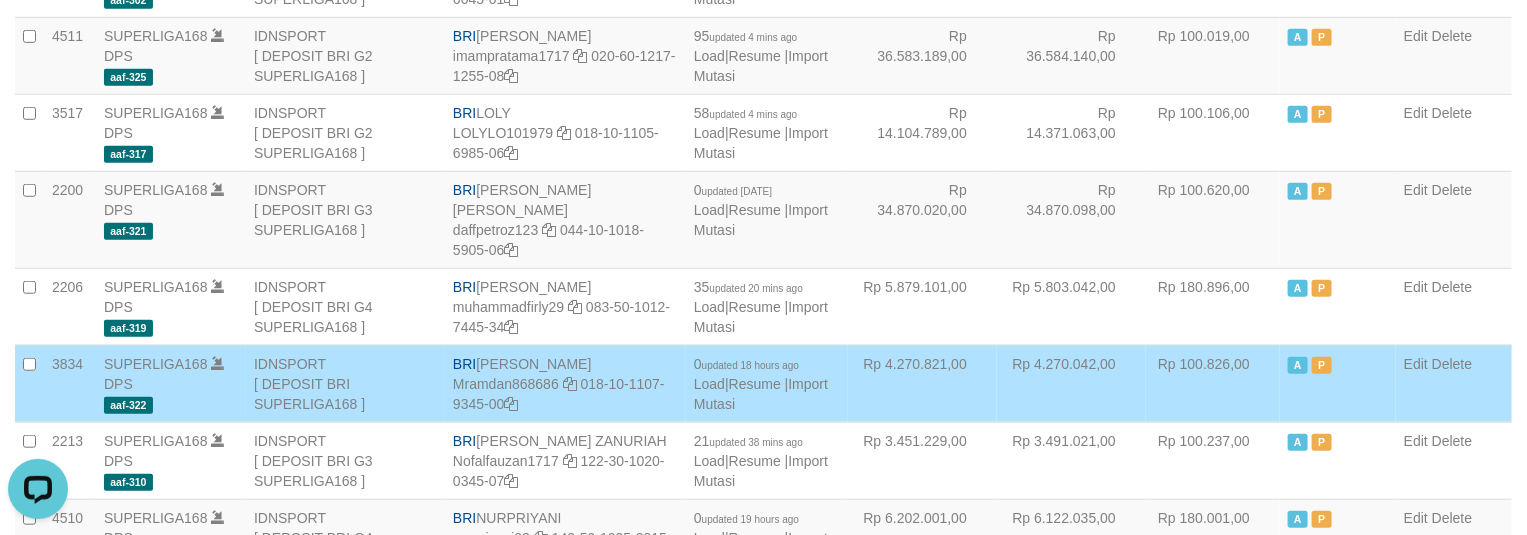 scroll, scrollTop: 0, scrollLeft: 0, axis: both 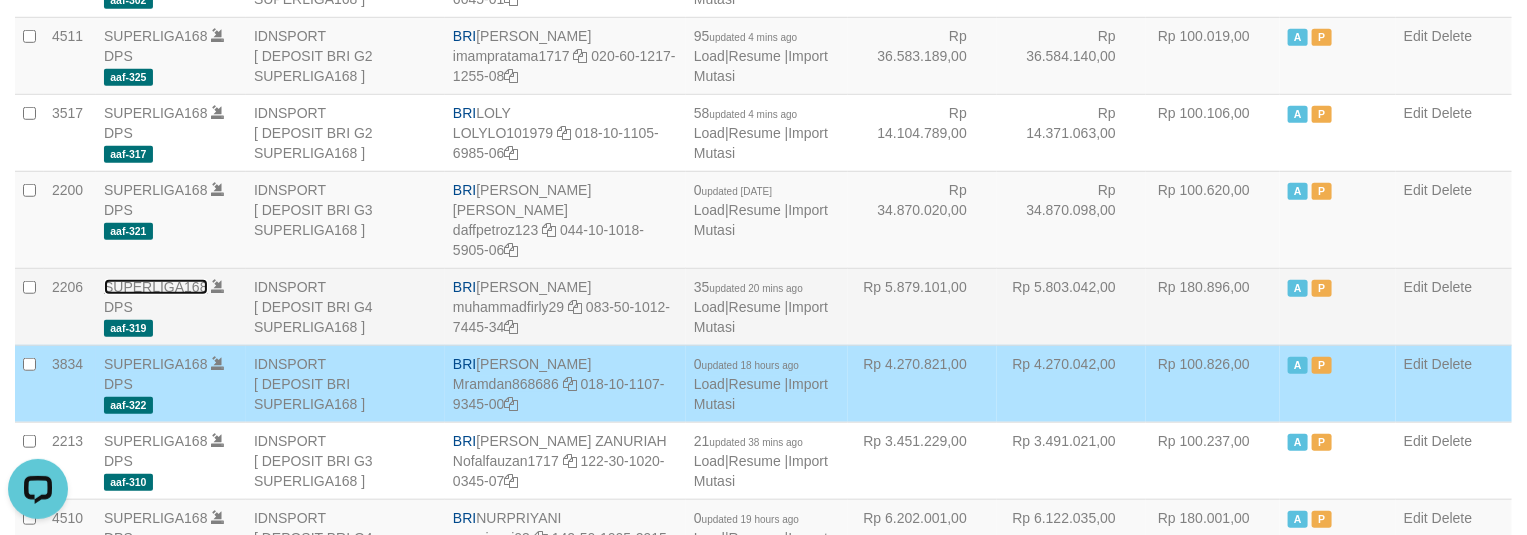 click on "SUPERLIGA168" at bounding box center (156, 287) 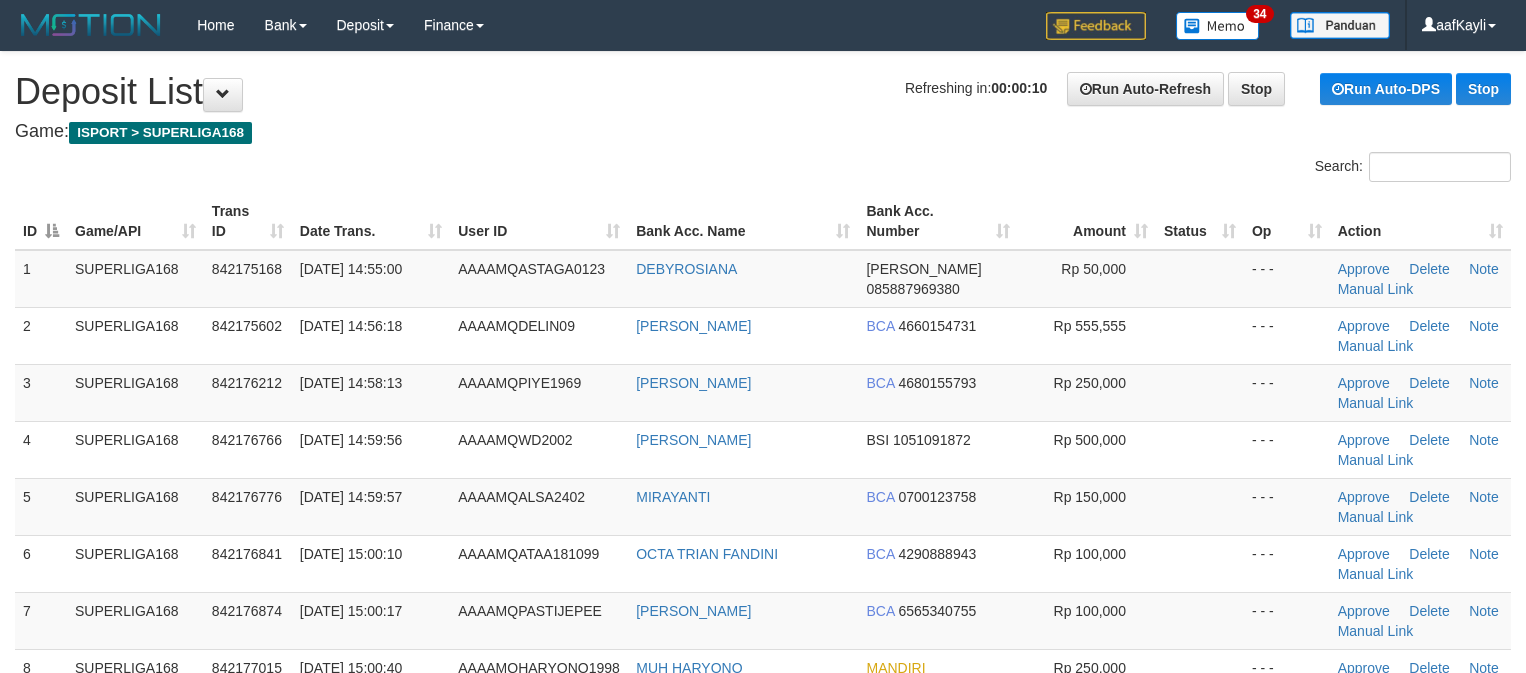 scroll, scrollTop: 0, scrollLeft: 0, axis: both 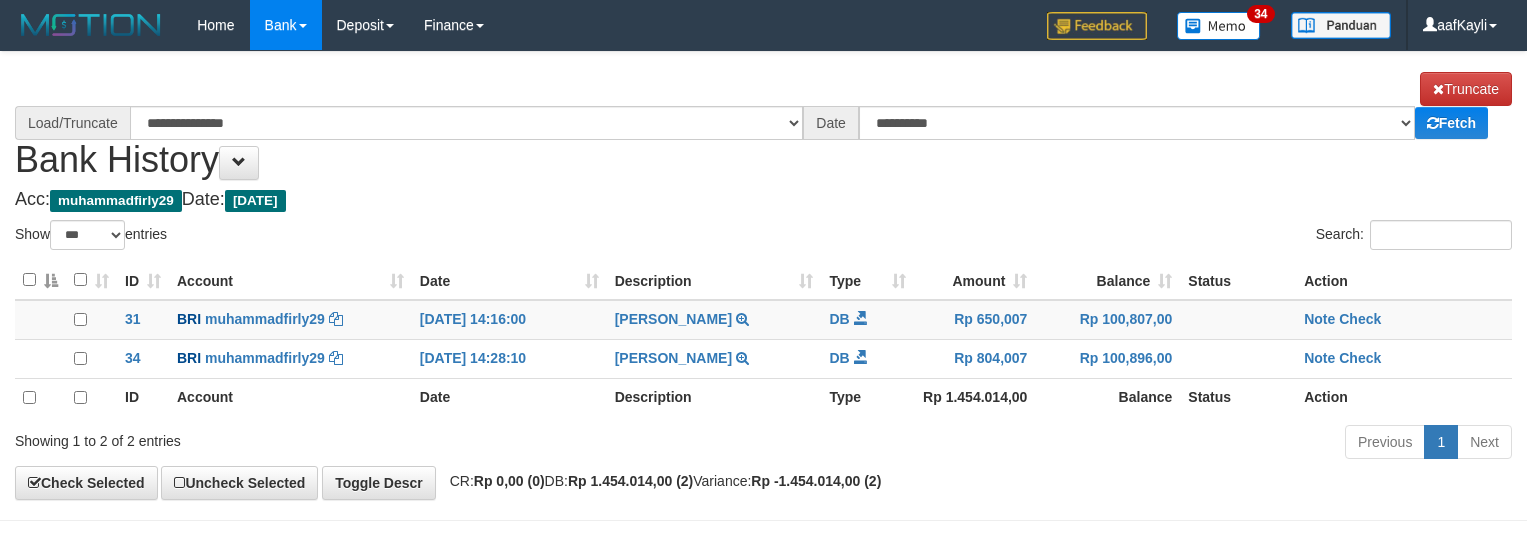 select on "***" 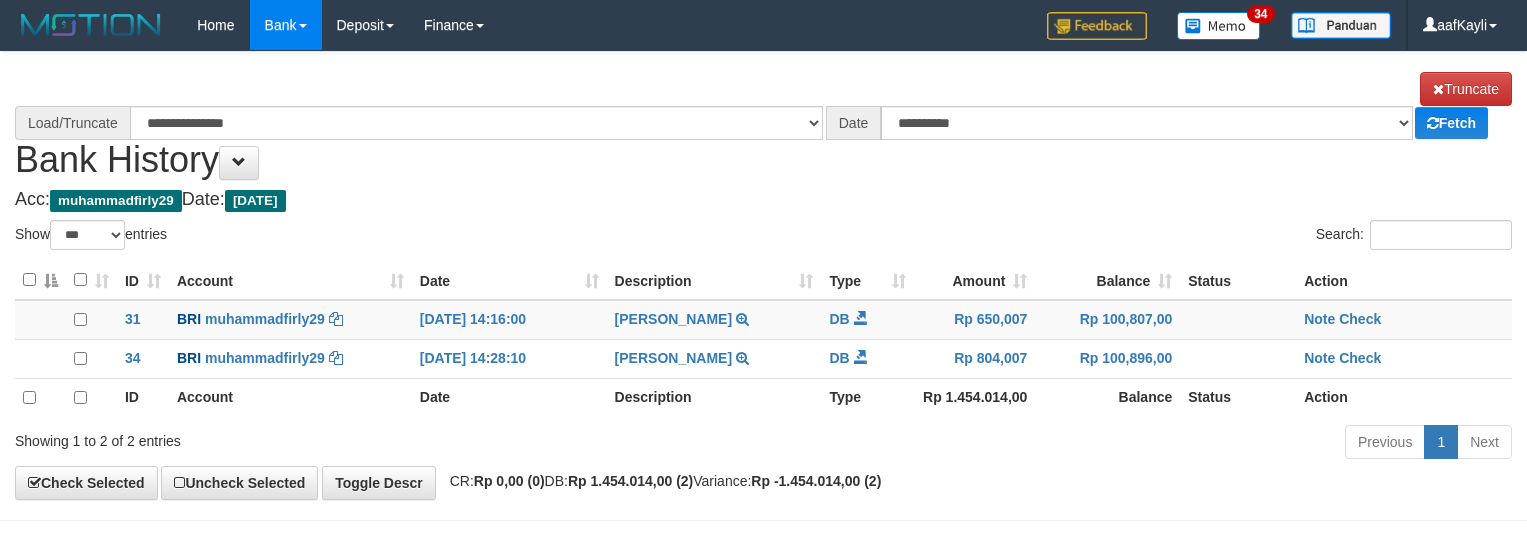scroll, scrollTop: 0, scrollLeft: 0, axis: both 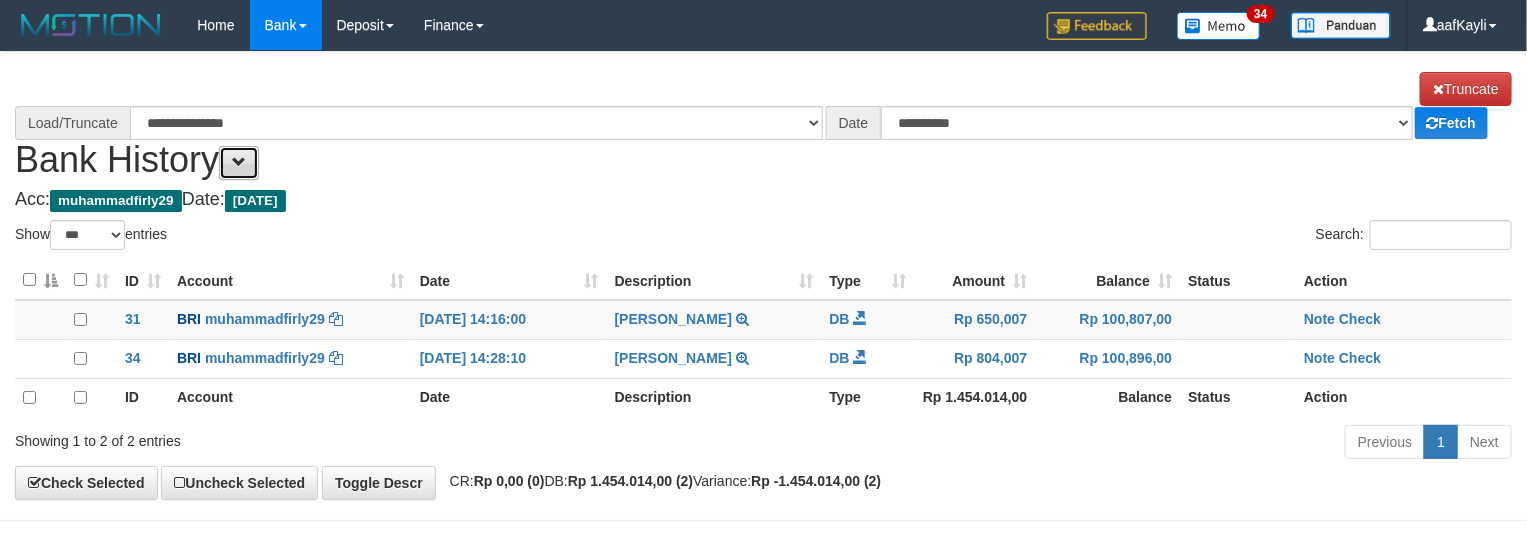 click at bounding box center (239, 162) 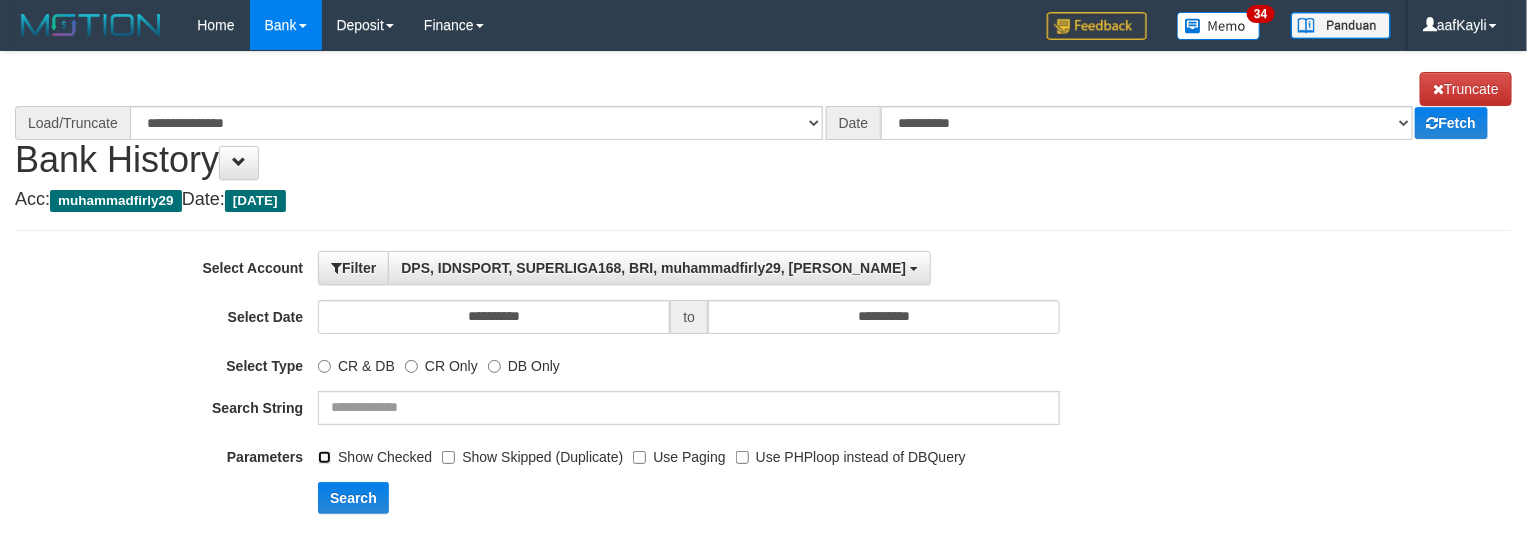 select on "****" 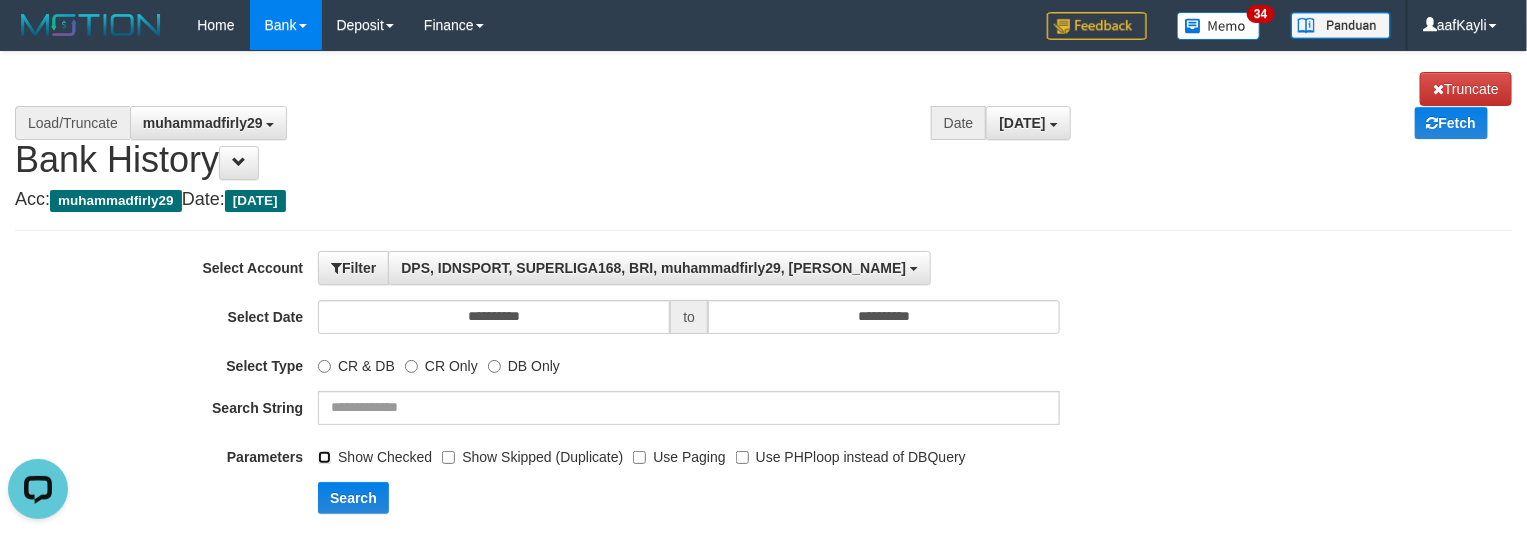 scroll, scrollTop: 0, scrollLeft: 0, axis: both 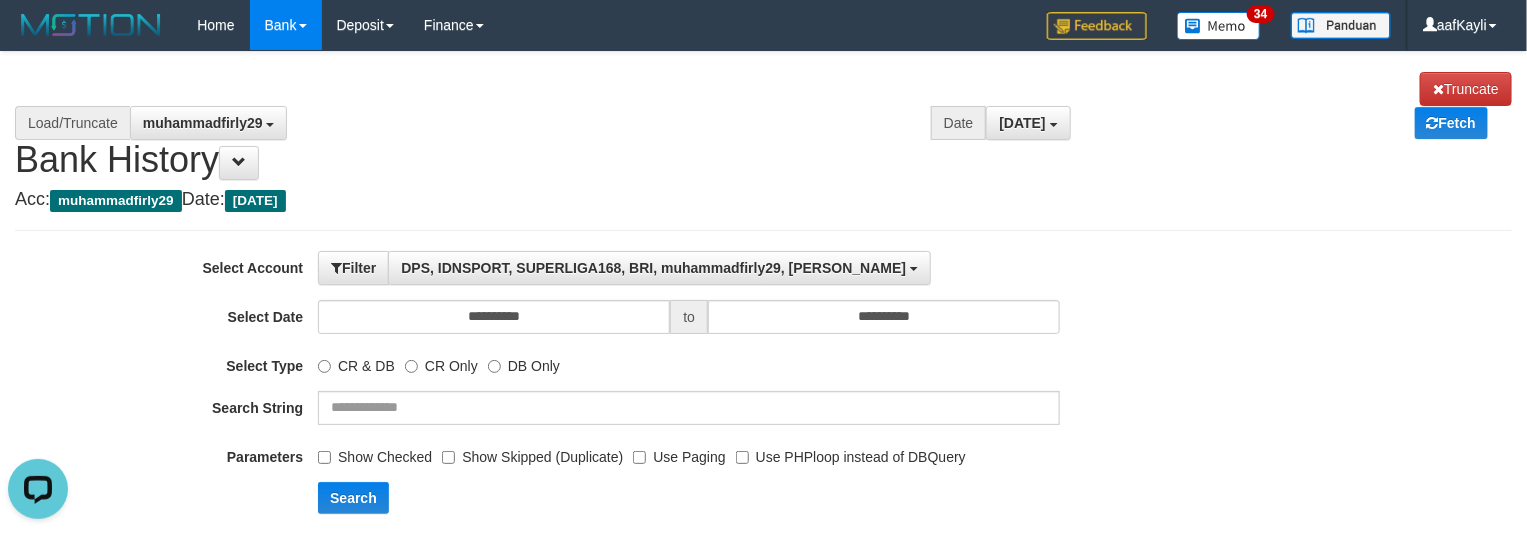 click on "Search" at bounding box center [795, 498] 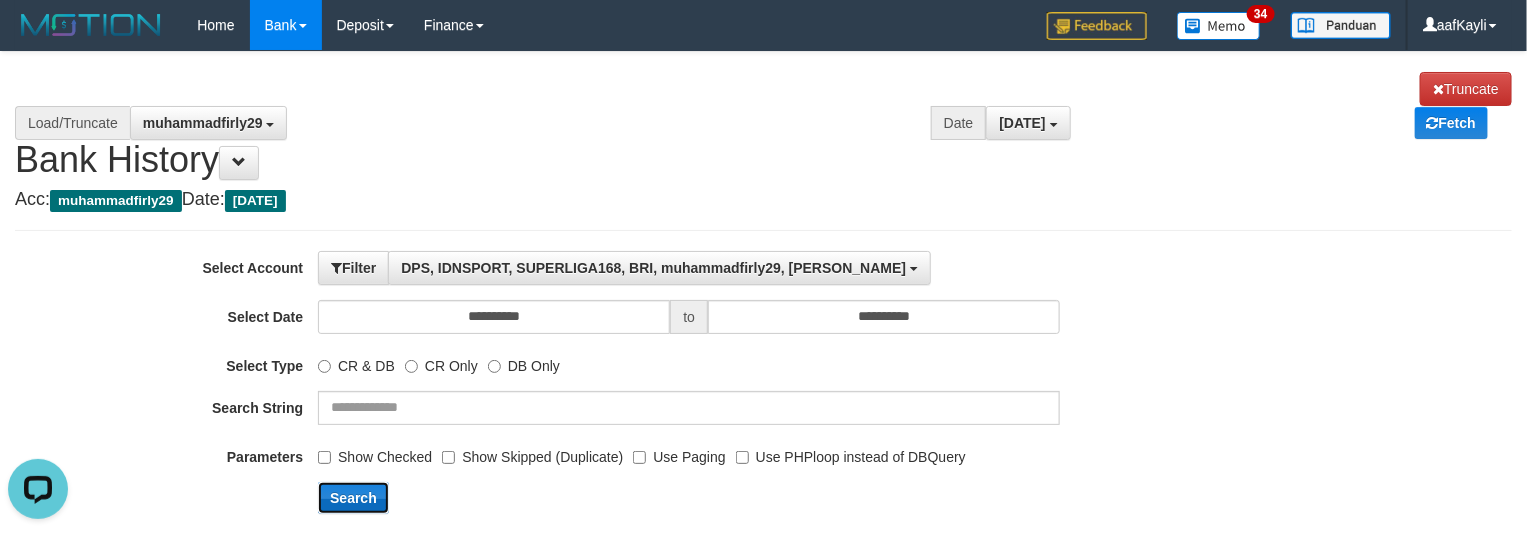 click on "Search" at bounding box center [353, 498] 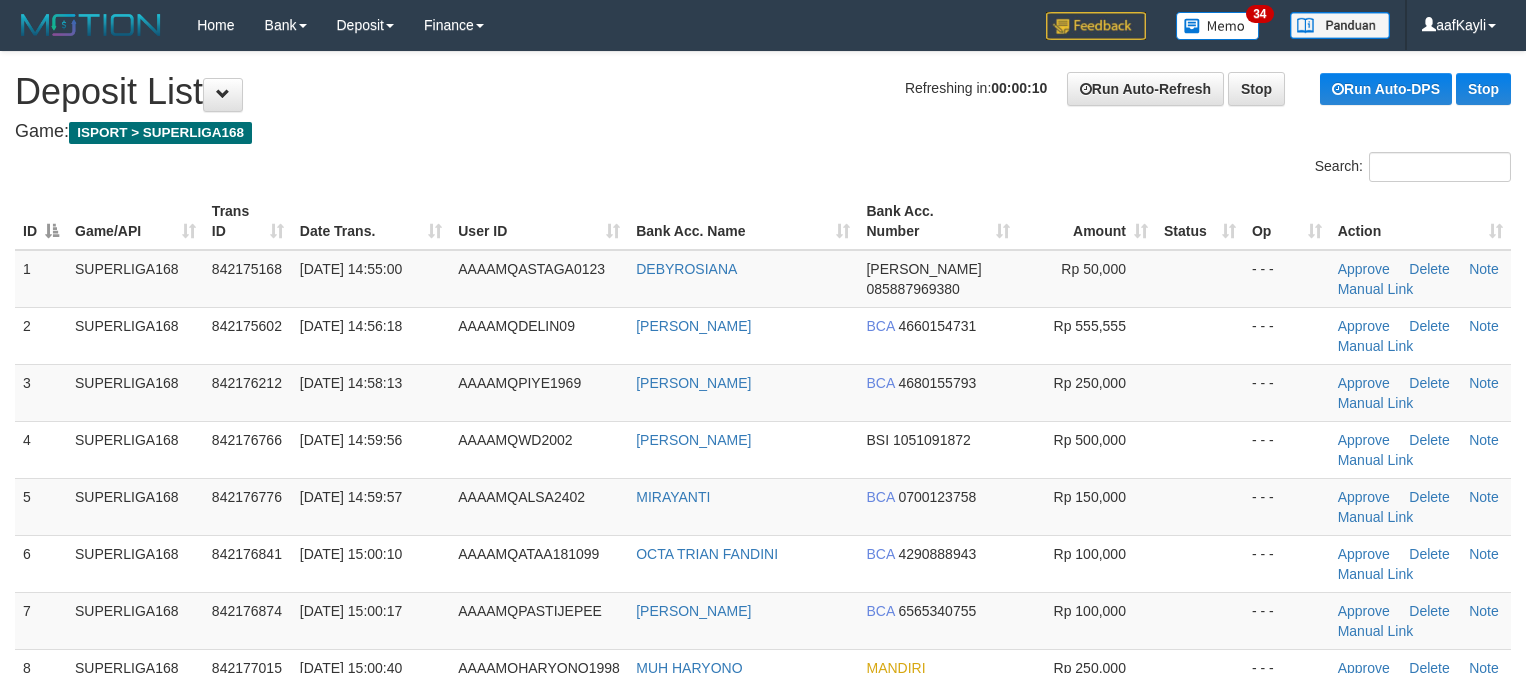 scroll, scrollTop: 0, scrollLeft: 0, axis: both 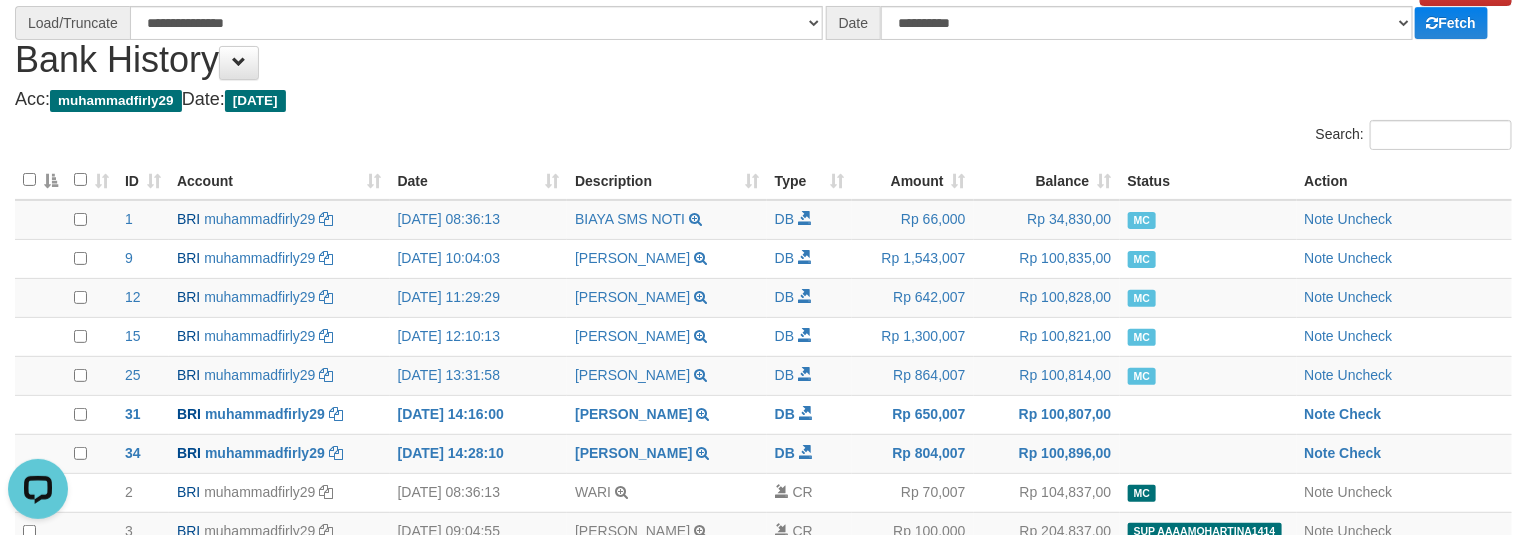 select on "****" 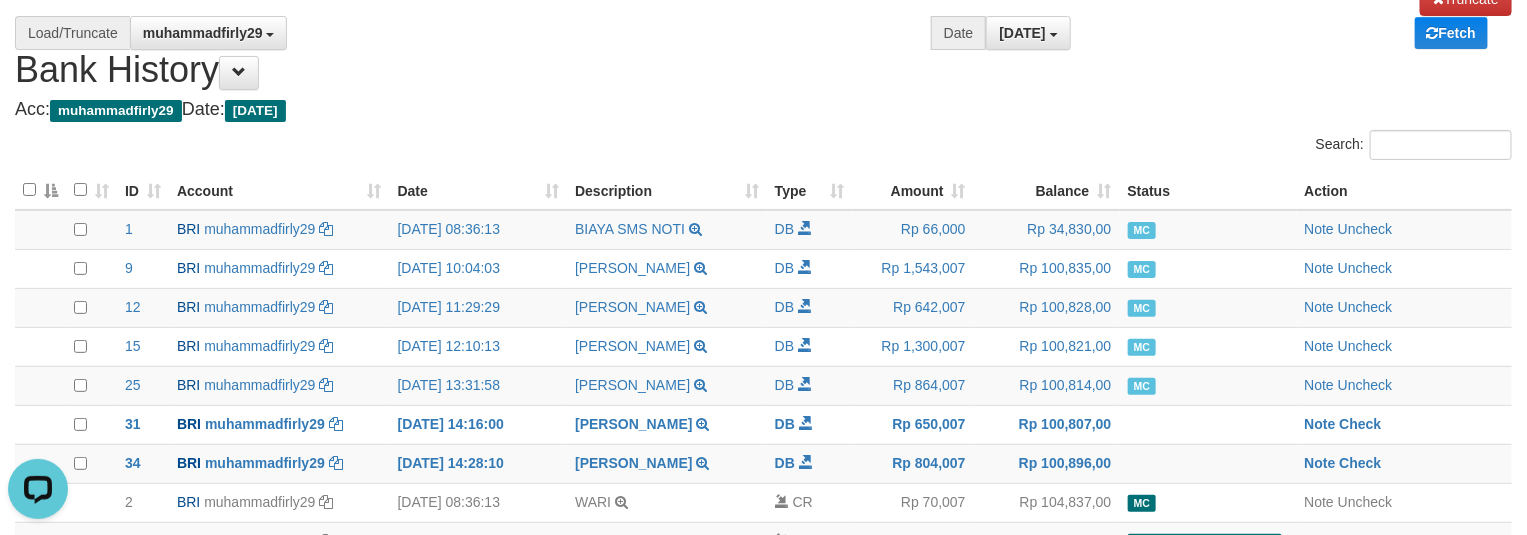 scroll, scrollTop: 55, scrollLeft: 0, axis: vertical 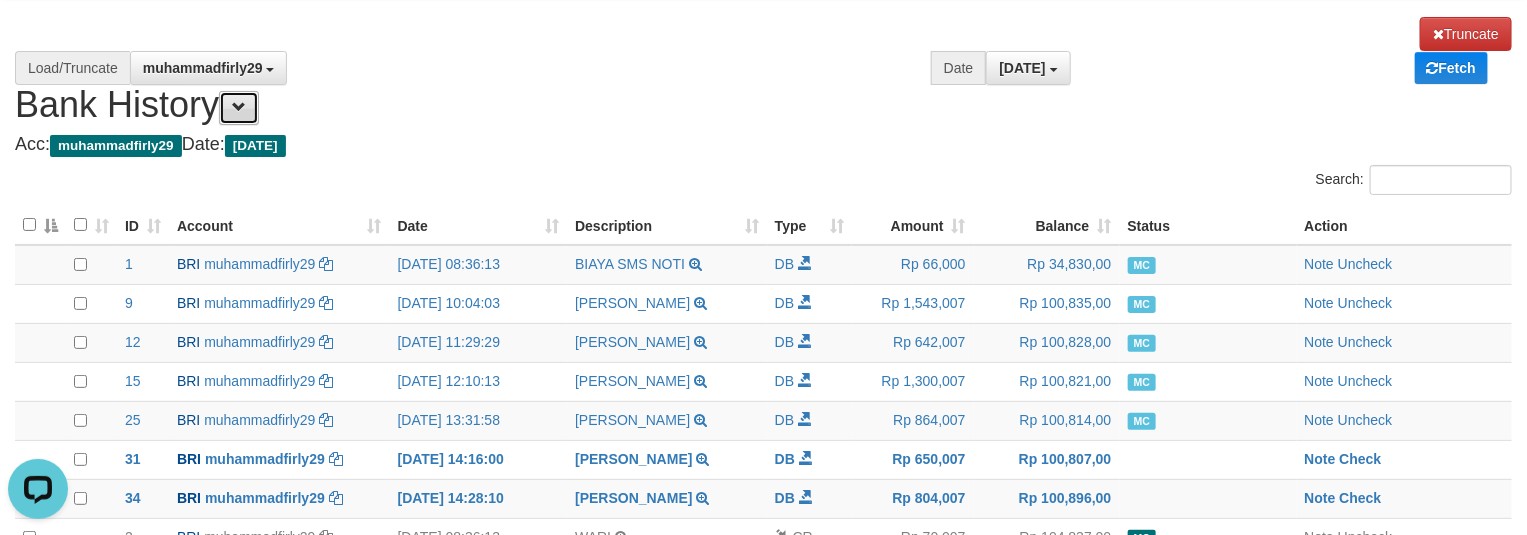 click at bounding box center [239, 107] 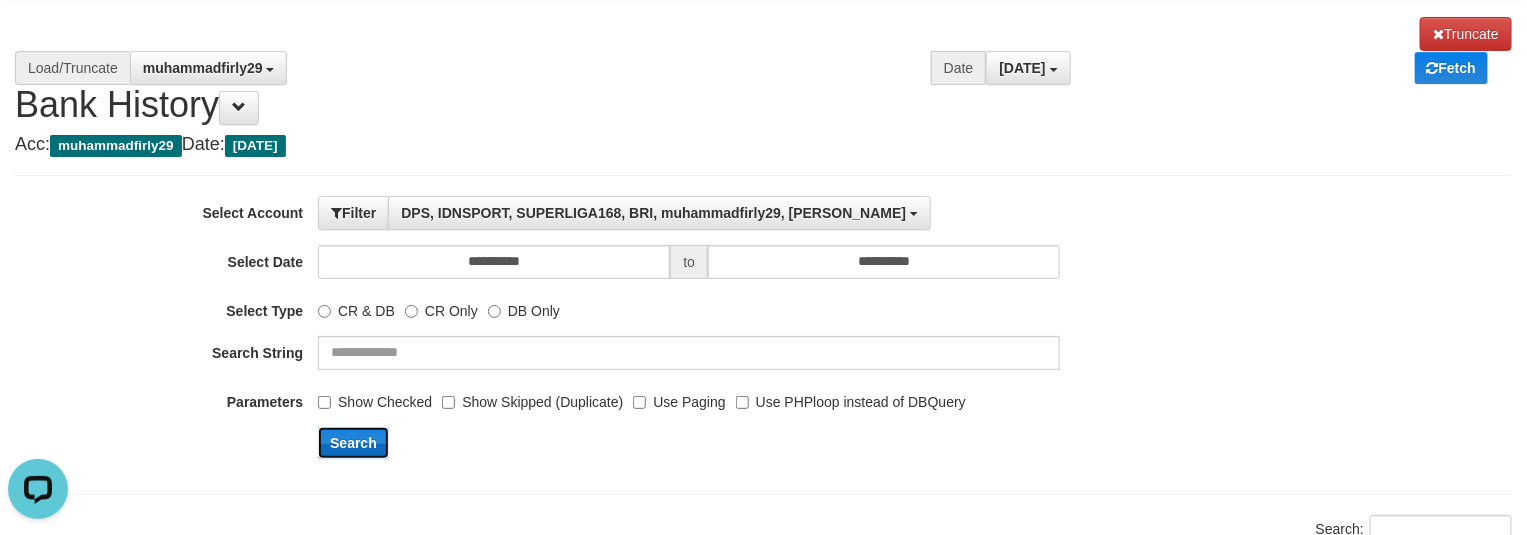 click on "Search" at bounding box center [353, 443] 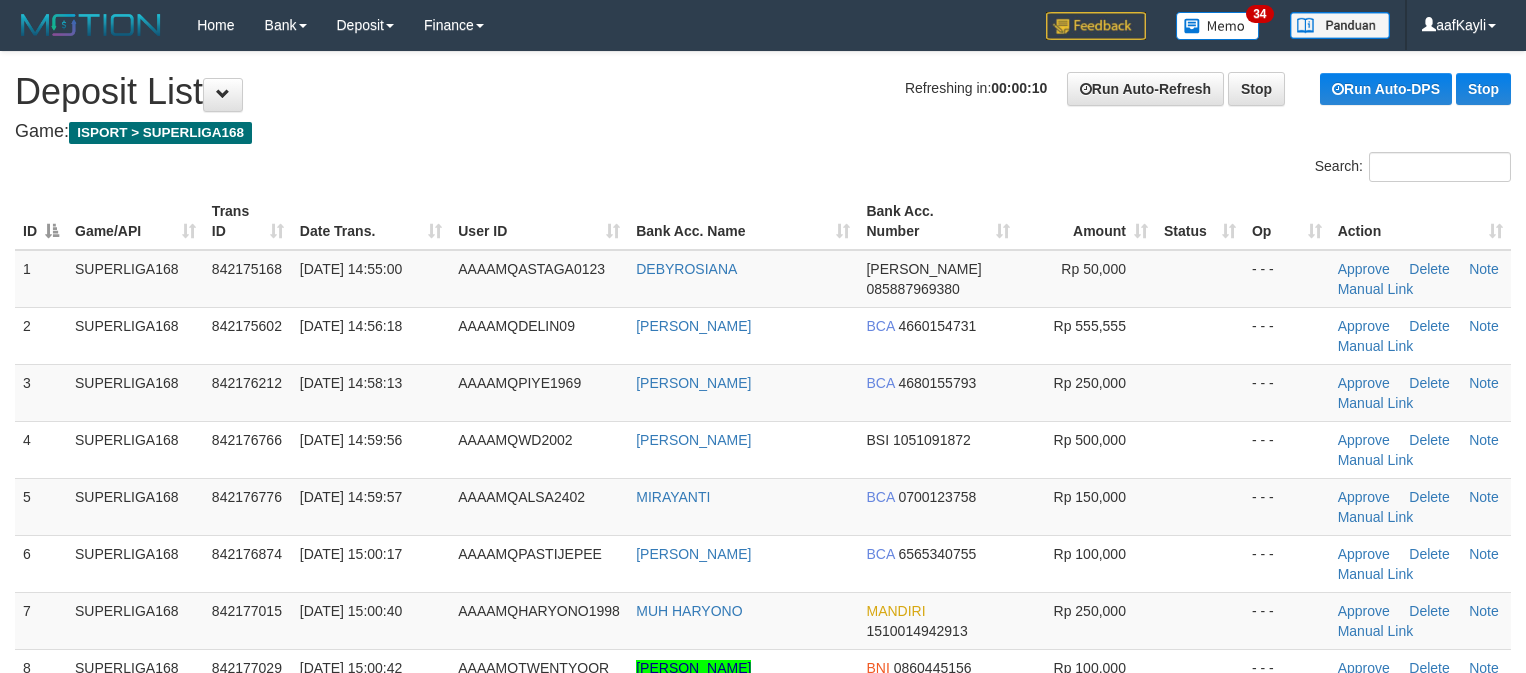 scroll, scrollTop: 0, scrollLeft: 0, axis: both 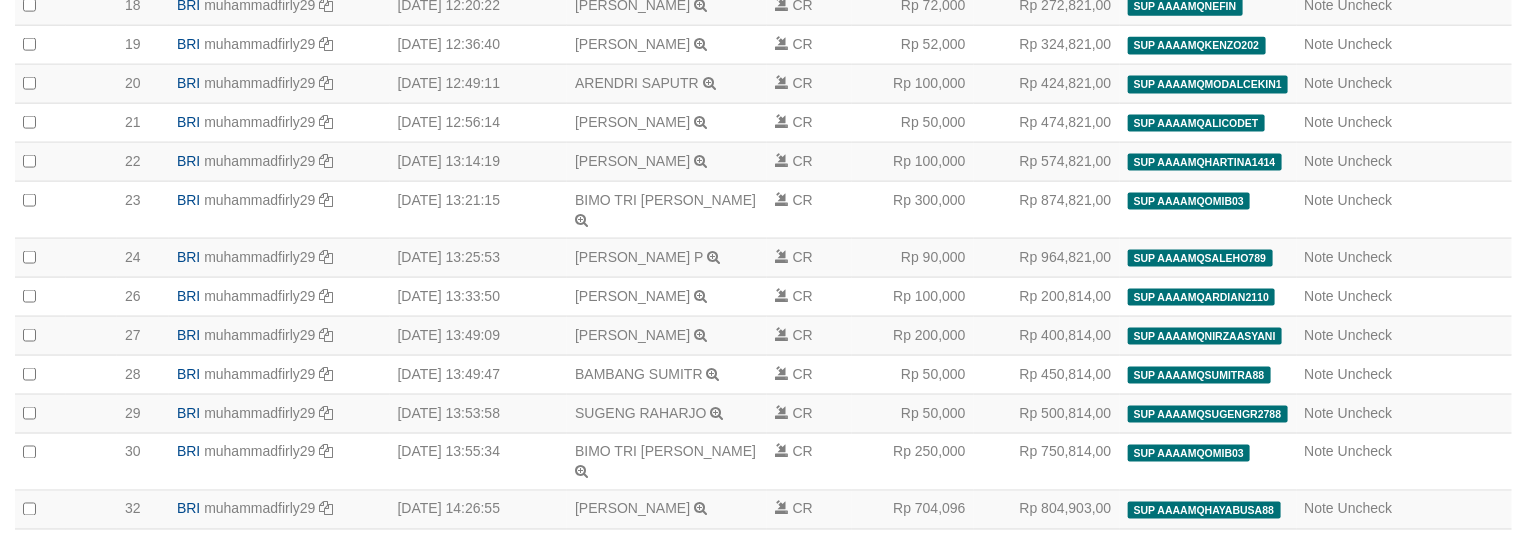 select on "****" 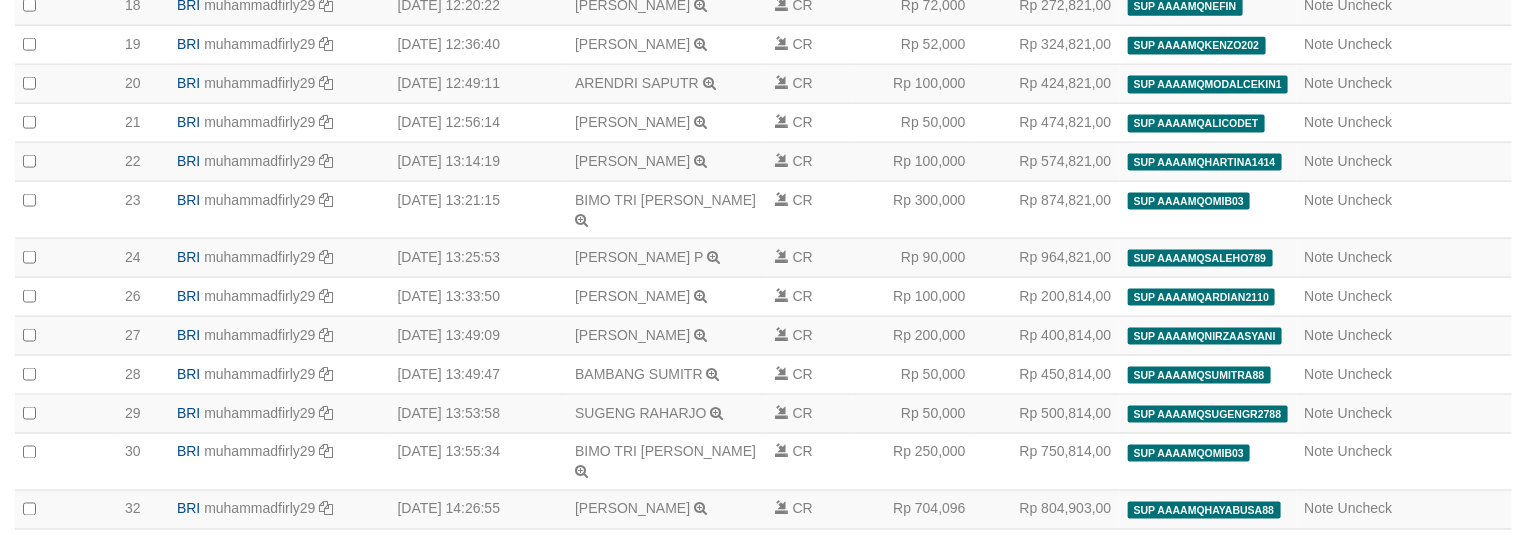 scroll, scrollTop: 1373, scrollLeft: 0, axis: vertical 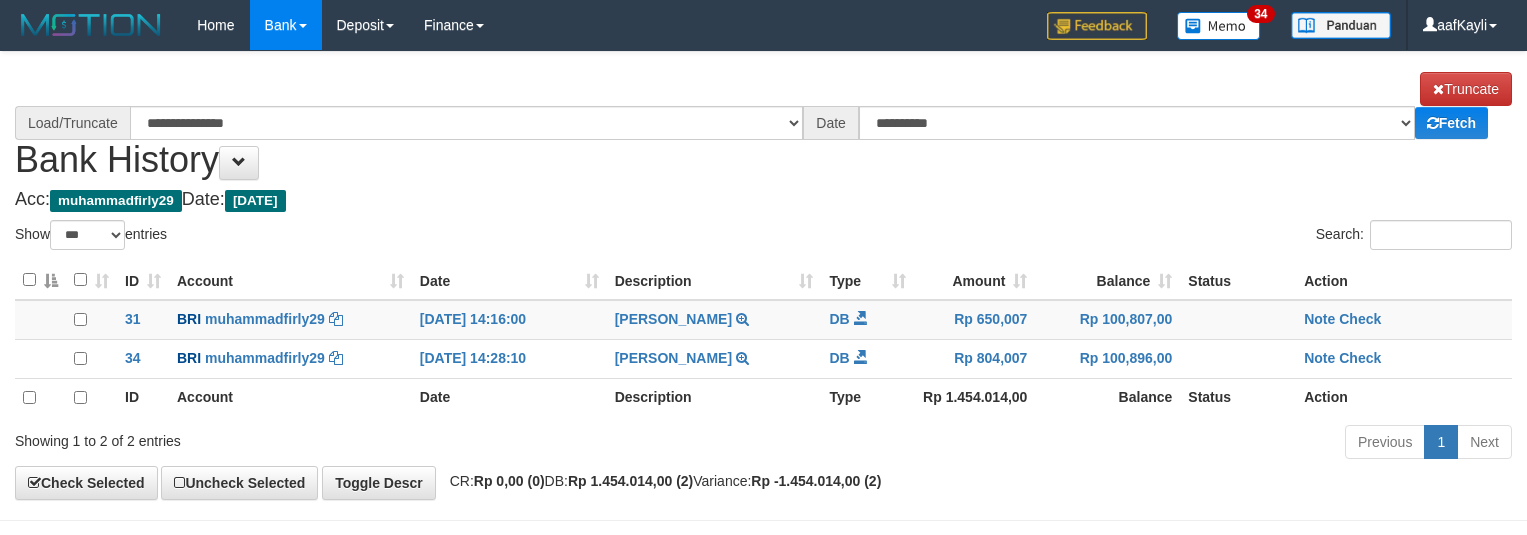 select on "***" 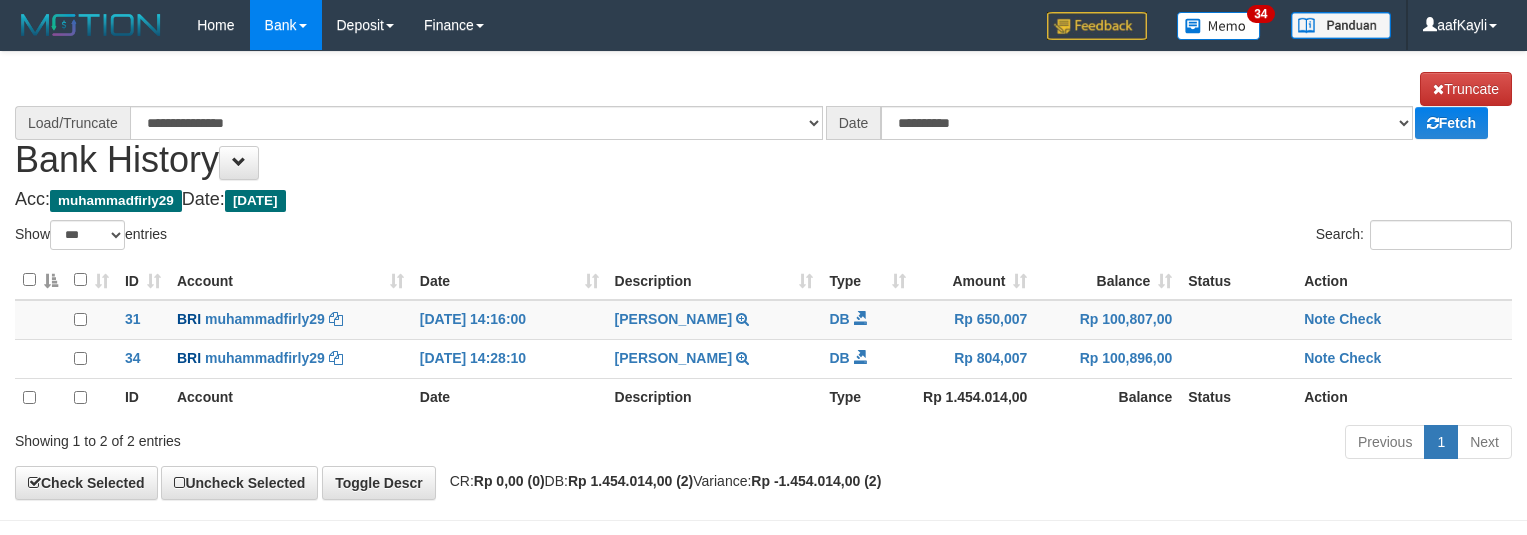 scroll, scrollTop: 0, scrollLeft: 0, axis: both 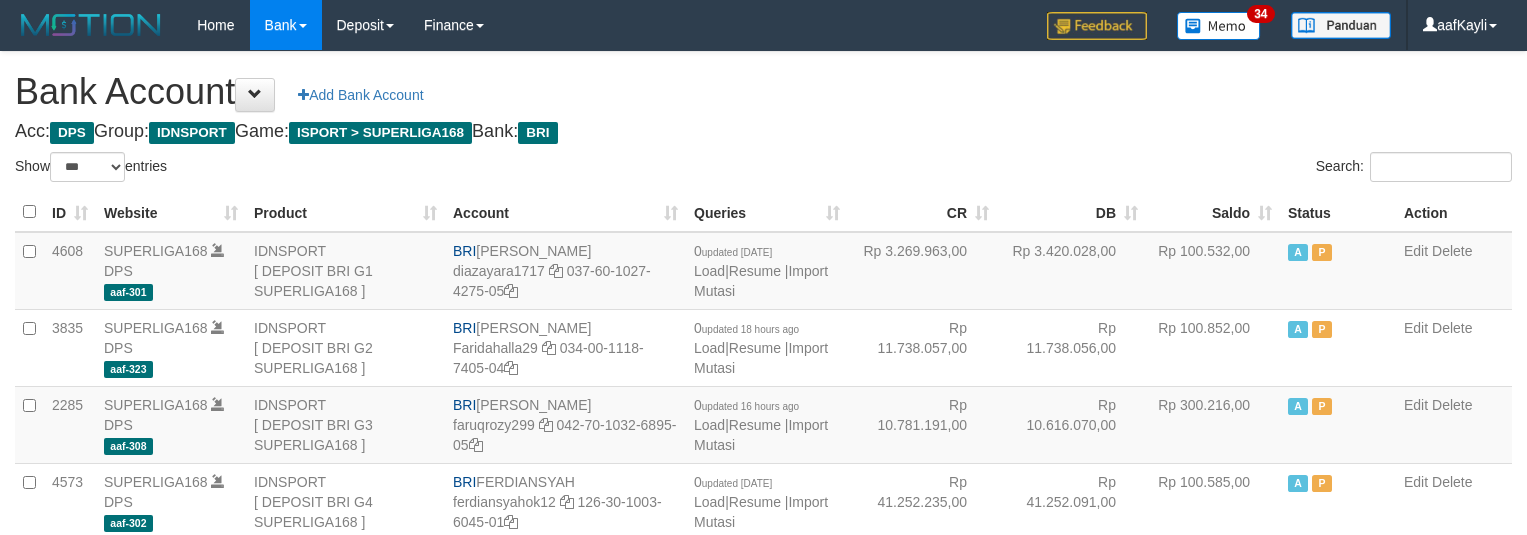select on "***" 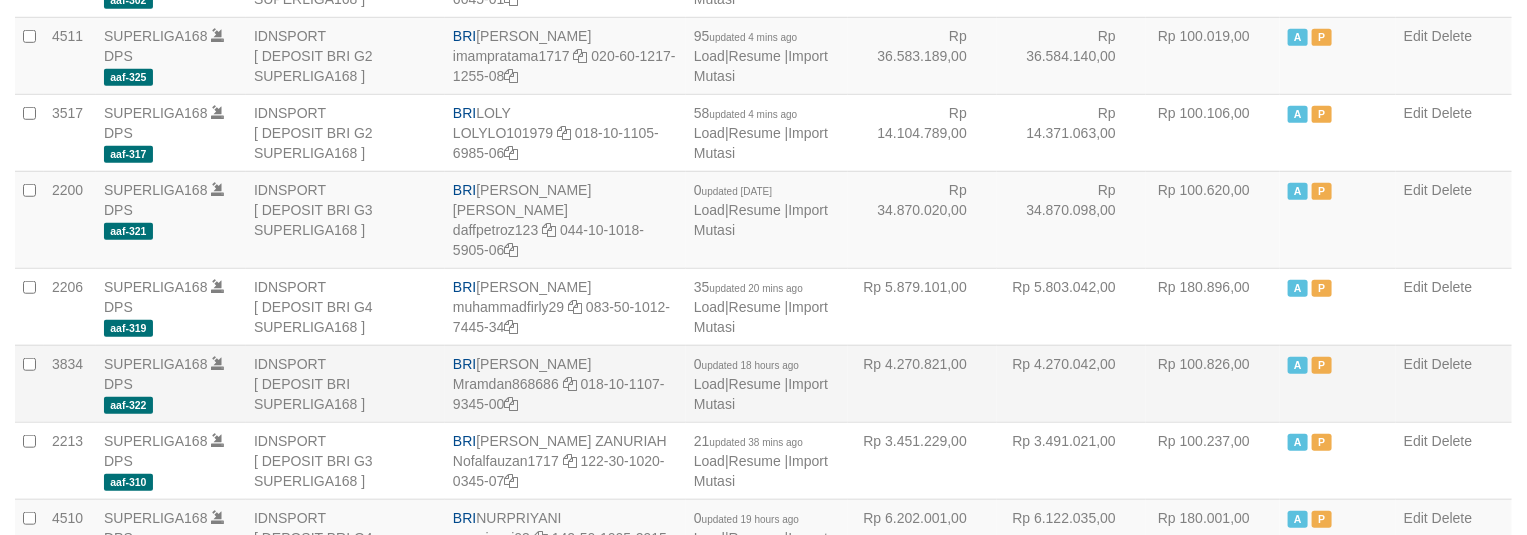 click on "Rp 4.270.042,00" at bounding box center (1071, 383) 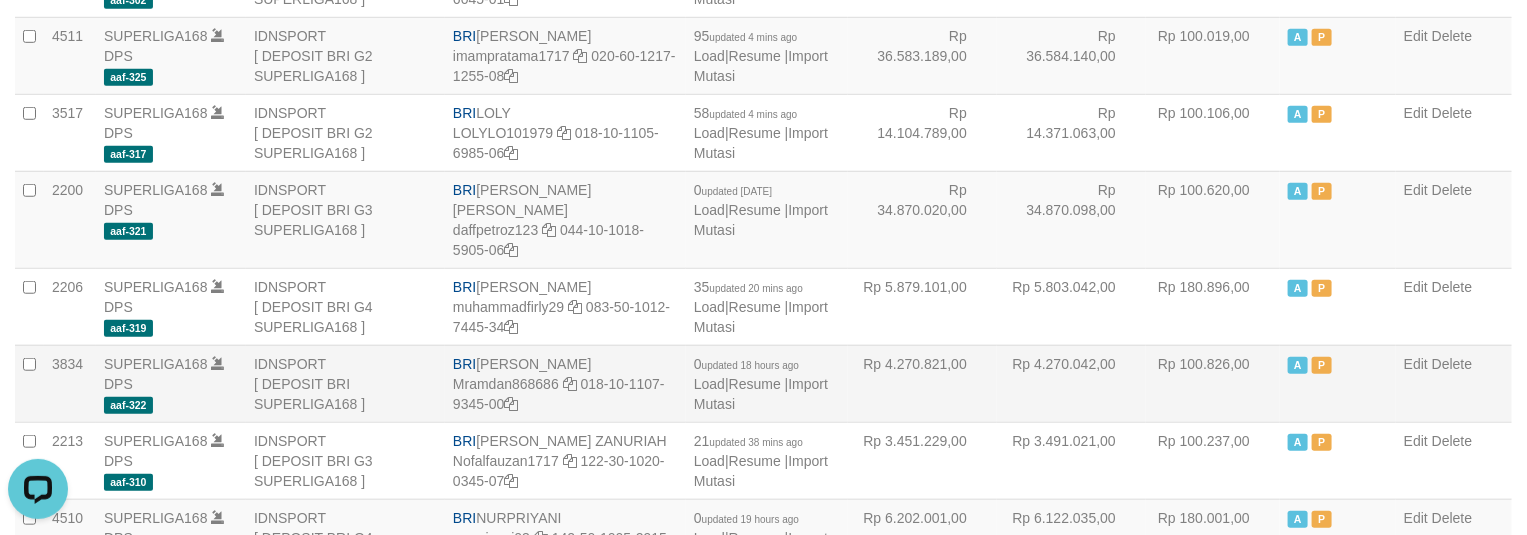 scroll, scrollTop: 0, scrollLeft: 0, axis: both 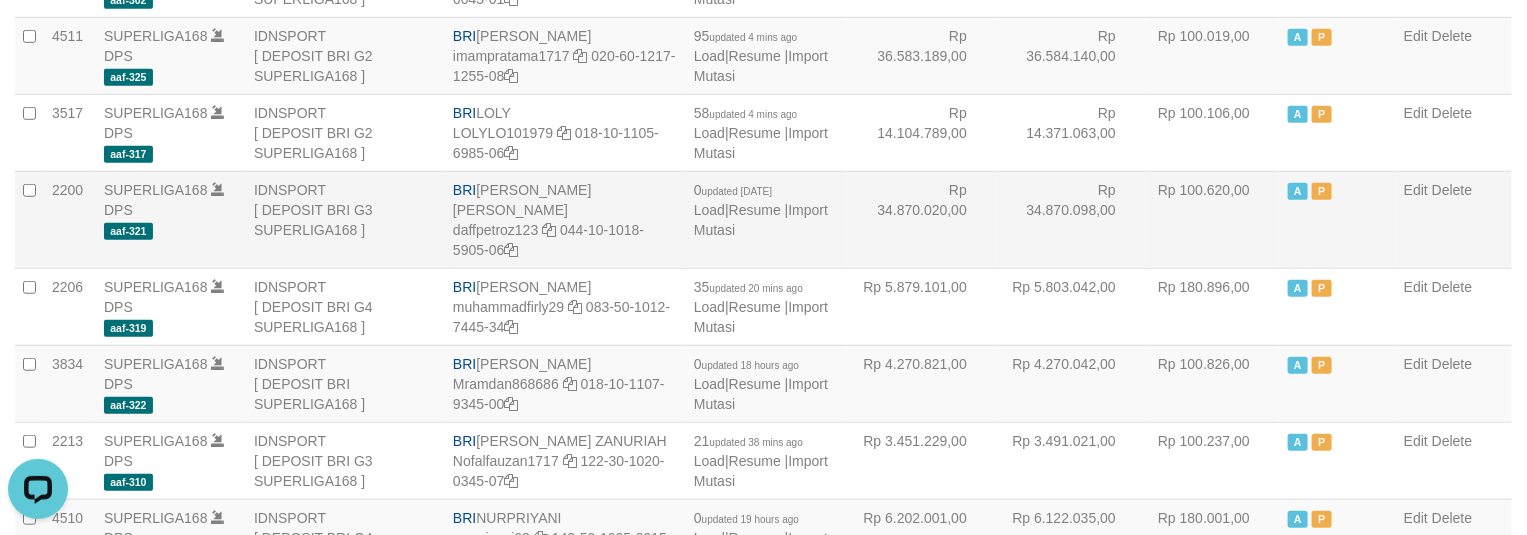 click on "Rp 100.620,00" at bounding box center (1213, 219) 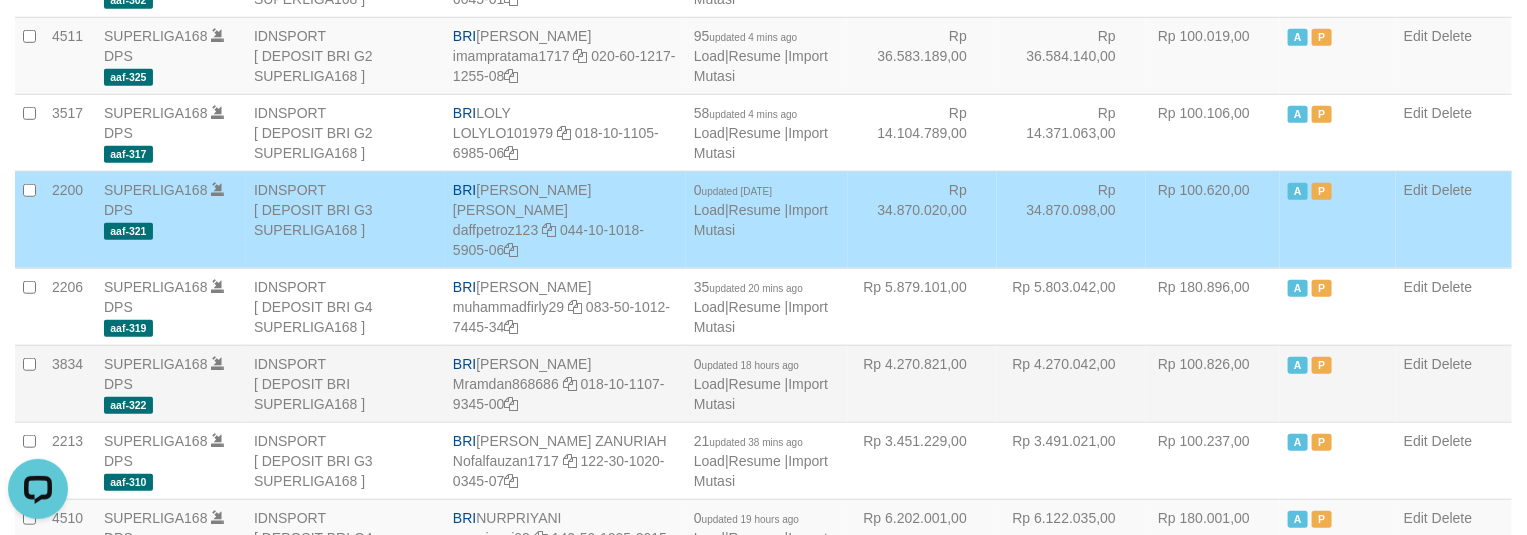 click on "Rp 4.270.042,00" at bounding box center (1071, 383) 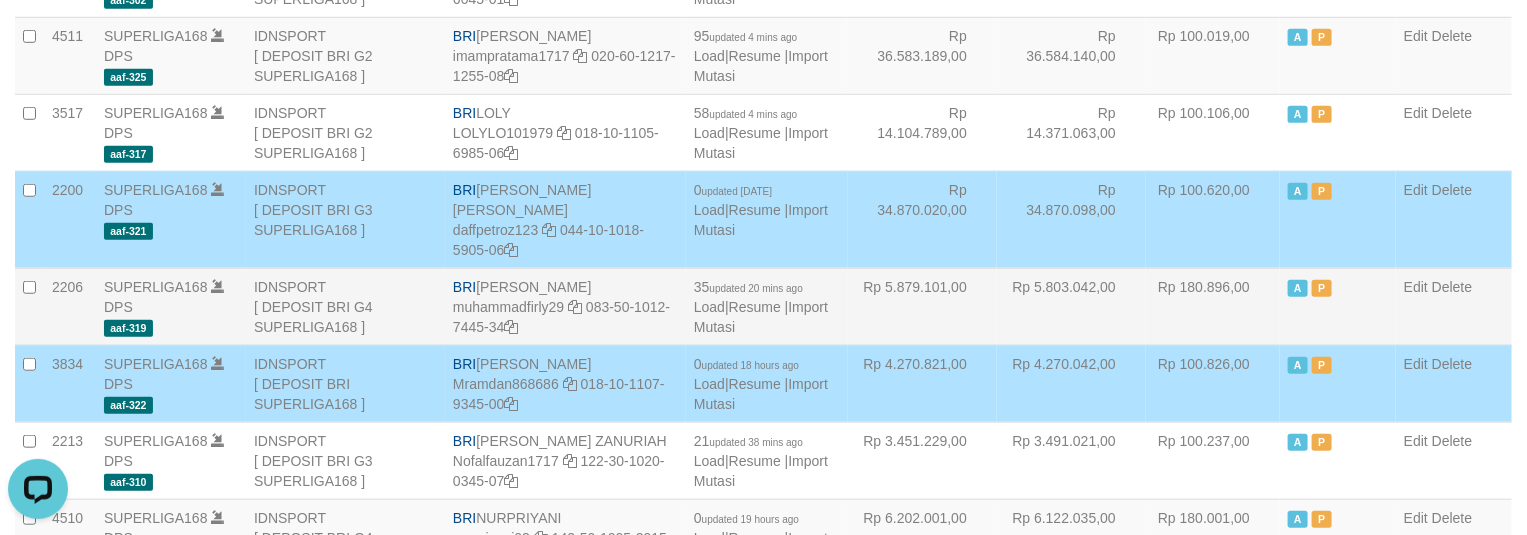 click on "4608
SUPERLIGA168
DPS
aaf-301
IDNSPORT
[ DEPOSIT BRI G1 SUPERLIGA168 ]
BRI
DIAZ AYARA YUDHA
diazayara1717
037-60-1027-4275-05
0  updated 1 day ago
Load
|
Resume
|
Import Mutasi
Rp 3.269.963,00
Rp 3.420.028,00
Rp 100.532,00
A
P
Edit
Delete
3835
DPS" at bounding box center (763, 374) 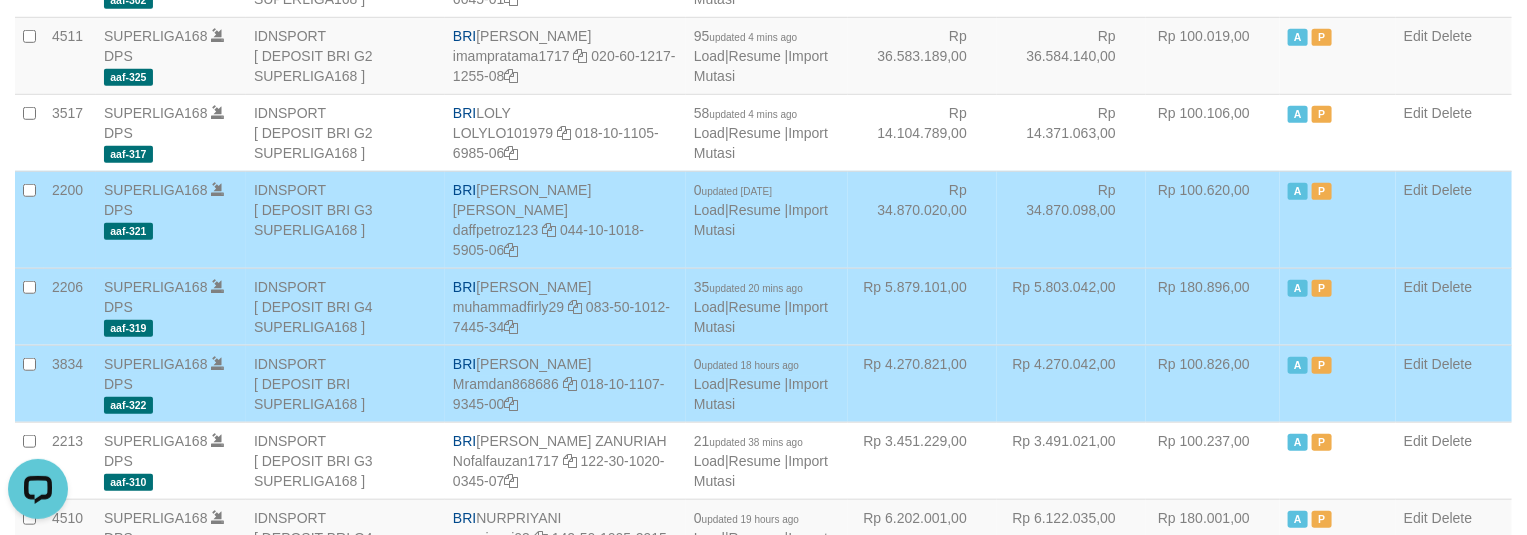 click on "Rp 4.270.042,00" at bounding box center (1071, 383) 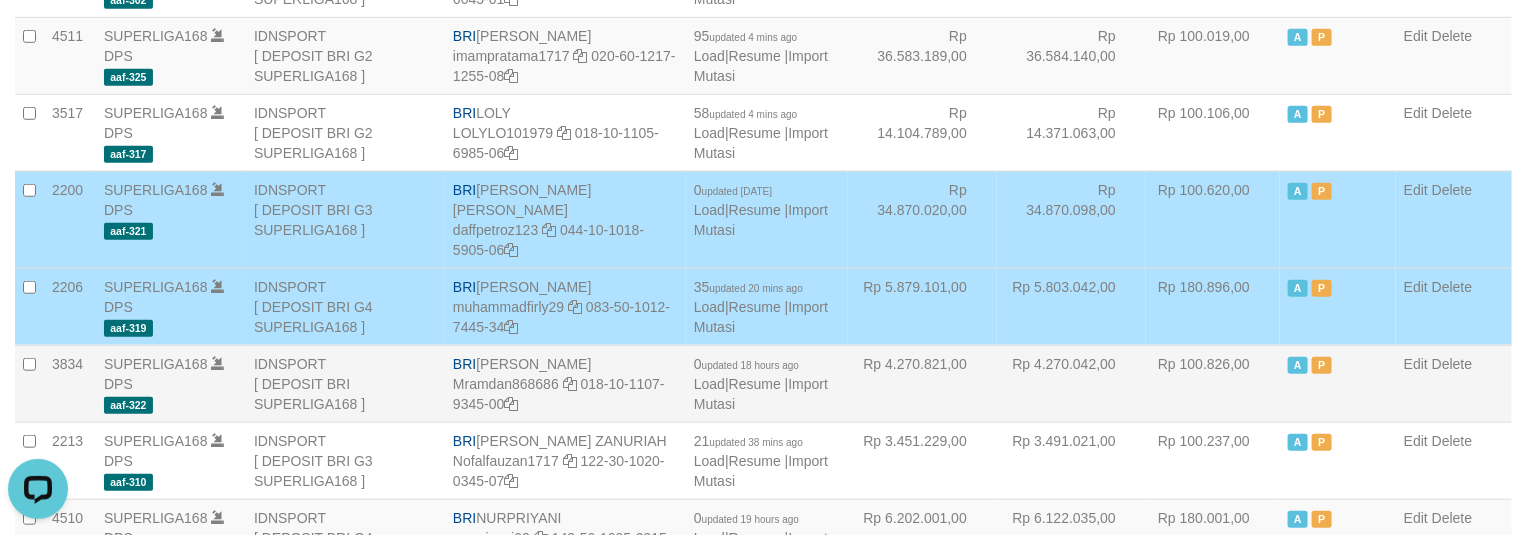 scroll, scrollTop: 910, scrollLeft: 0, axis: vertical 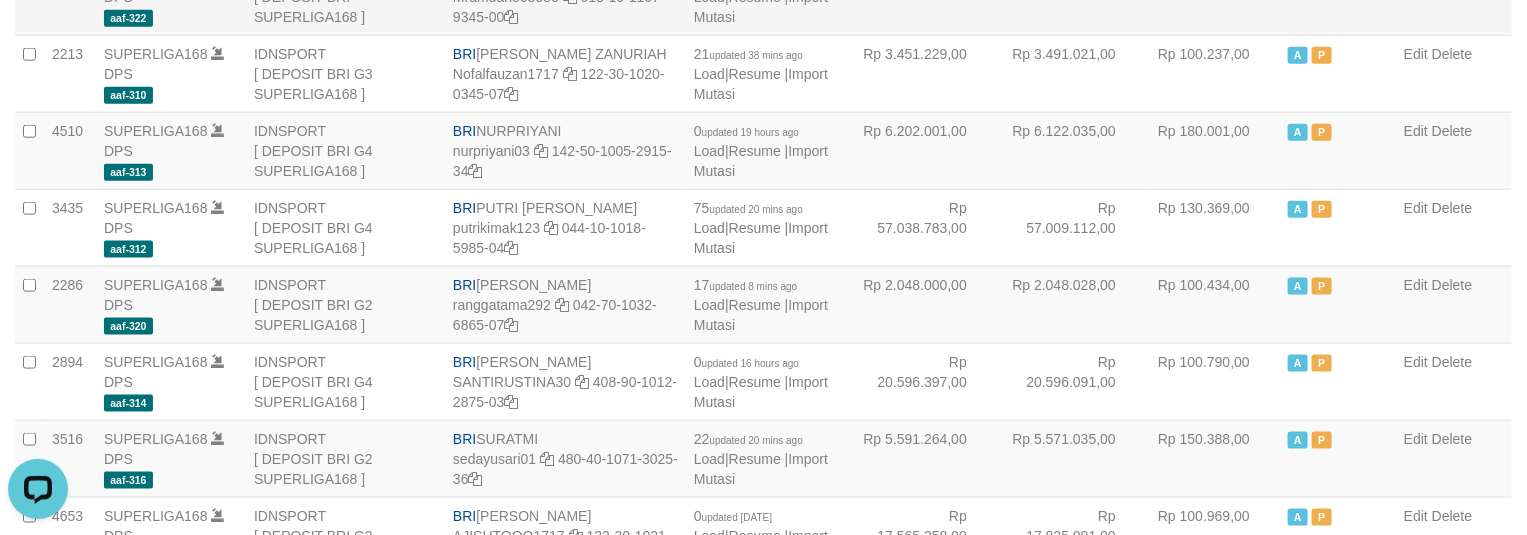 click on "Rp 20.596.091,00" at bounding box center (1071, 381) 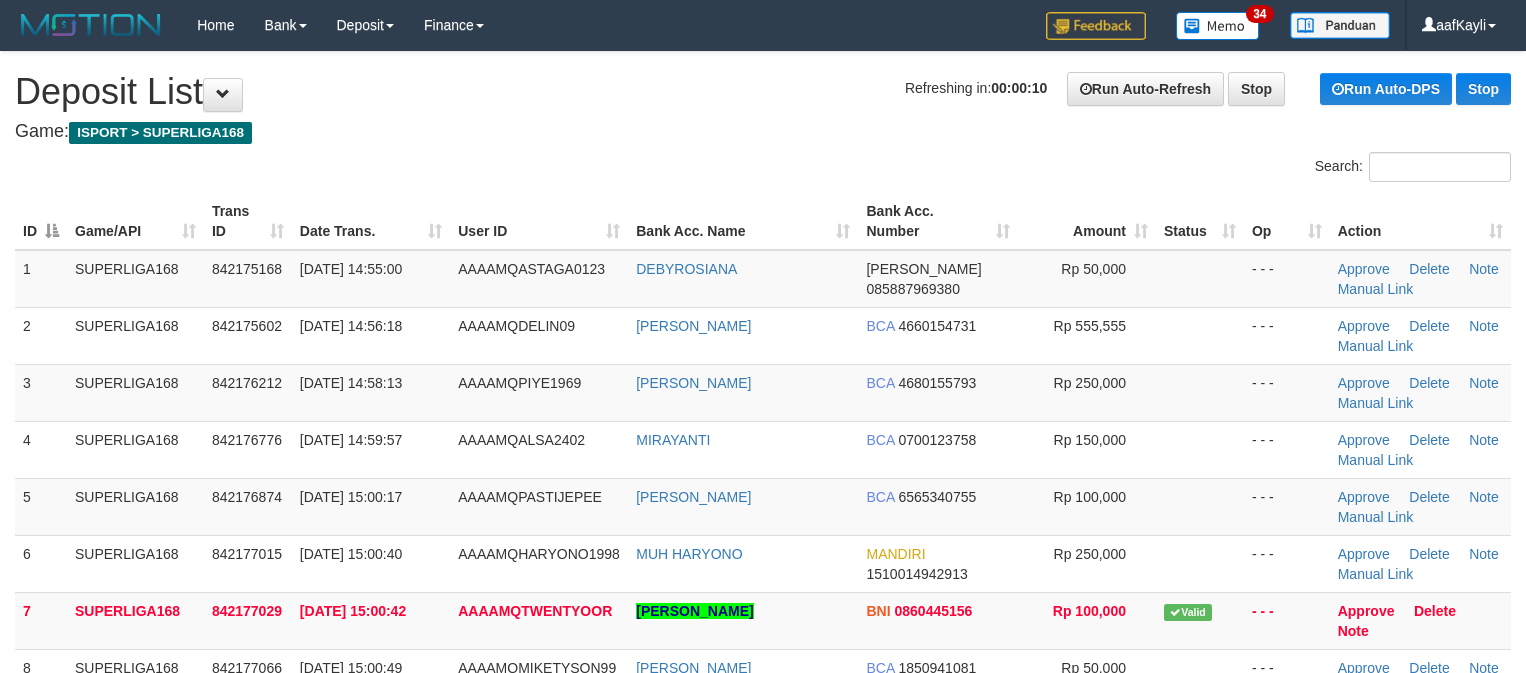 scroll, scrollTop: 0, scrollLeft: 0, axis: both 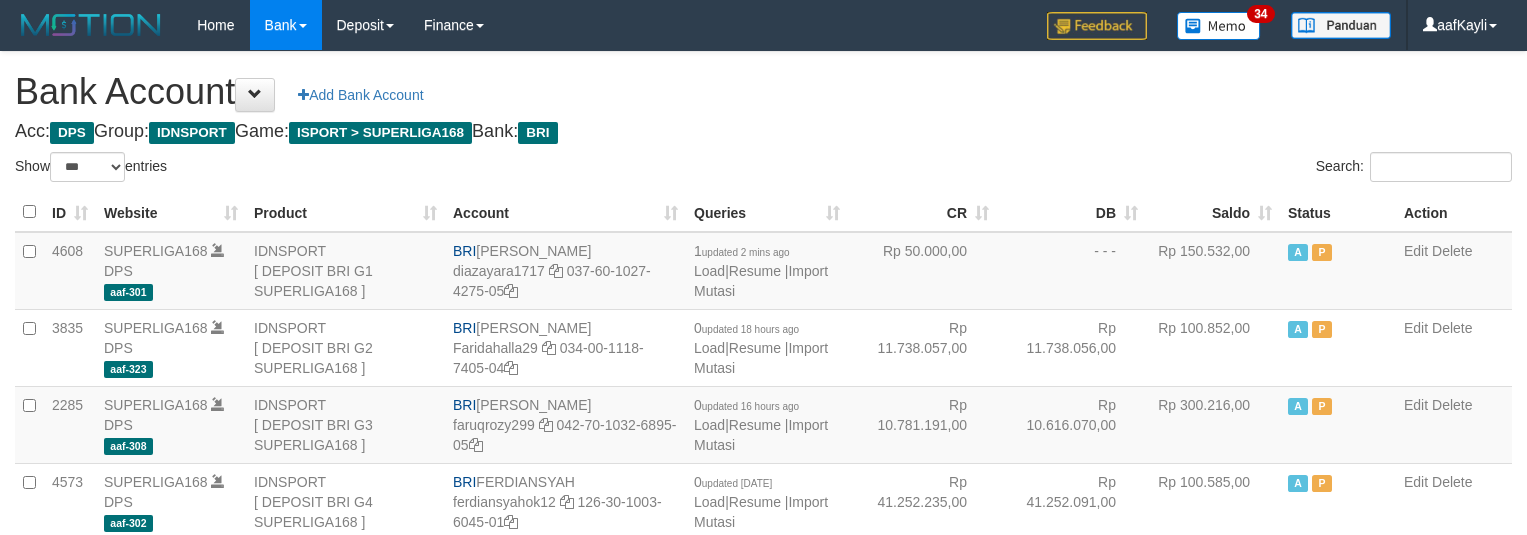 select on "***" 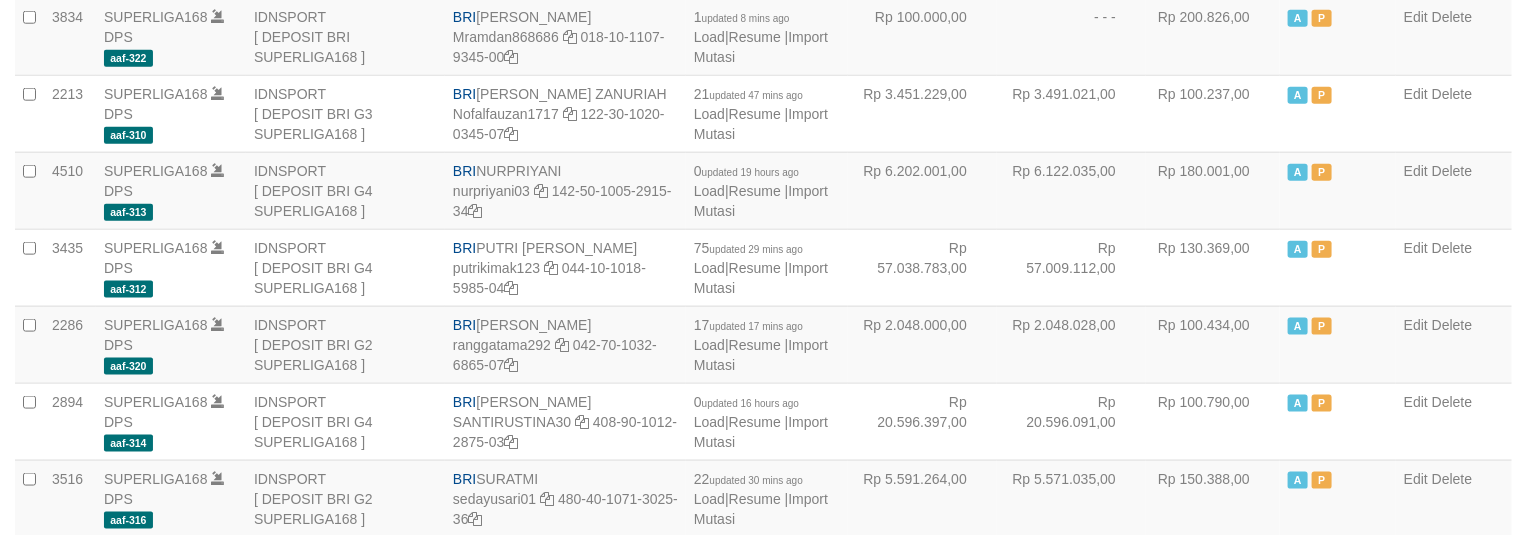 scroll, scrollTop: 910, scrollLeft: 0, axis: vertical 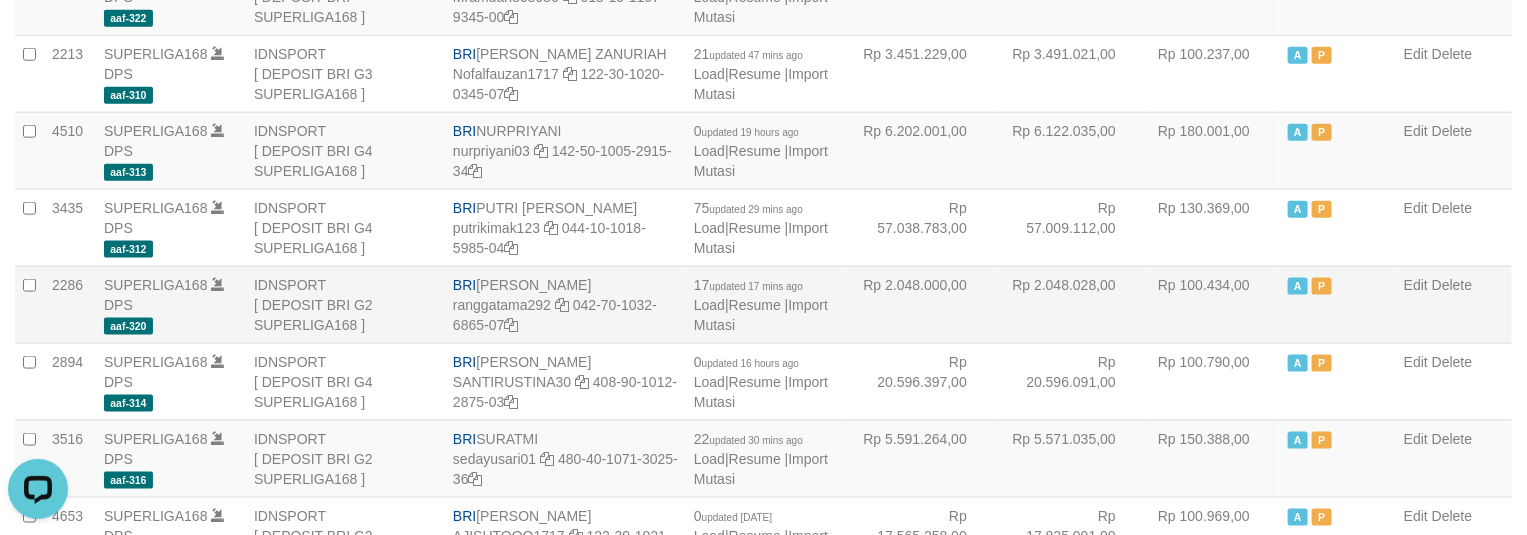 click on "Rp 2.048.028,00" at bounding box center [1071, 304] 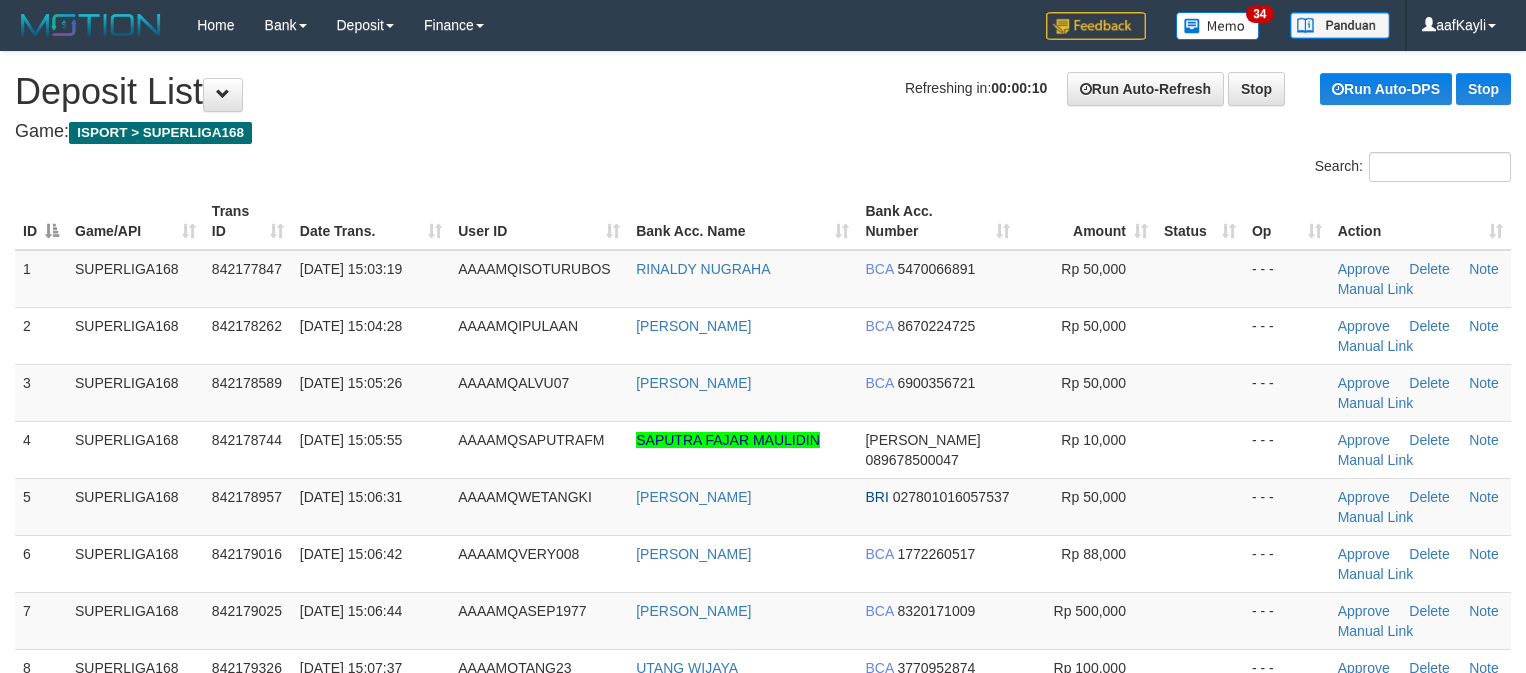 scroll, scrollTop: 0, scrollLeft: 0, axis: both 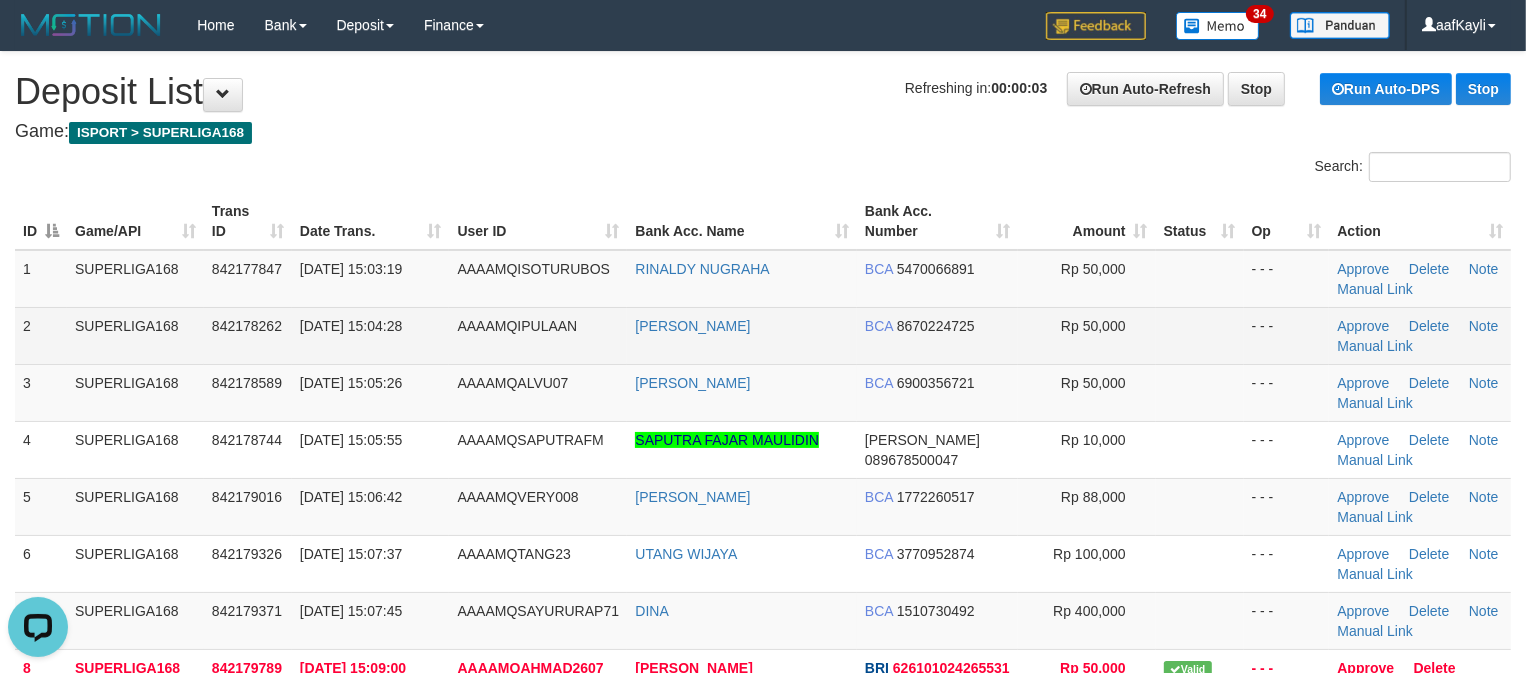 click on "- - -" at bounding box center (1287, 335) 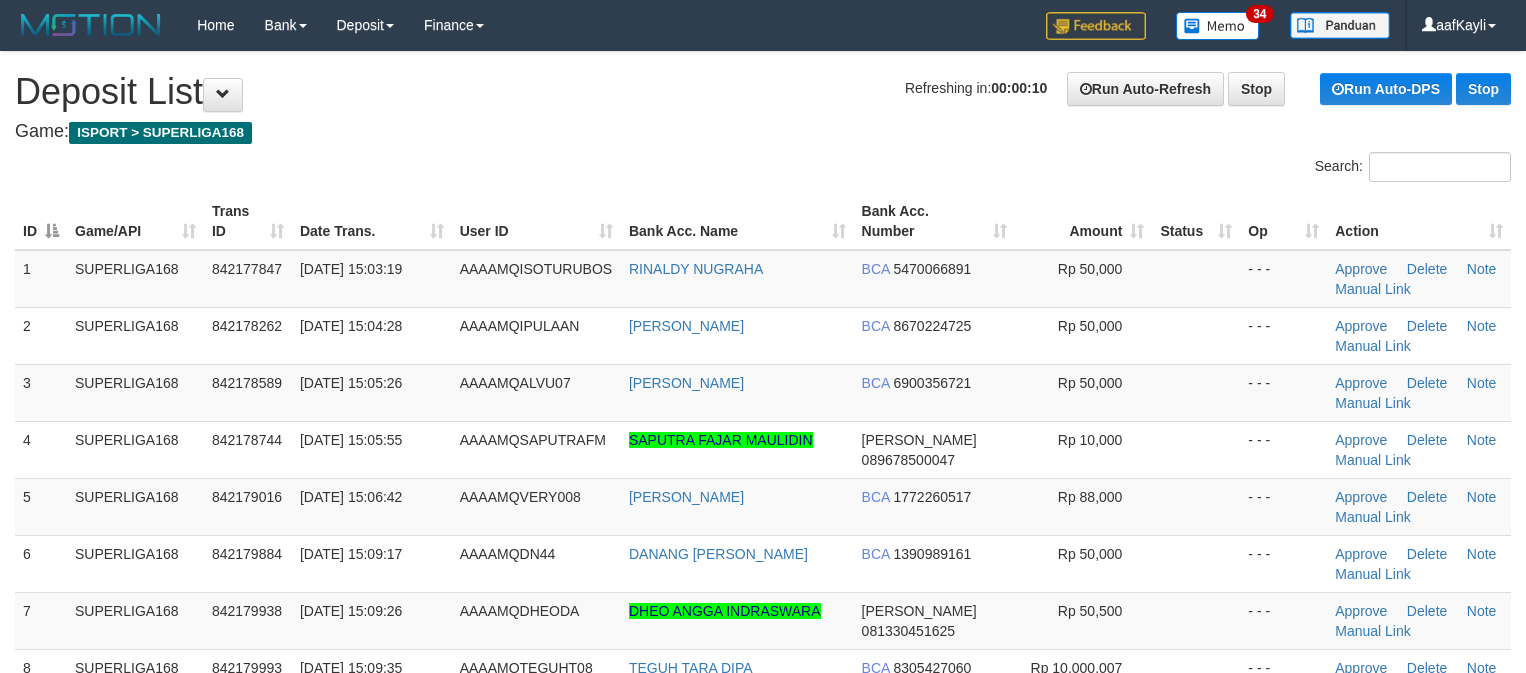 scroll, scrollTop: 0, scrollLeft: 0, axis: both 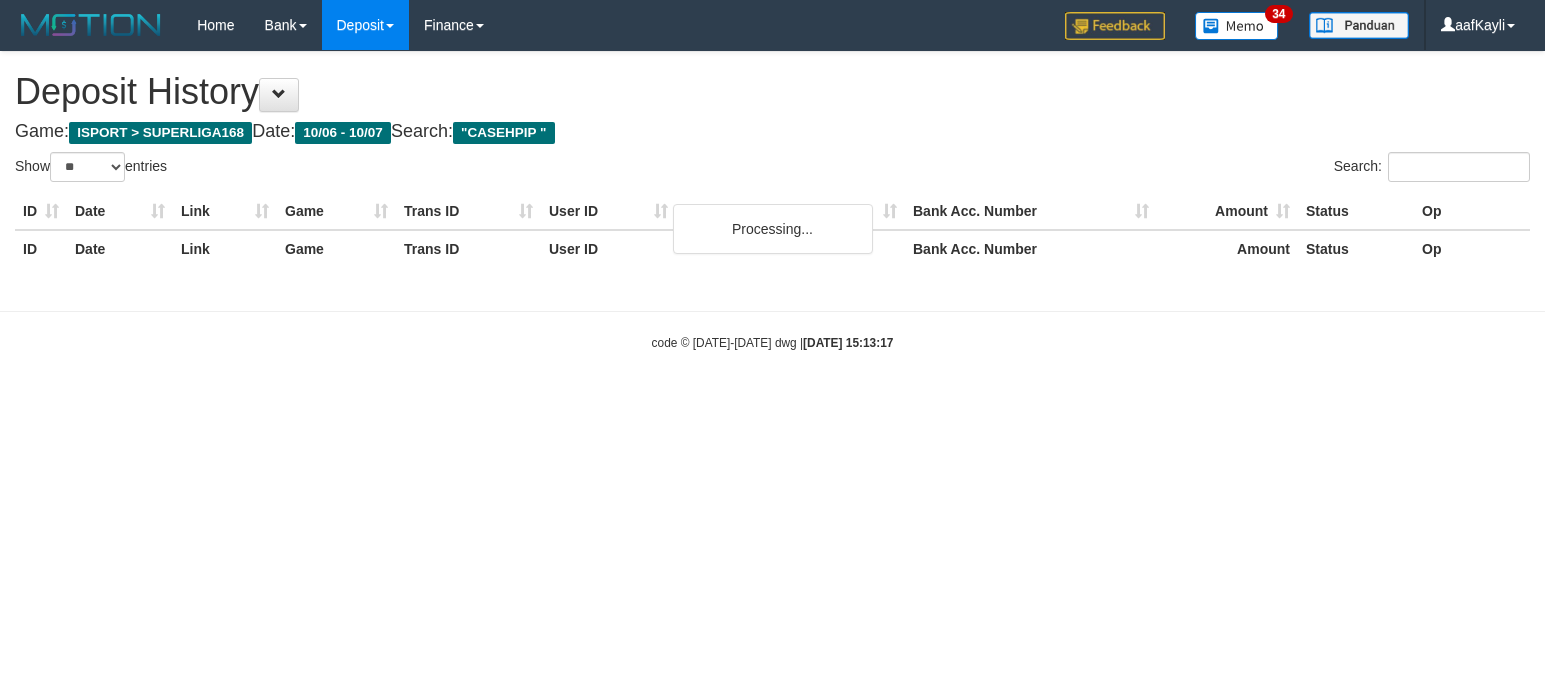 select on "**" 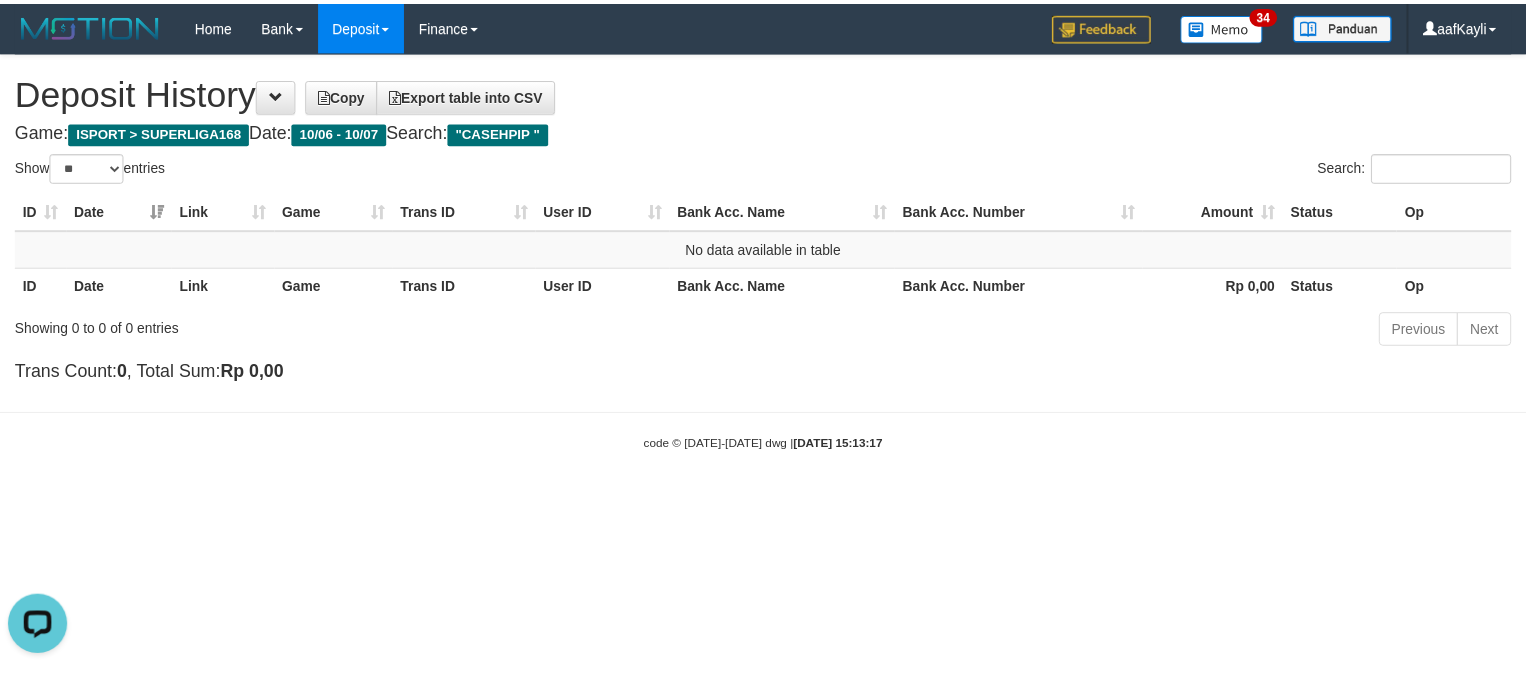 scroll, scrollTop: 0, scrollLeft: 0, axis: both 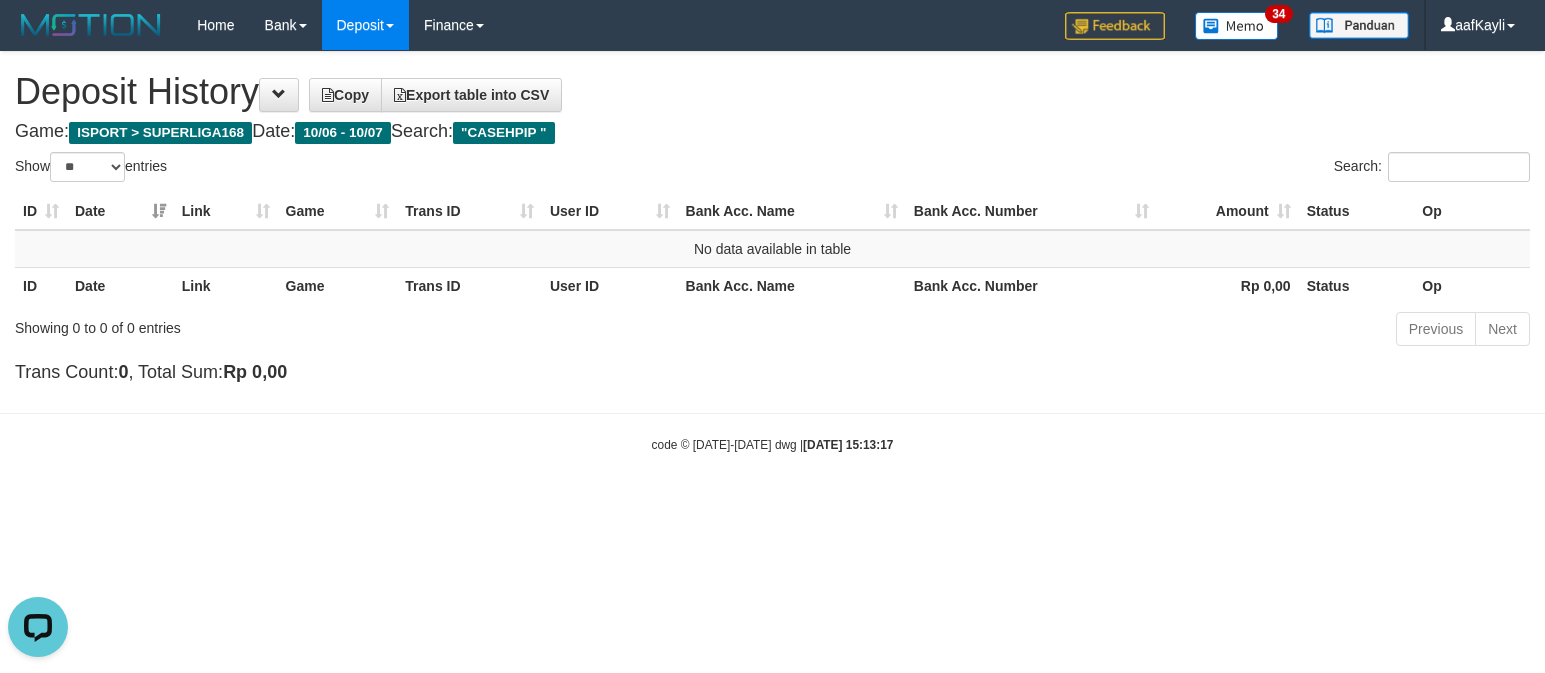 click on "Toggle navigation
Home
Bank
Account List
Load
By Website
Group
[ISPORT]													SUPERLIGA168
By Load Group (DPS)
34" at bounding box center [772, 252] 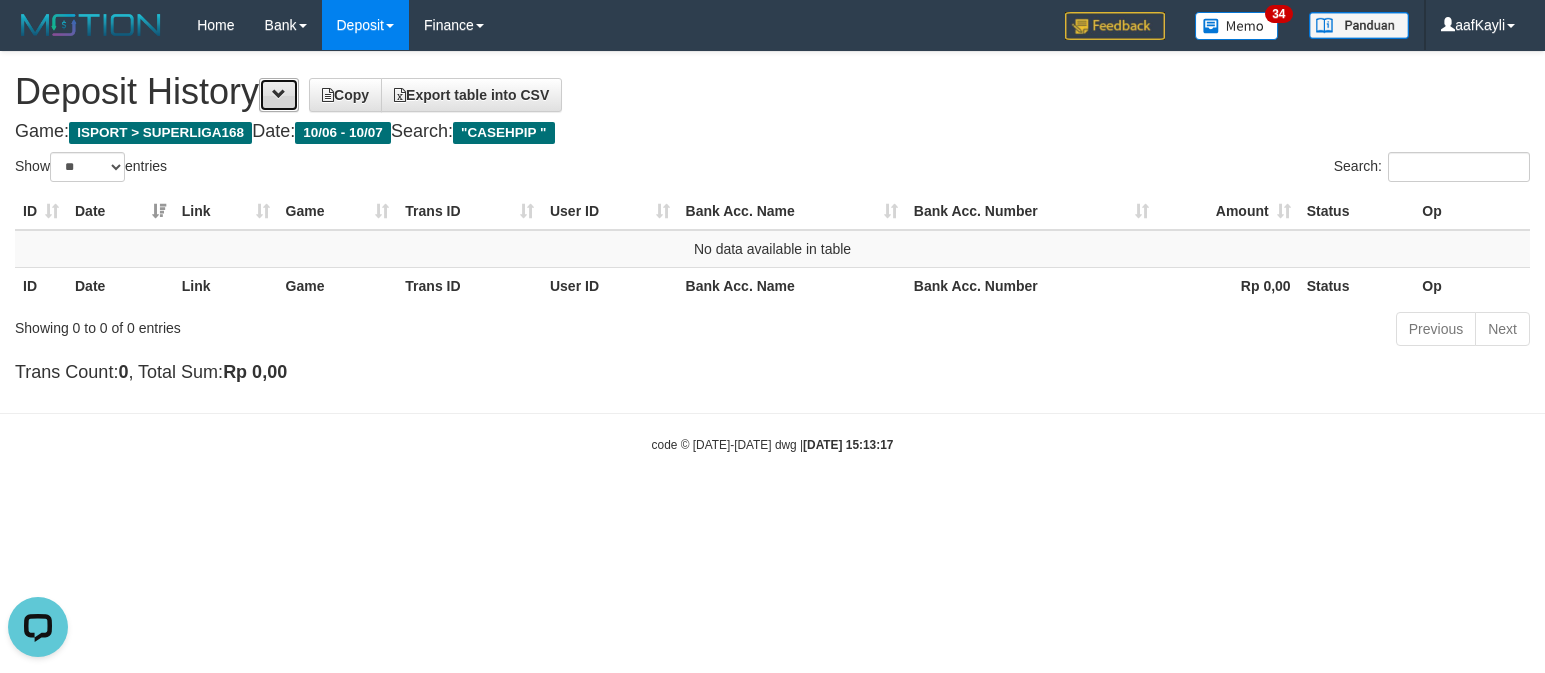 click at bounding box center [279, 95] 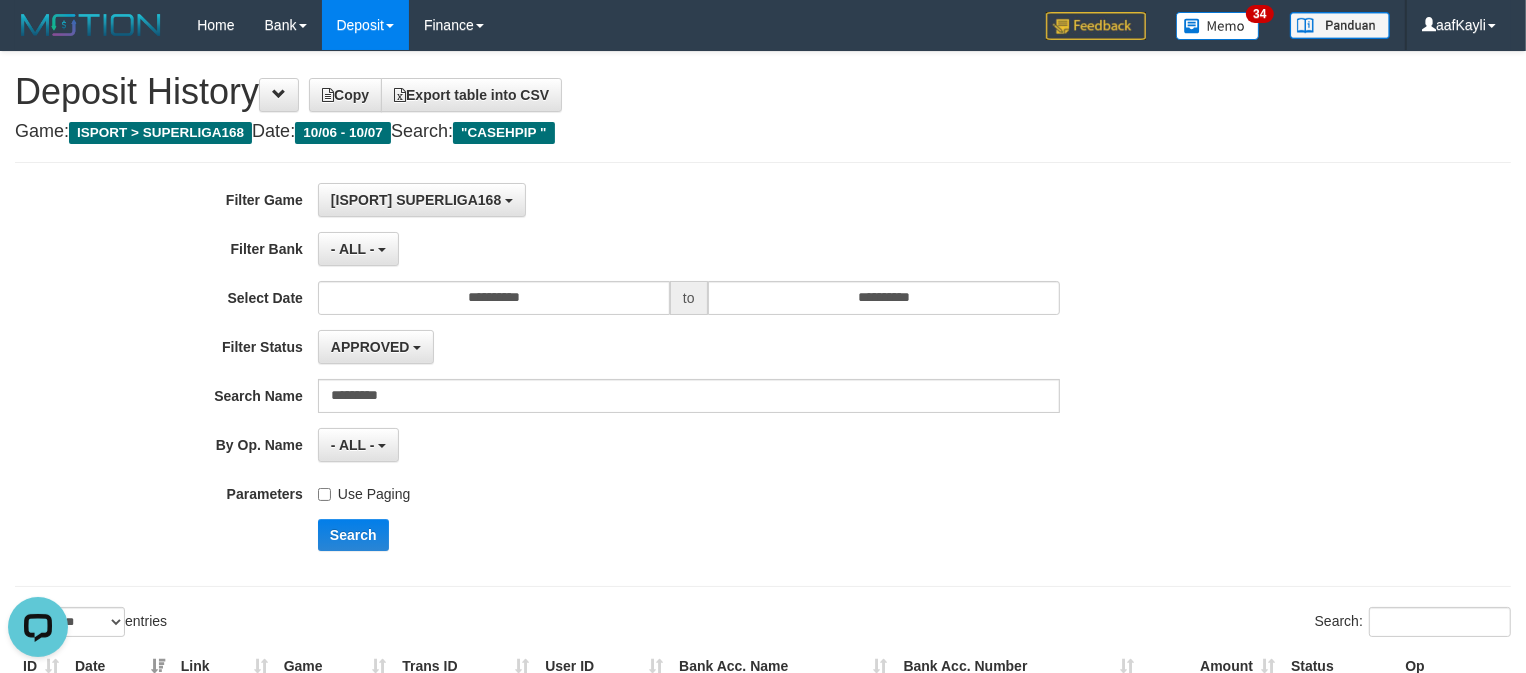 click on "**********" at bounding box center (636, 374) 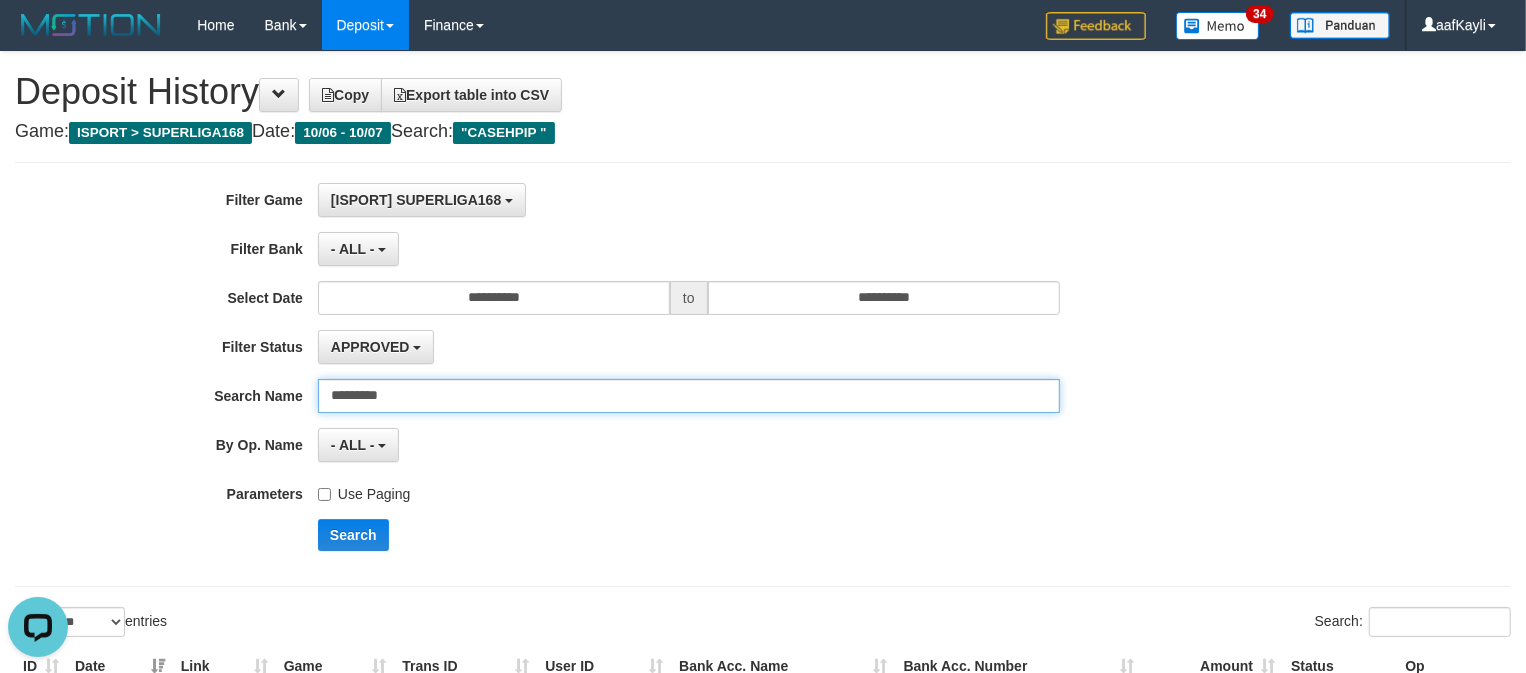 click on "********" at bounding box center (689, 396) 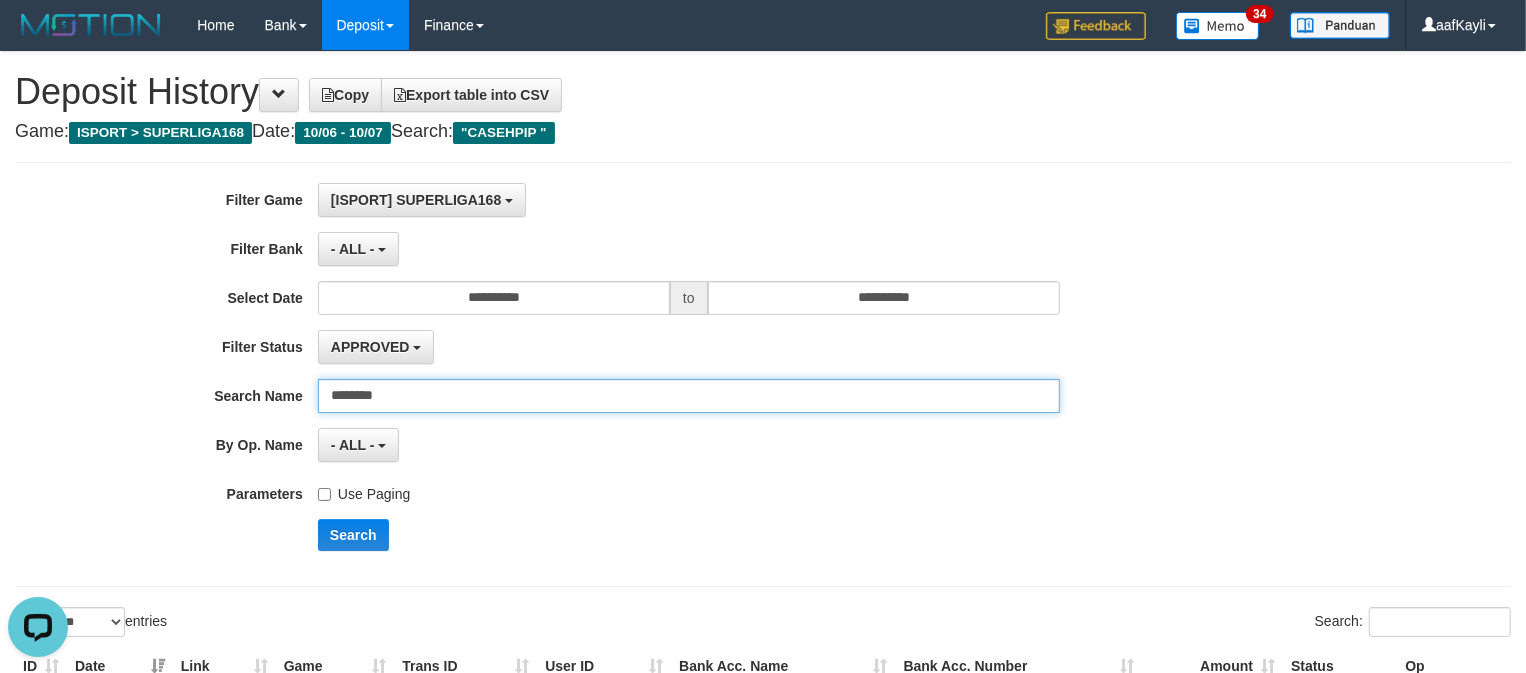 type on "********" 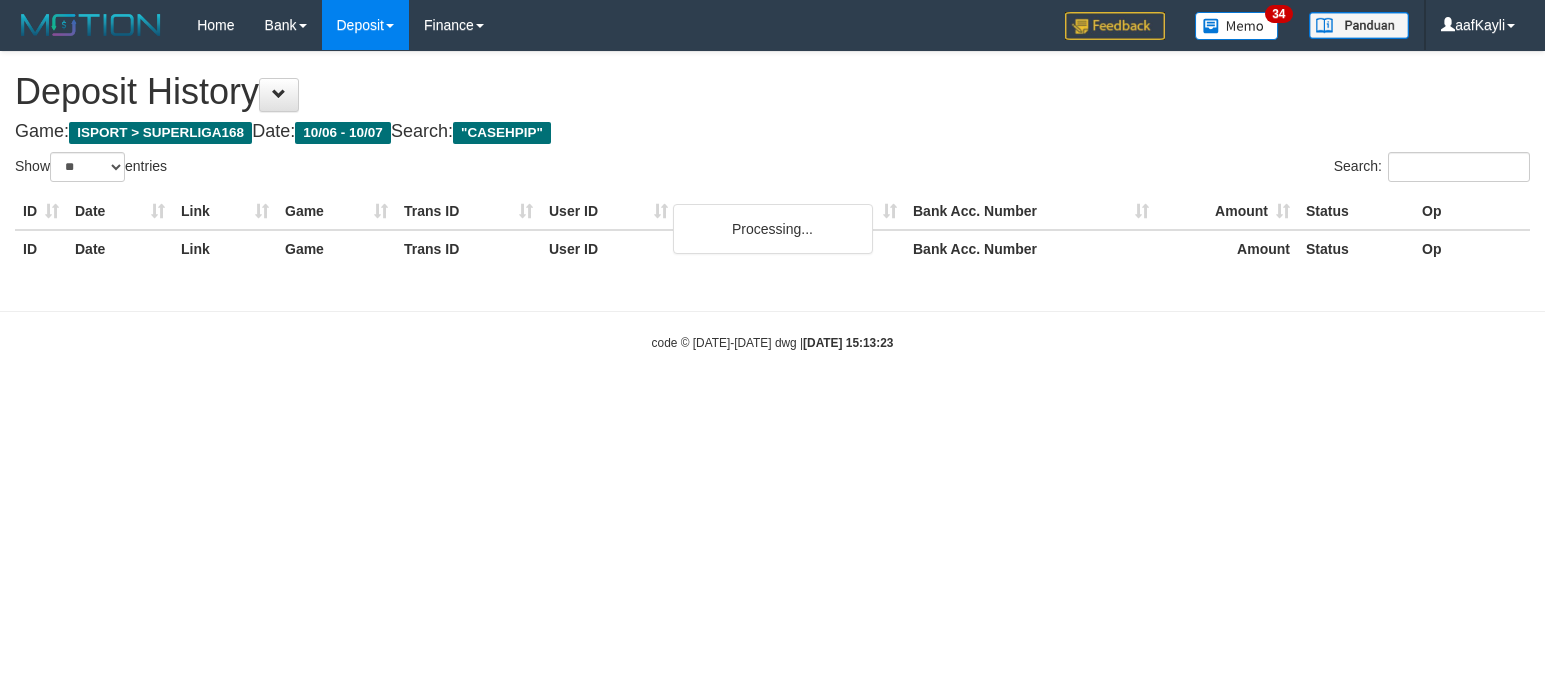 select on "**" 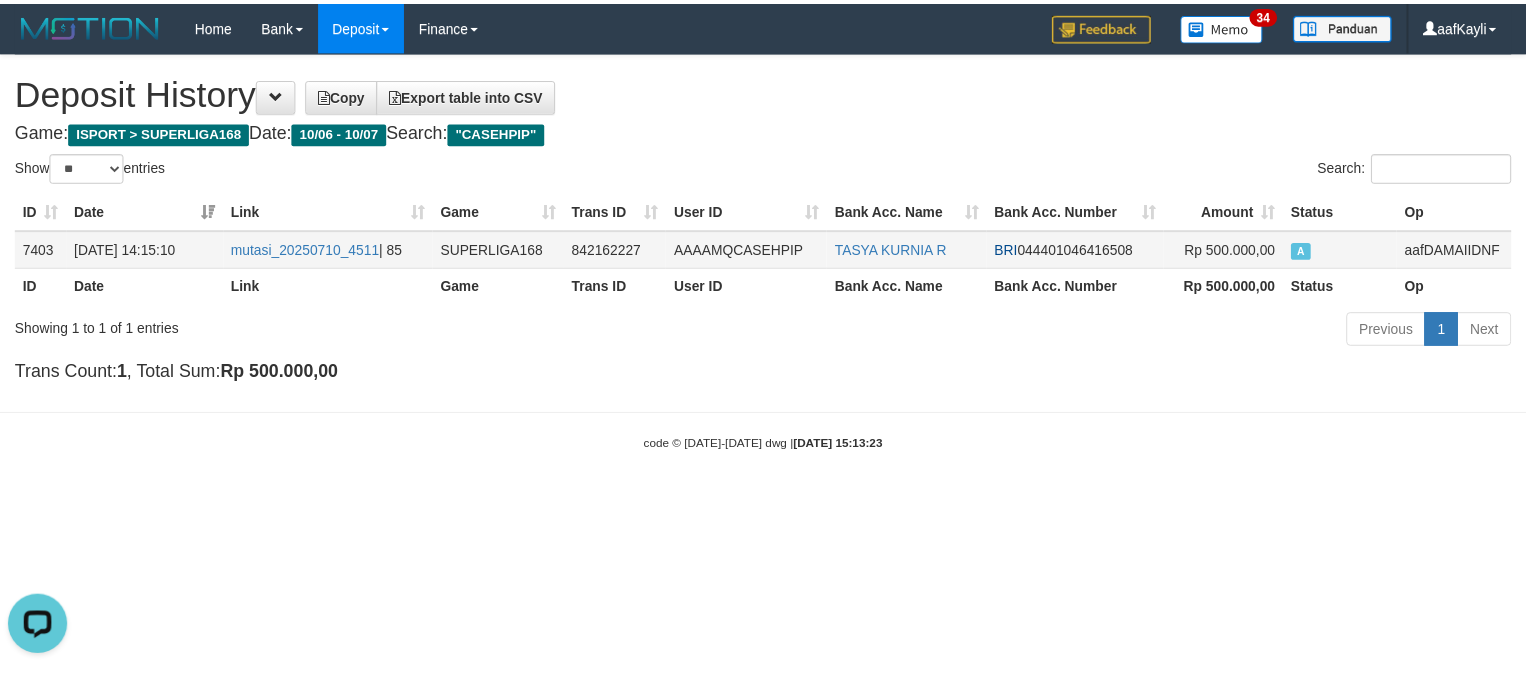 scroll, scrollTop: 0, scrollLeft: 0, axis: both 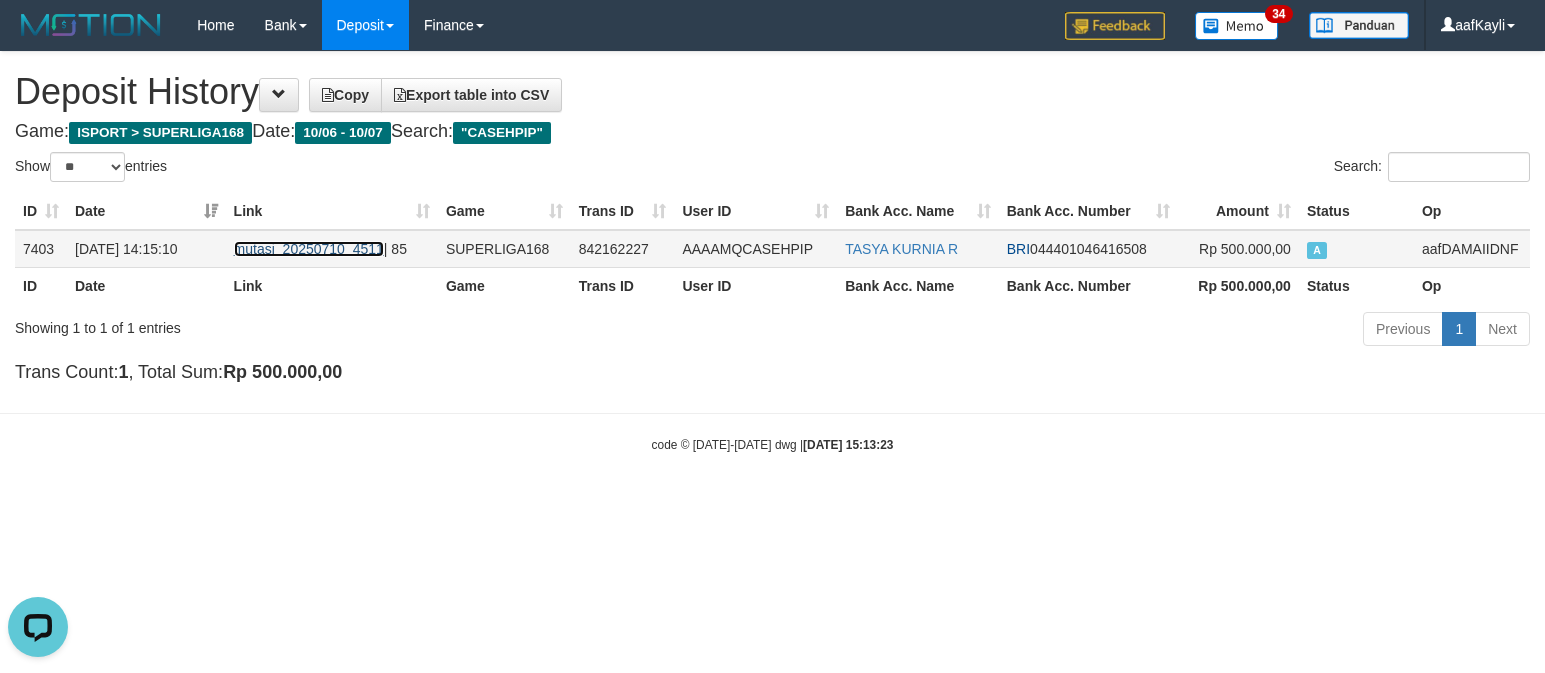 click on "mutasi_20250710_4511" at bounding box center [309, 249] 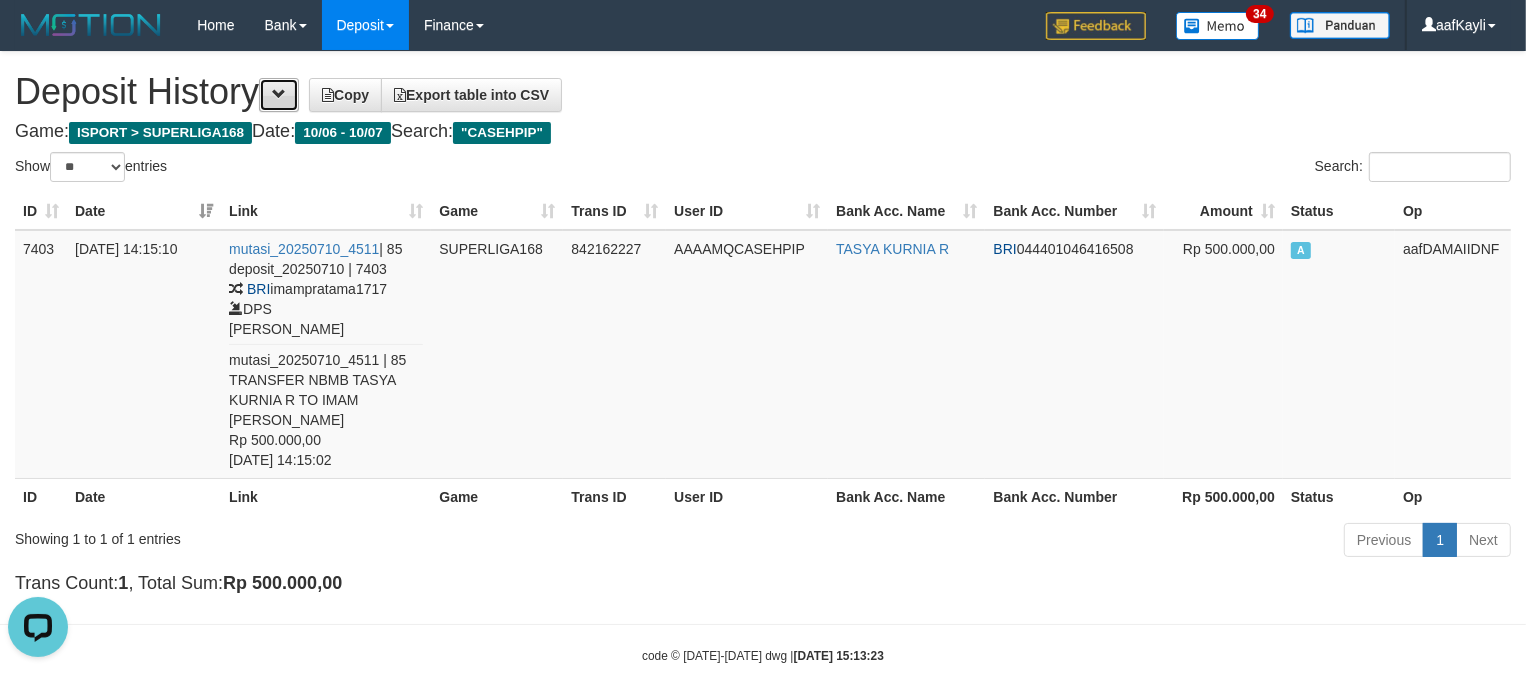 click at bounding box center (279, 95) 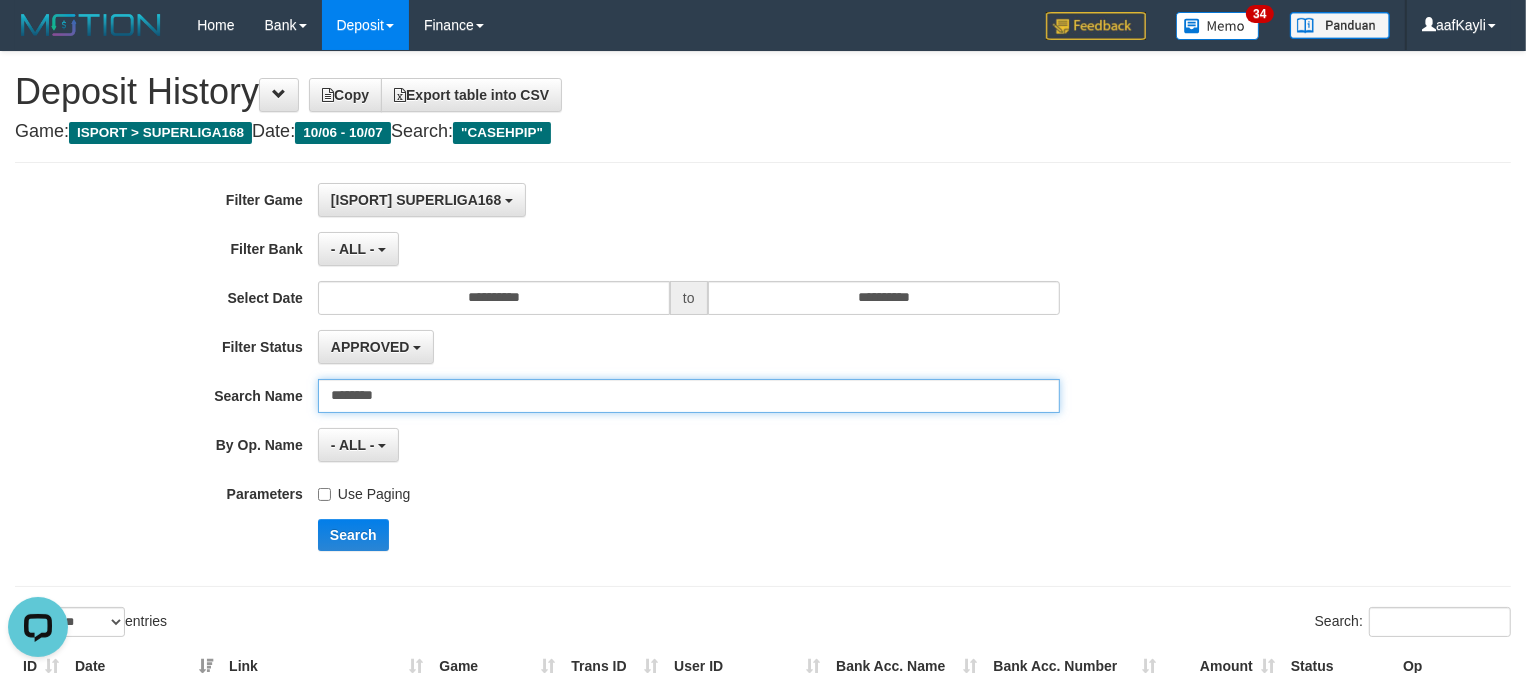 drag, startPoint x: 380, startPoint y: 400, endPoint x: -7, endPoint y: 392, distance: 387.08267 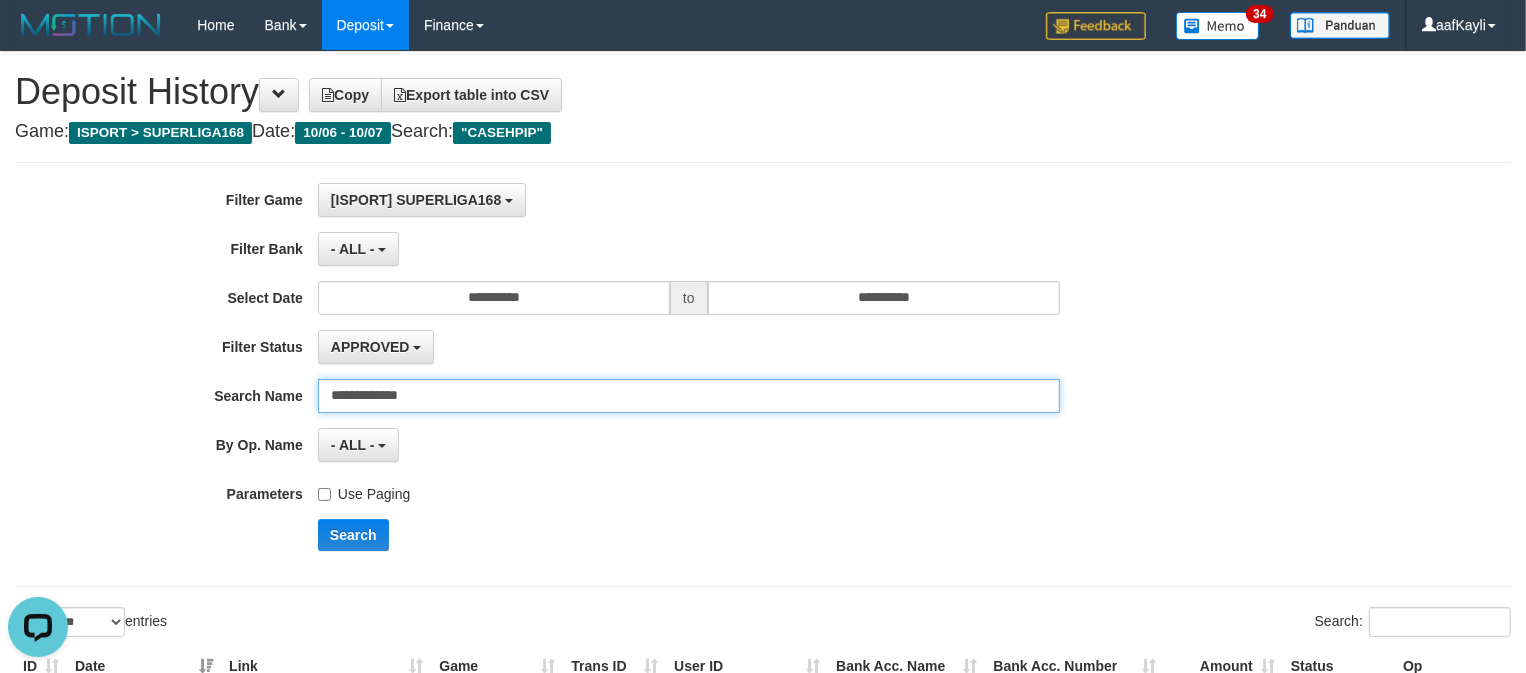 type on "**********" 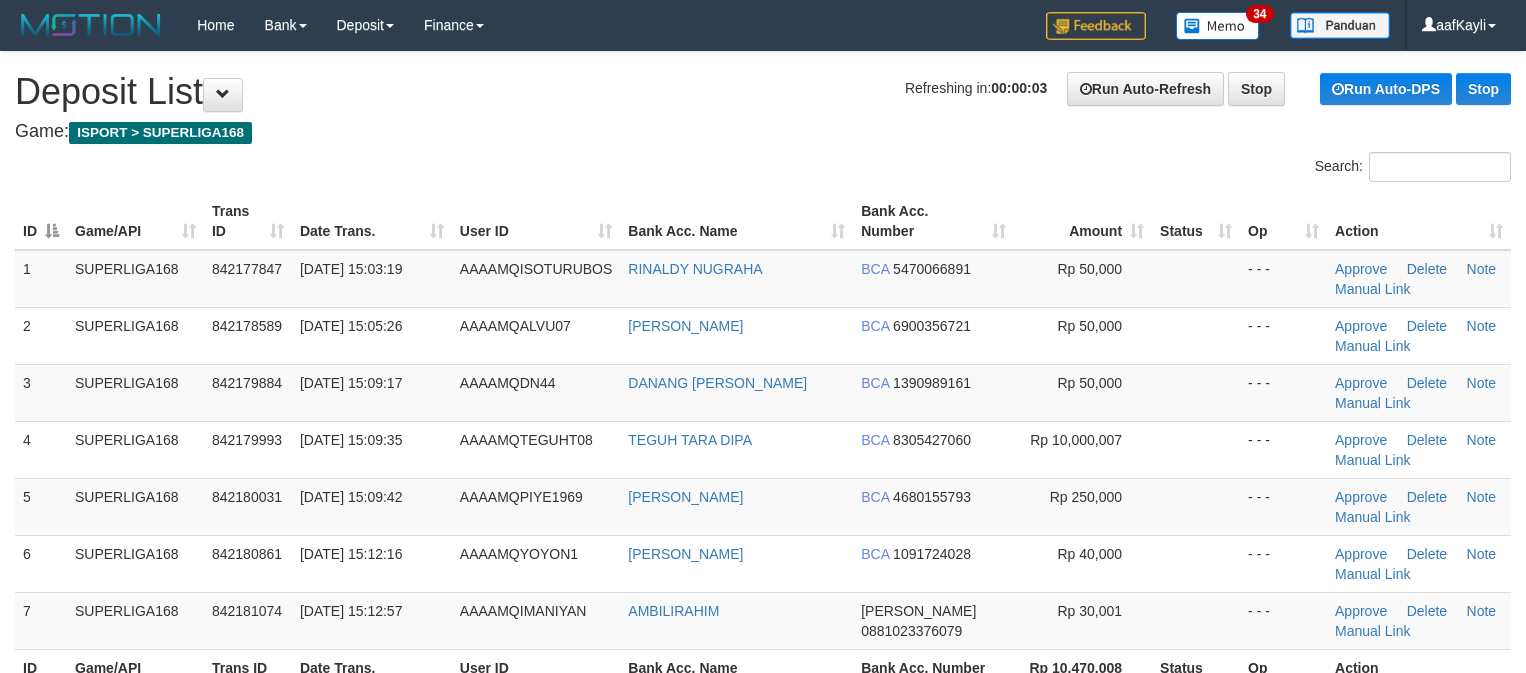 scroll, scrollTop: 0, scrollLeft: 0, axis: both 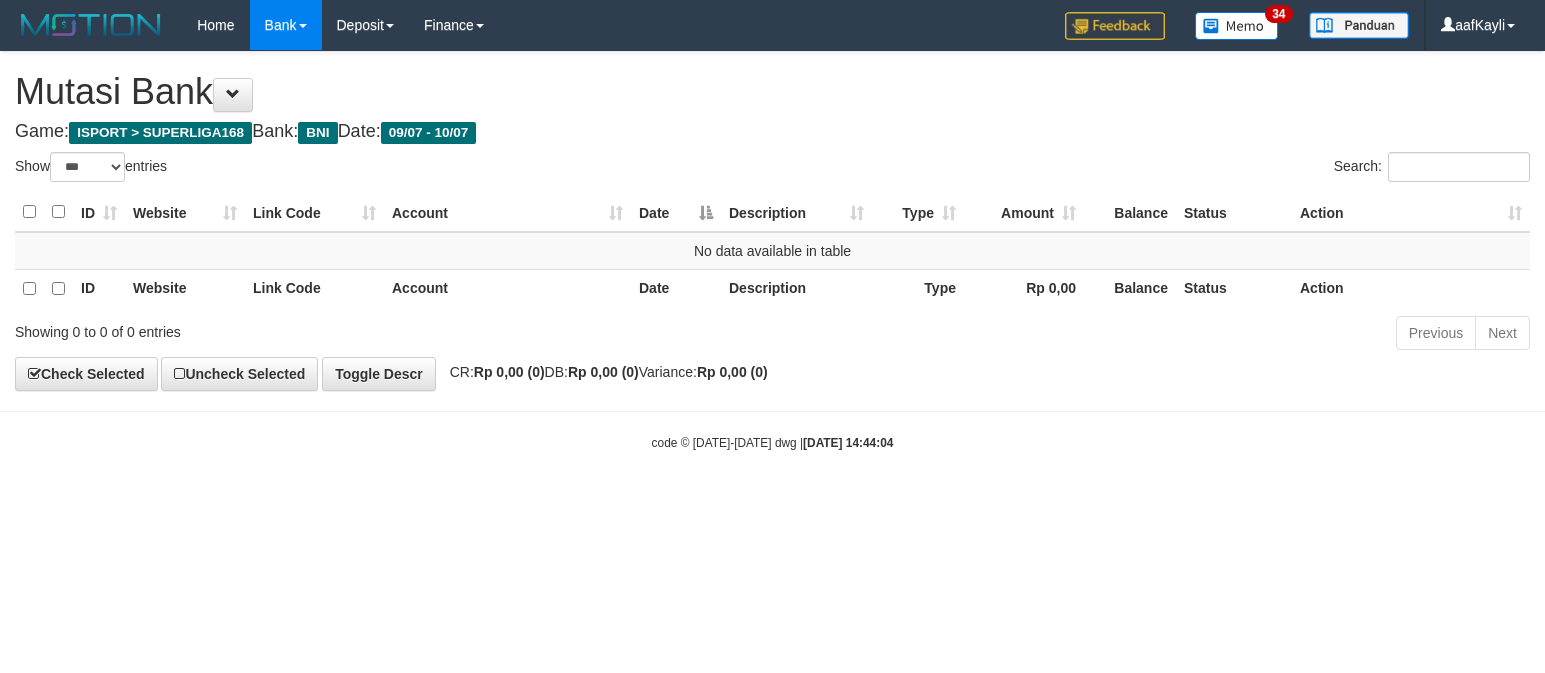 select on "***" 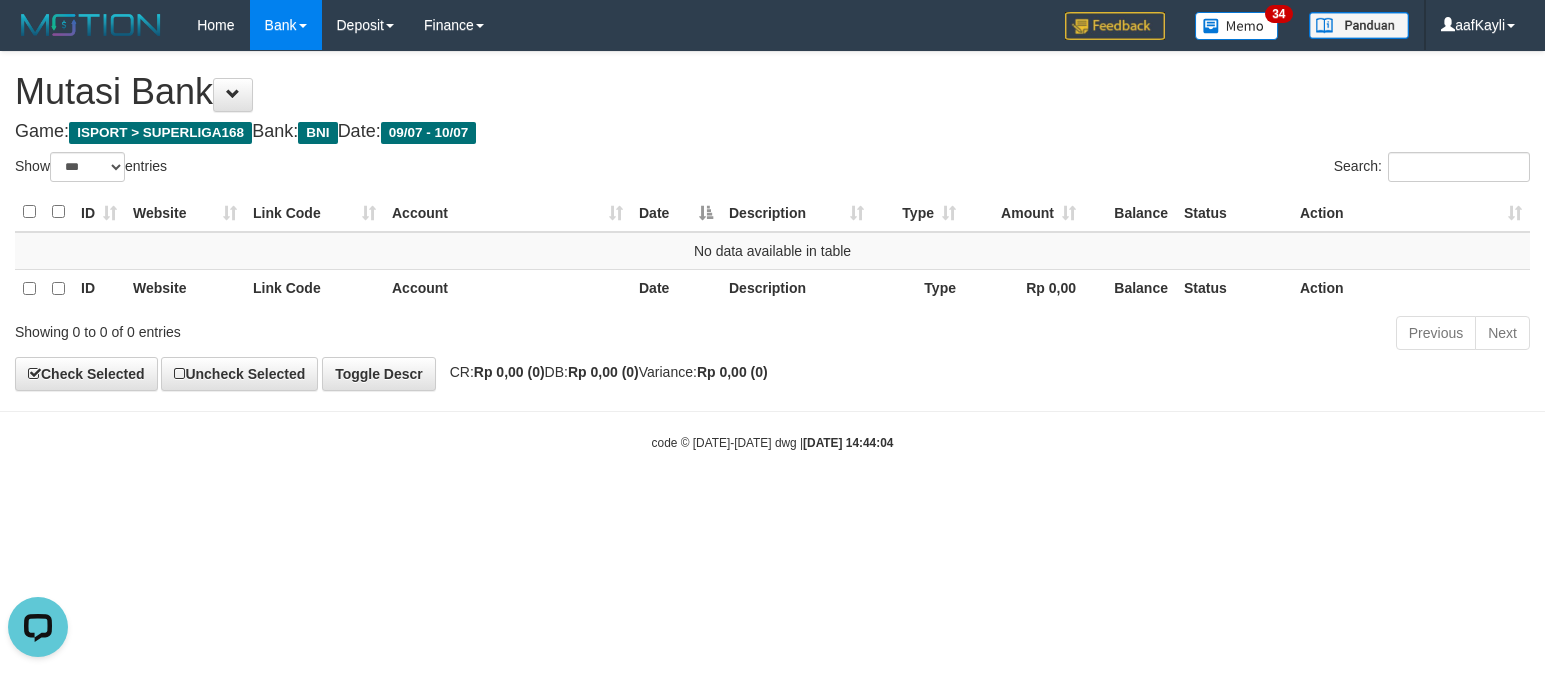 scroll, scrollTop: 0, scrollLeft: 0, axis: both 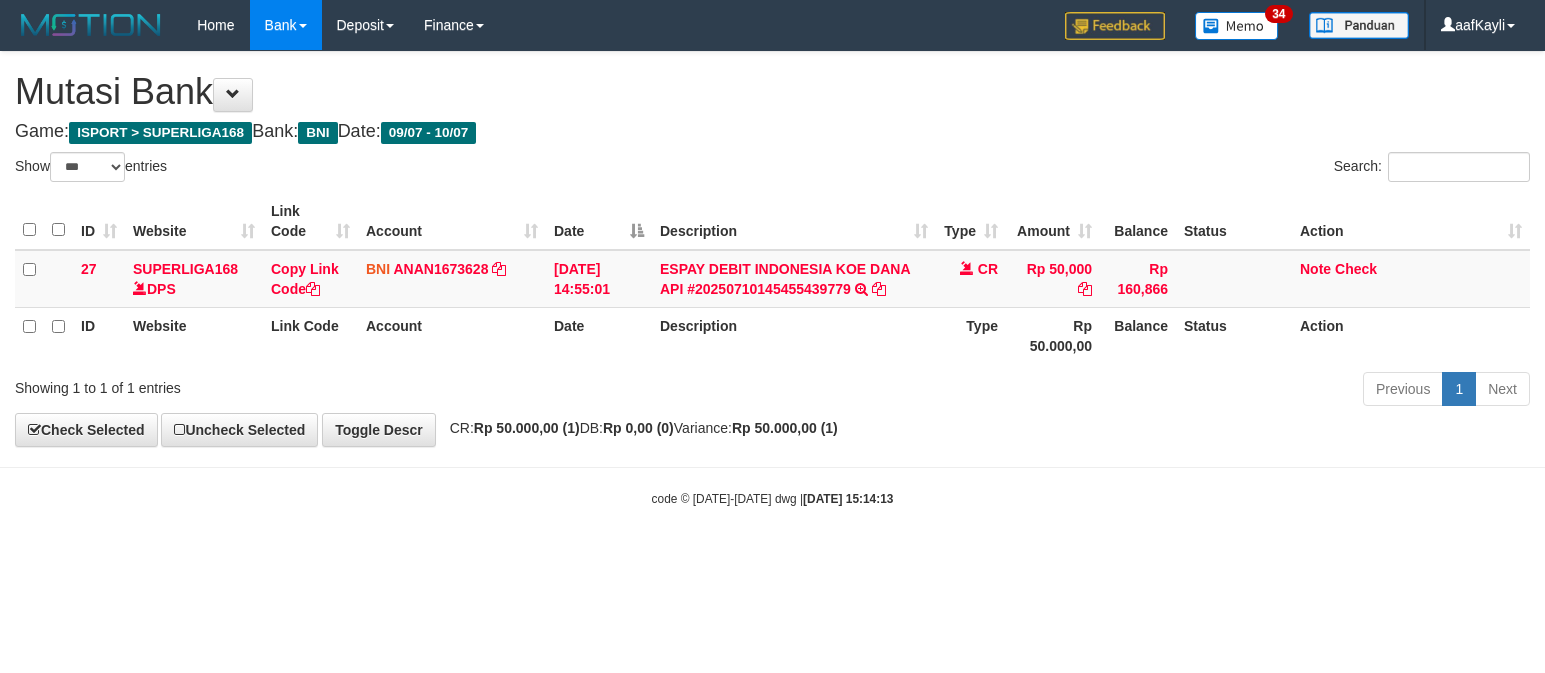 select on "***" 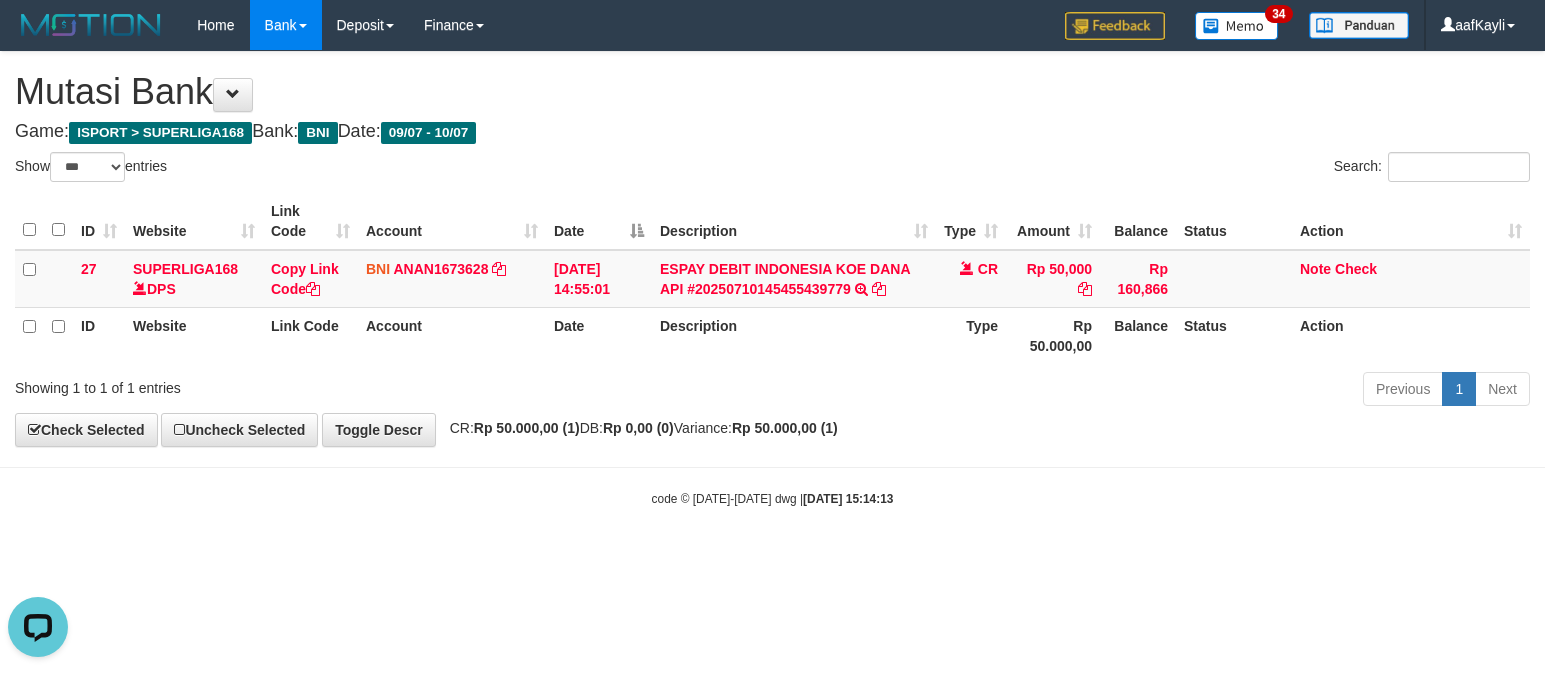 scroll, scrollTop: 0, scrollLeft: 0, axis: both 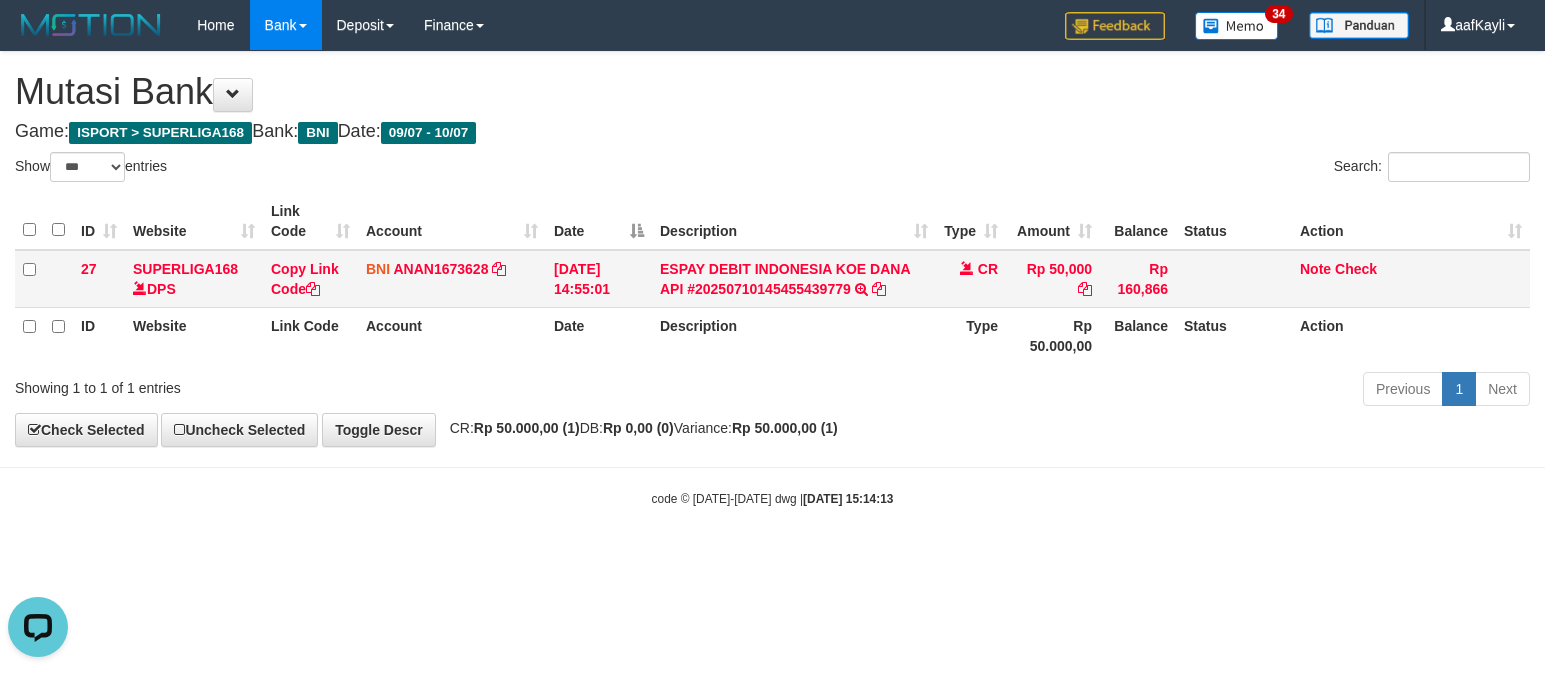click on "BNI
ANAN1673628
DPS
ANDRIYAN
mutasi_20250710_4783 | 27
mutasi_20250710_4783 | 27" at bounding box center (452, 279) 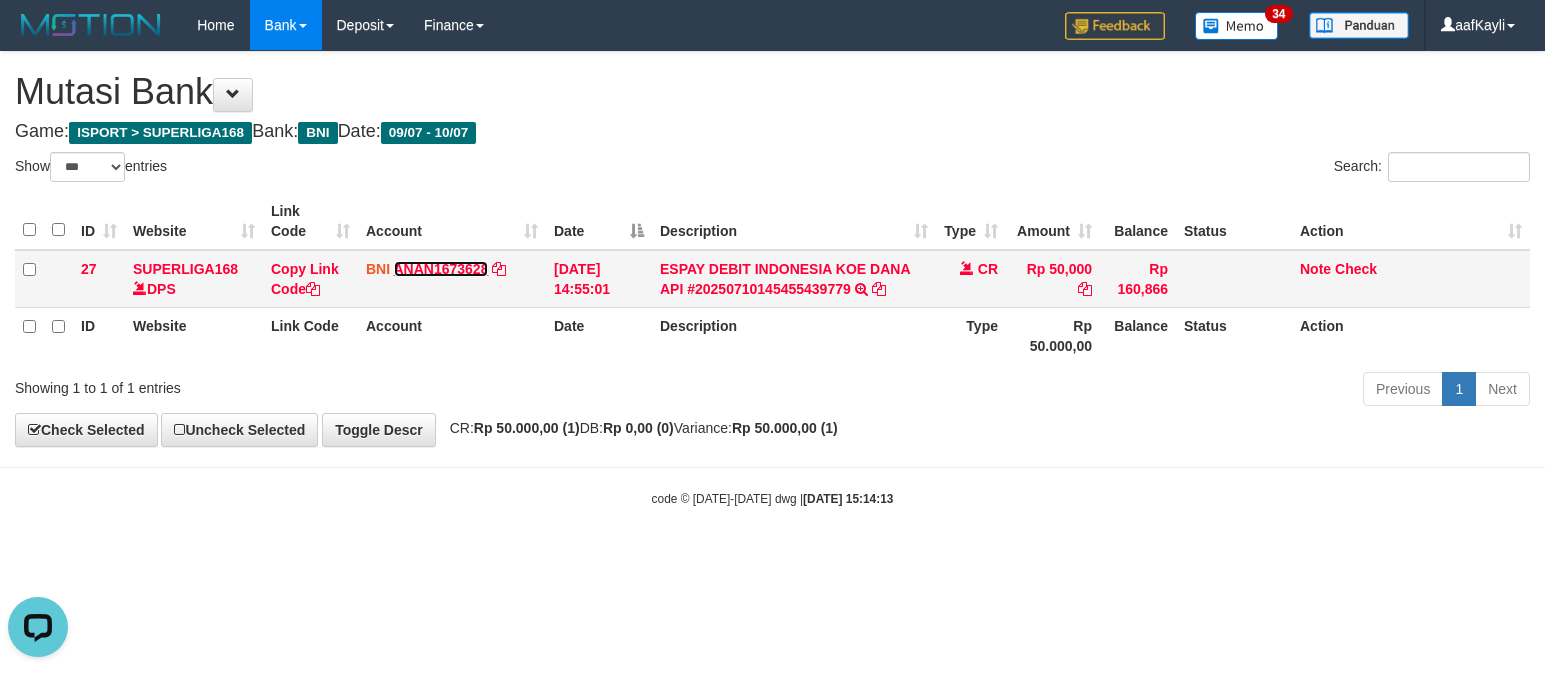 click on "ANAN1673628" at bounding box center [441, 269] 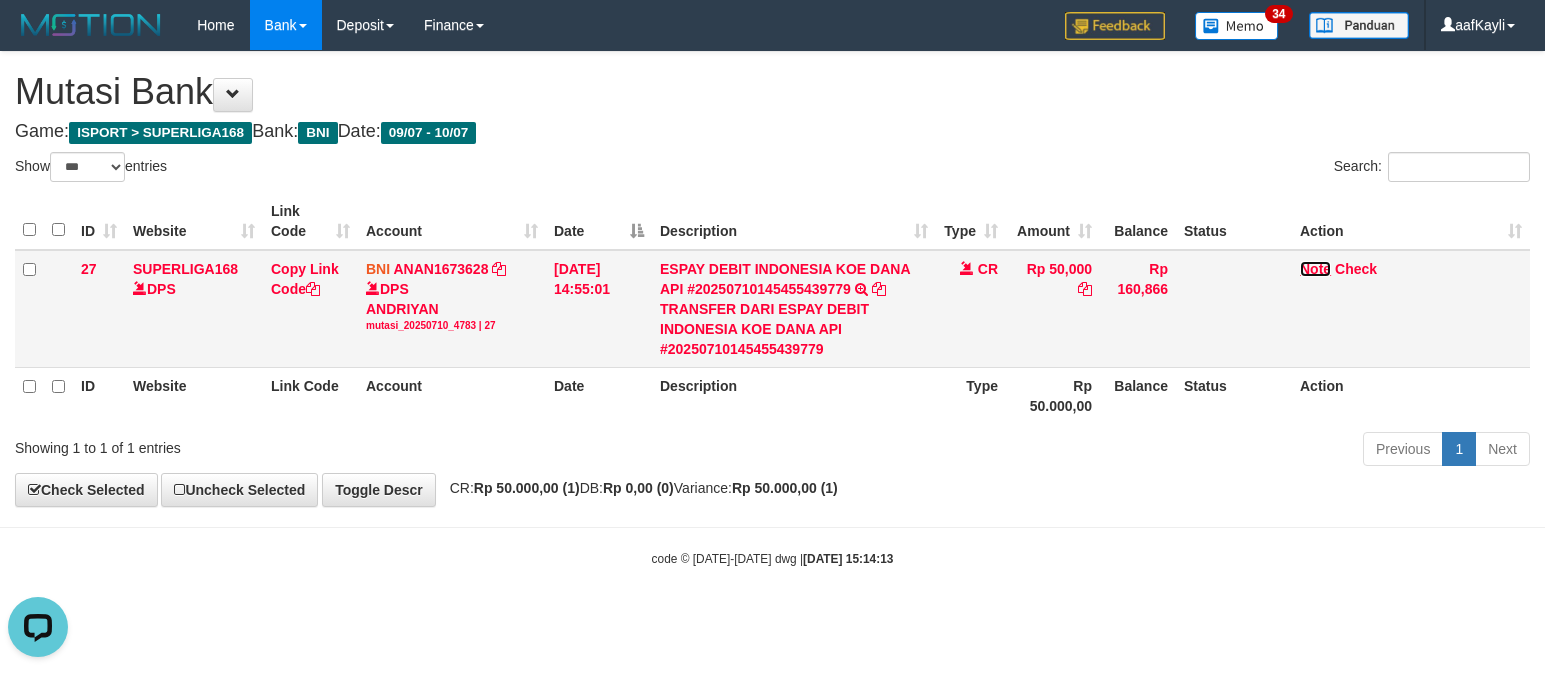 click on "Note" at bounding box center (1315, 269) 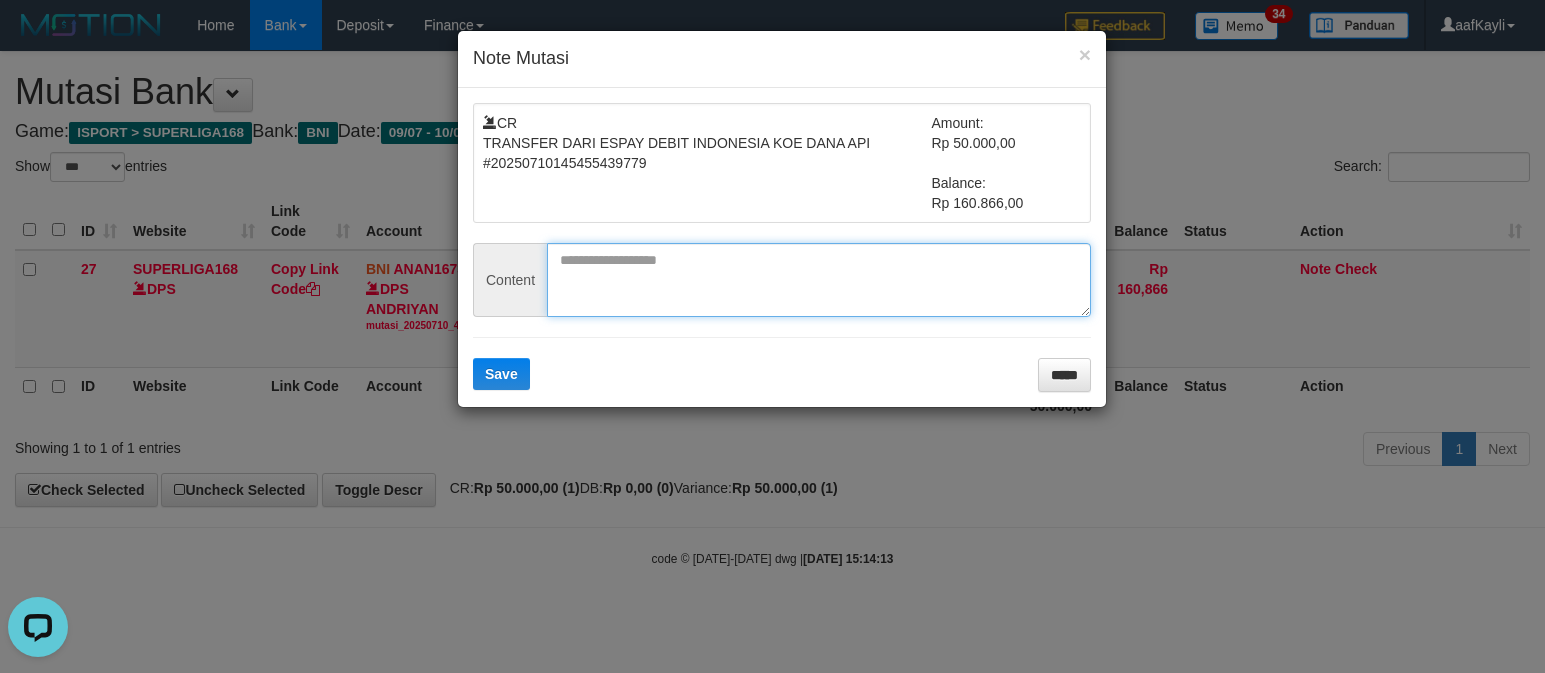 click at bounding box center [819, 280] 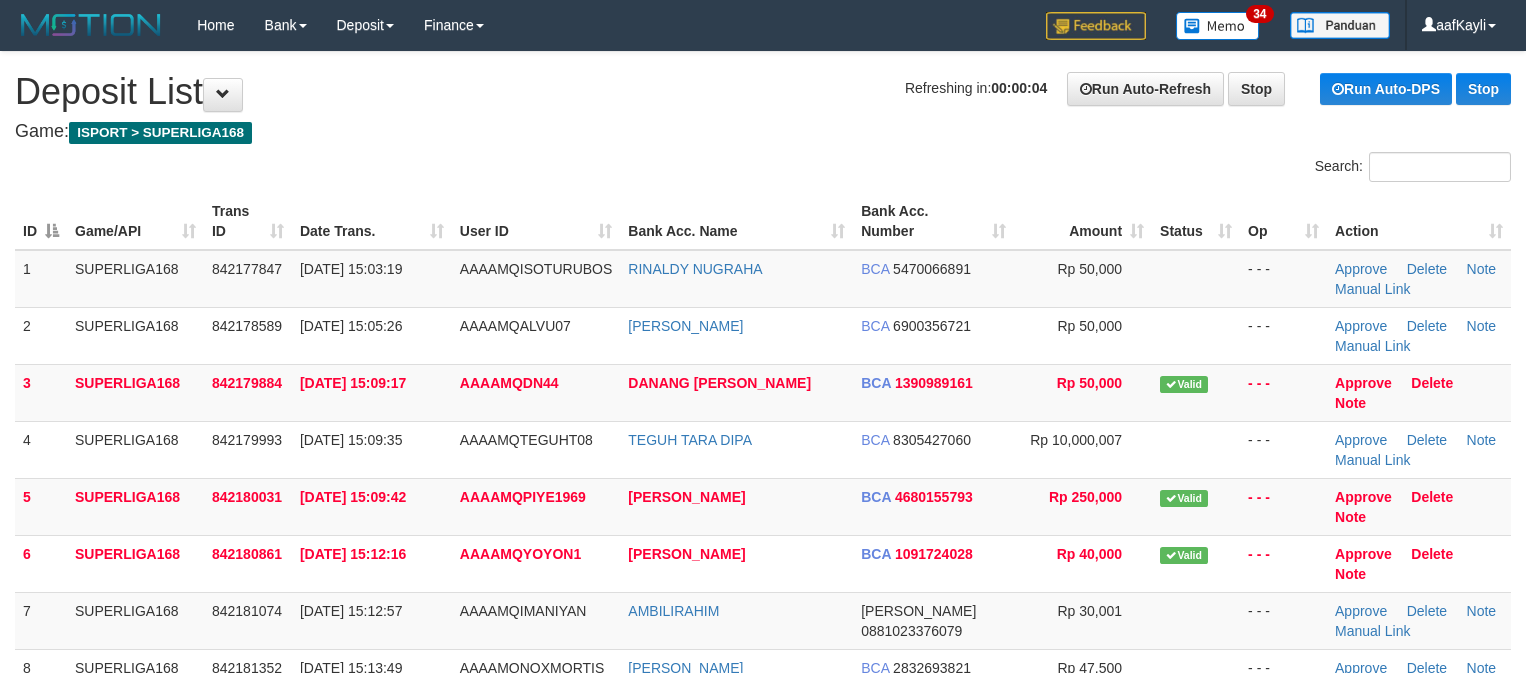 scroll, scrollTop: 0, scrollLeft: 0, axis: both 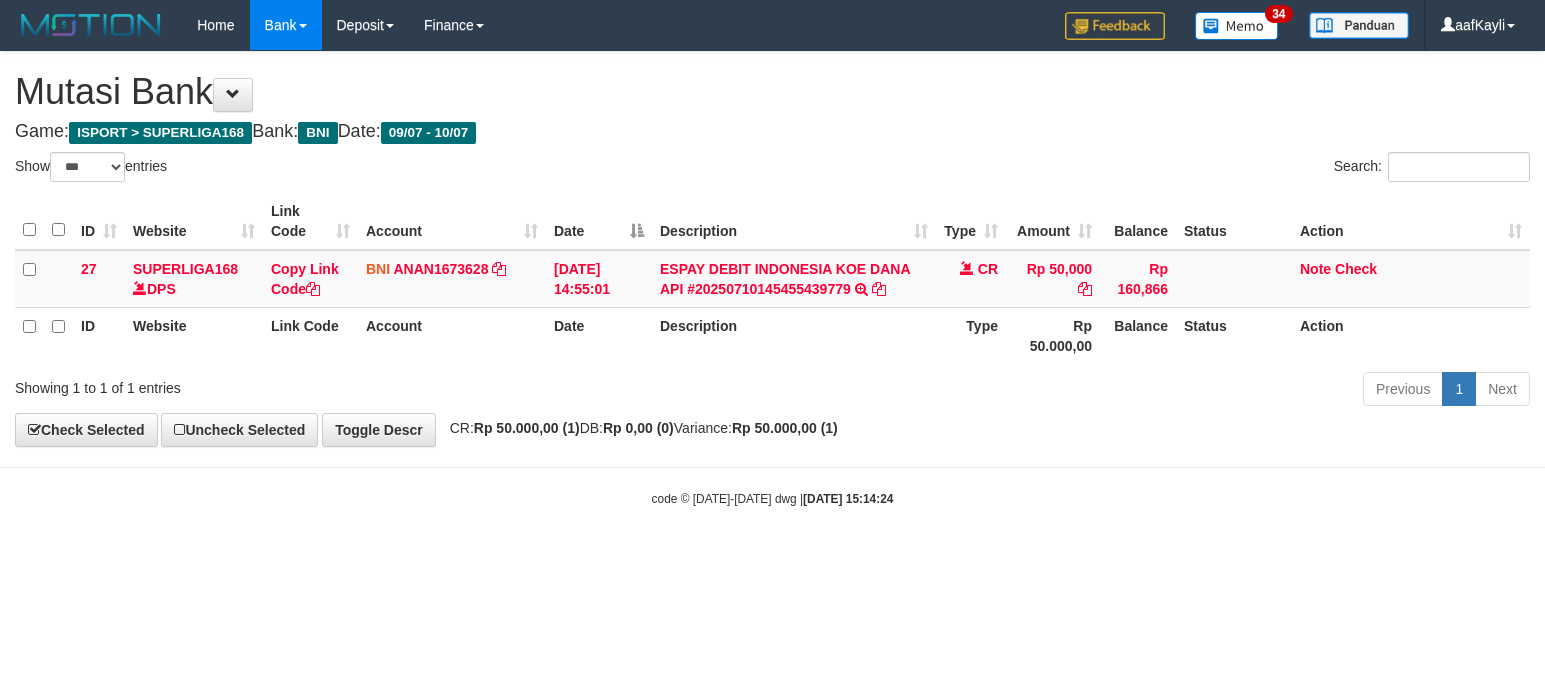select on "***" 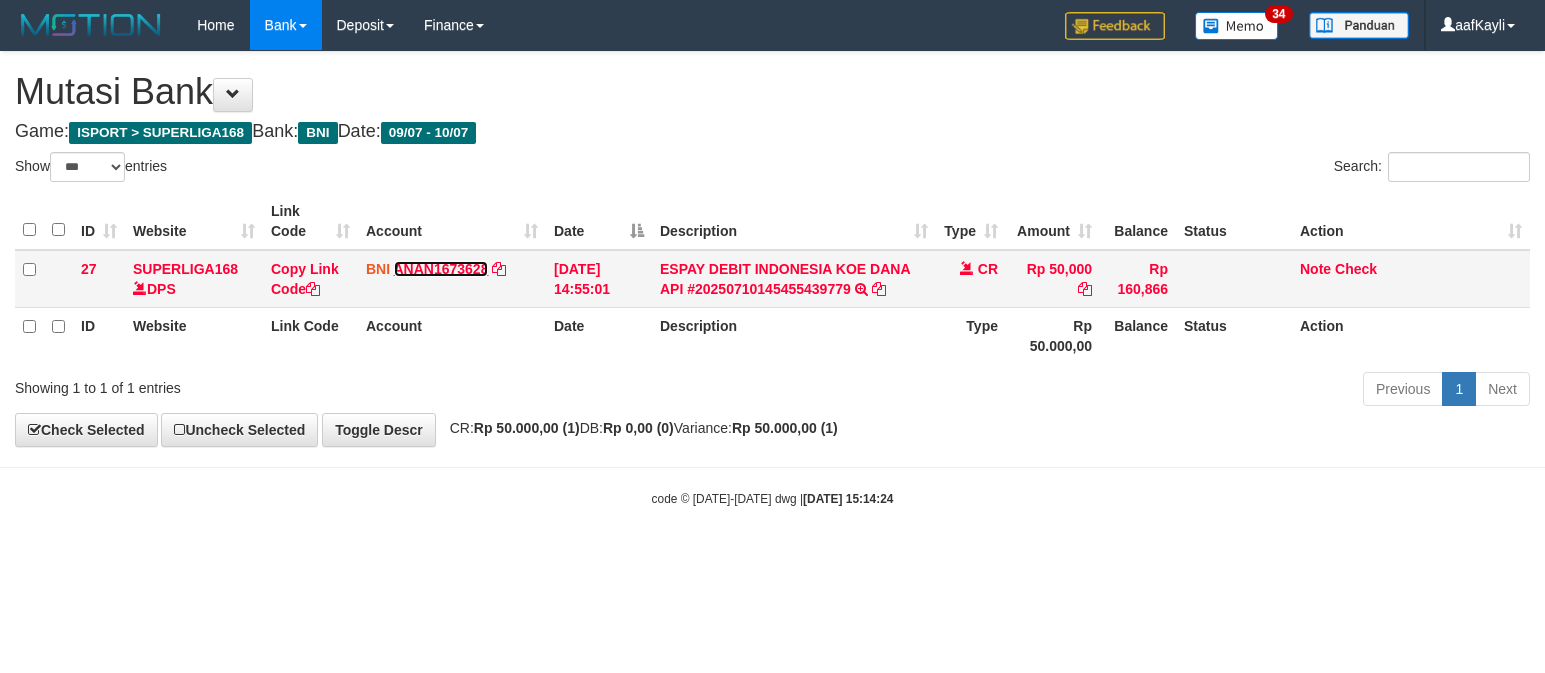 click on "ANAN1673628" at bounding box center (441, 269) 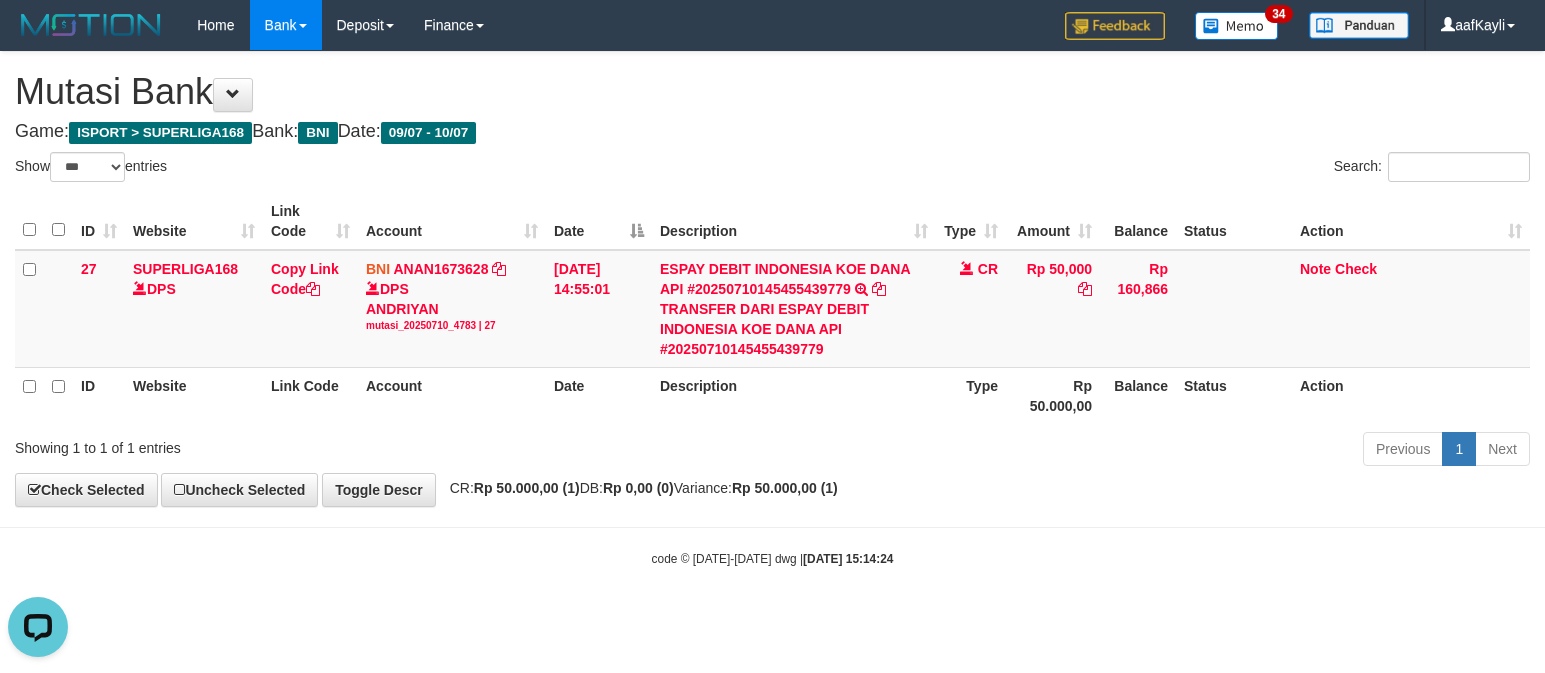 click on "**********" at bounding box center (772, 279) 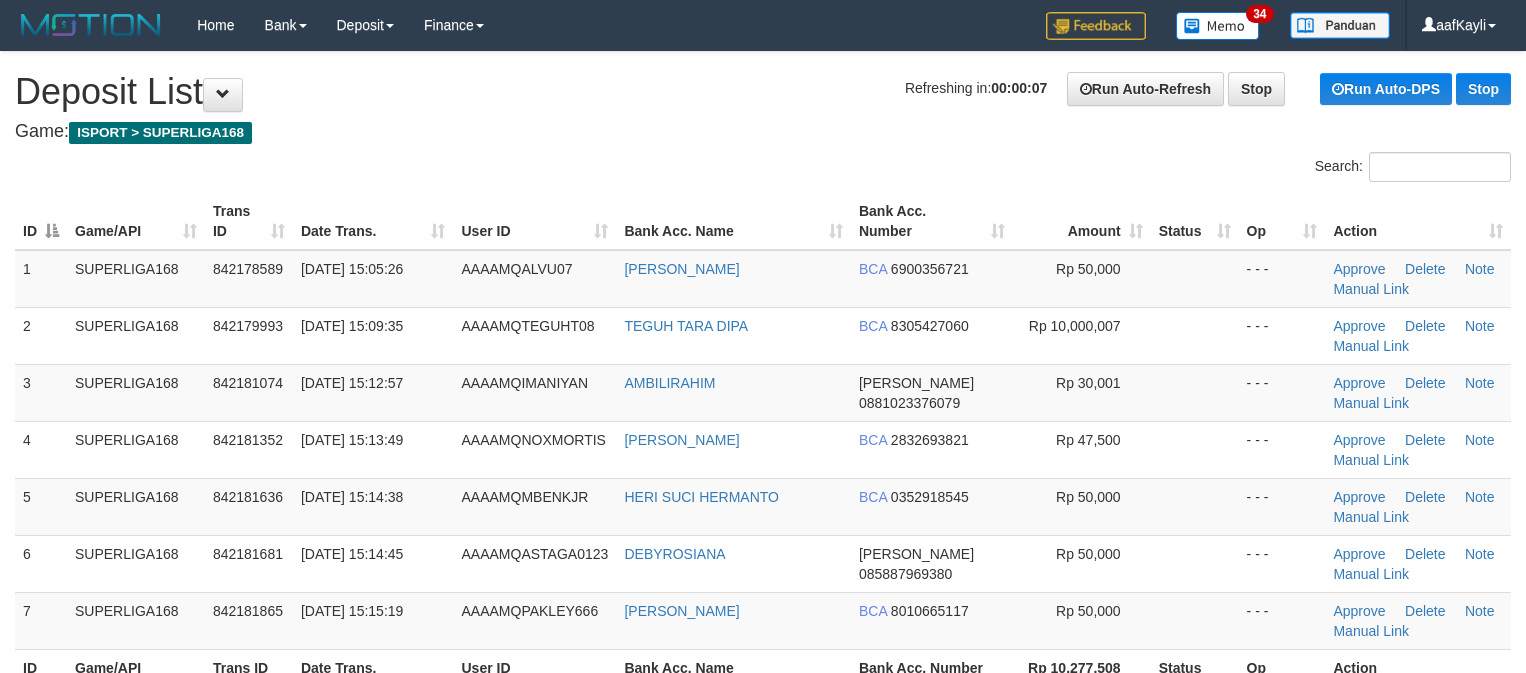scroll, scrollTop: 0, scrollLeft: 0, axis: both 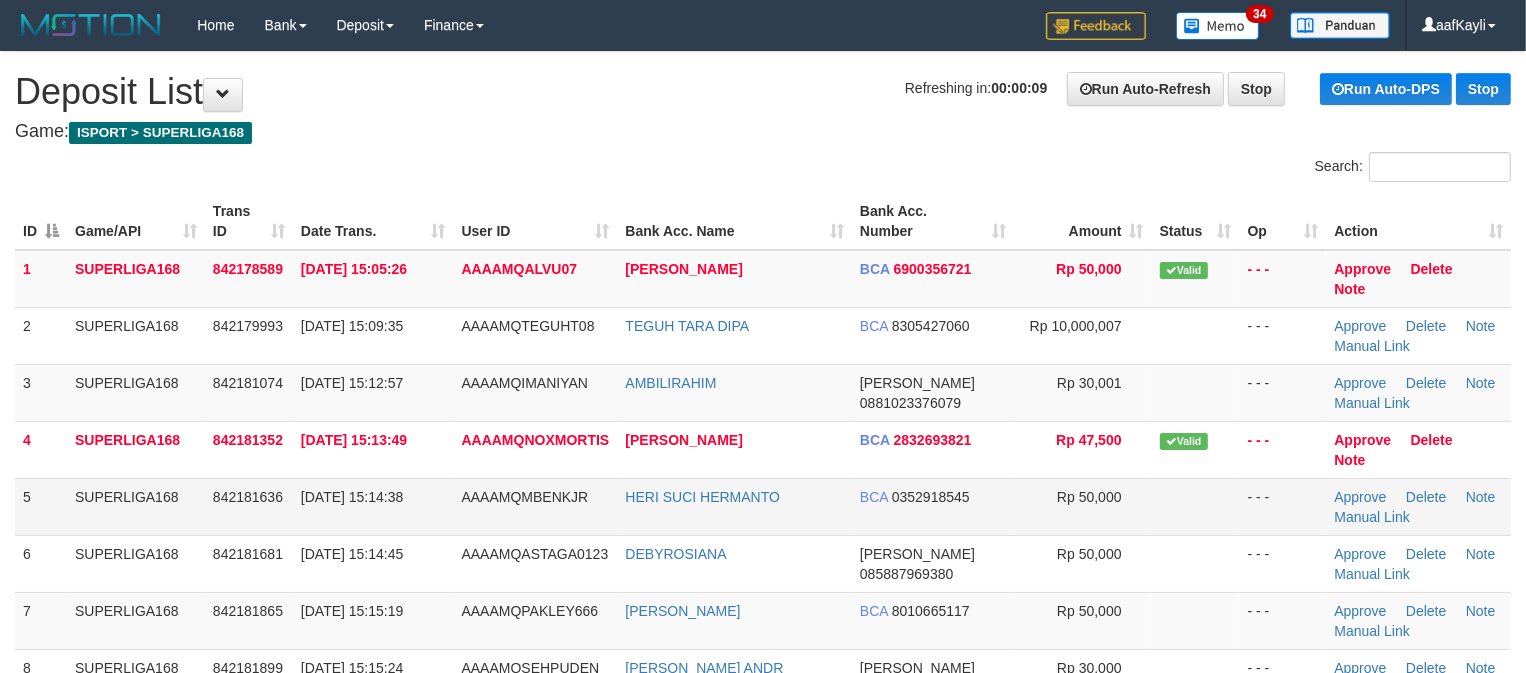click at bounding box center (1196, 506) 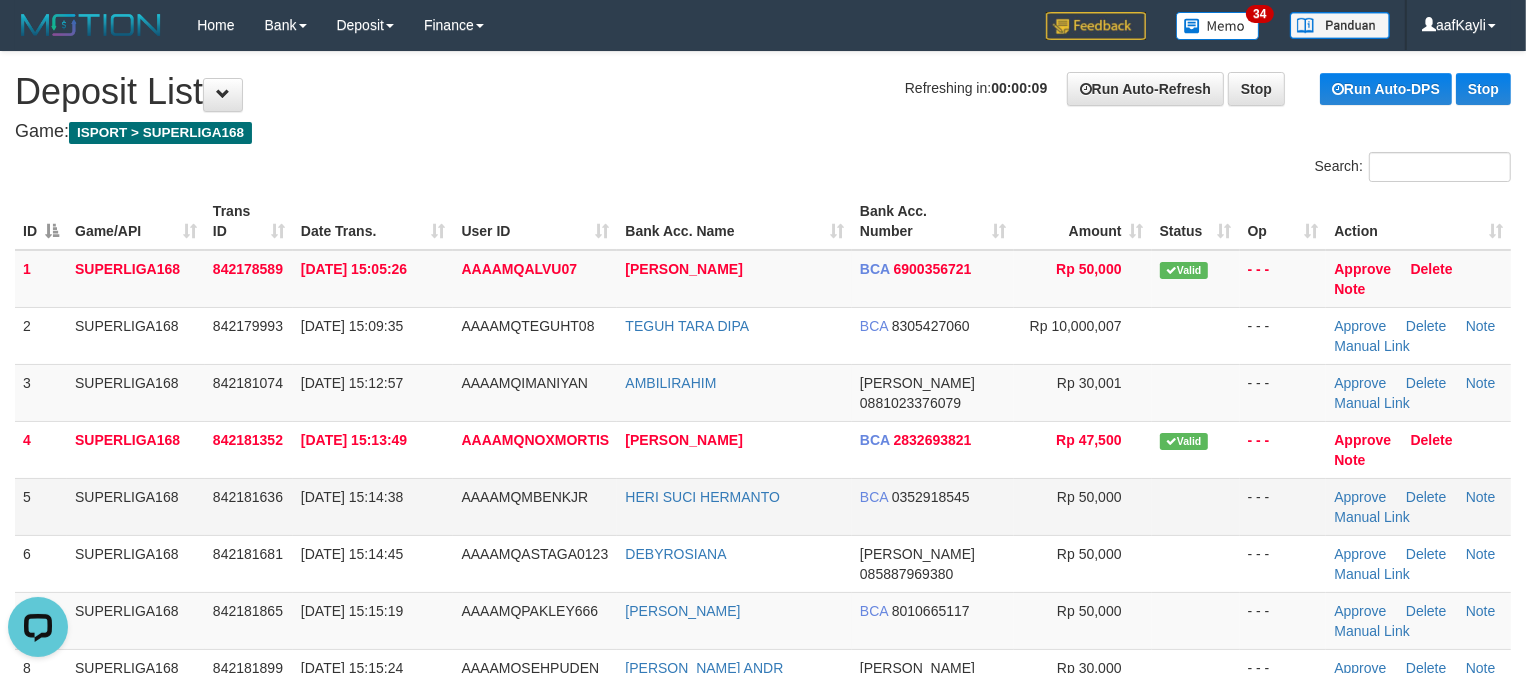scroll, scrollTop: 0, scrollLeft: 0, axis: both 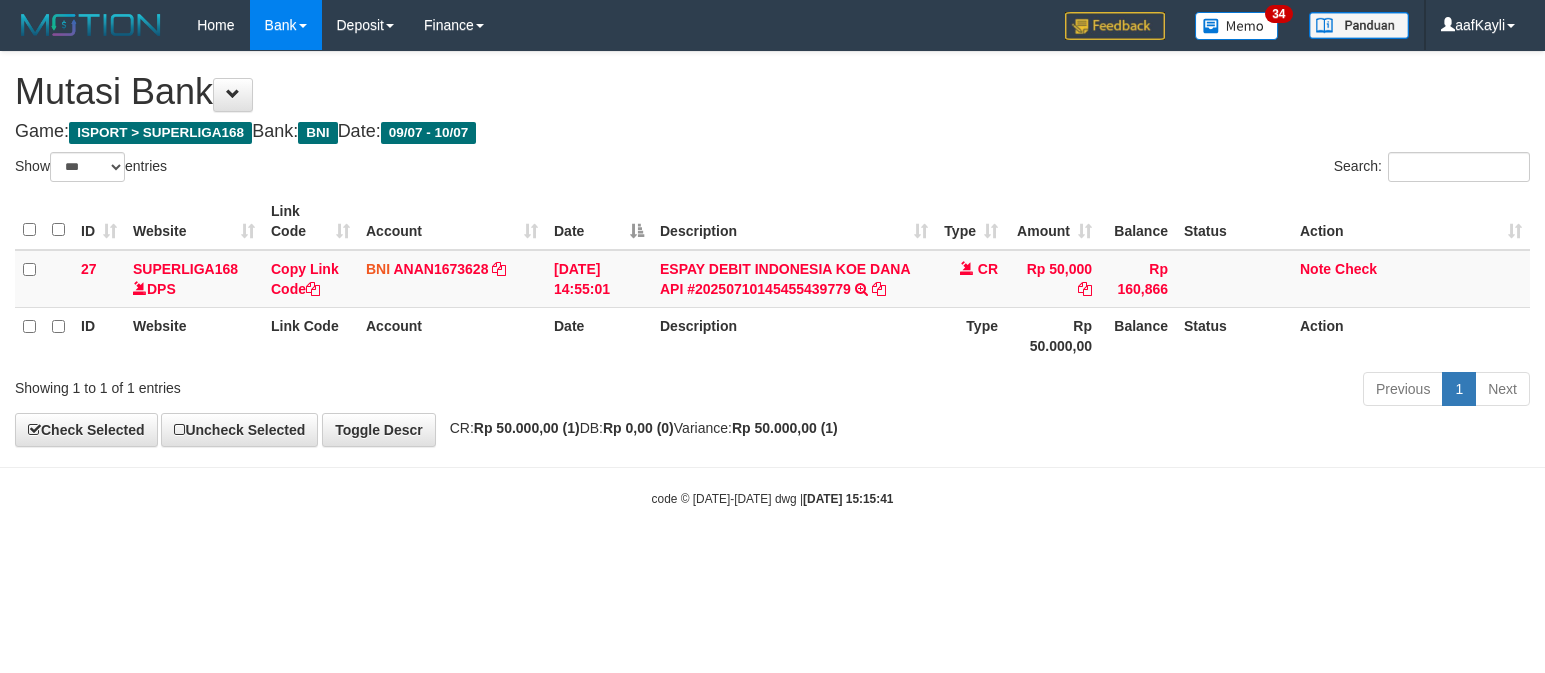 select on "***" 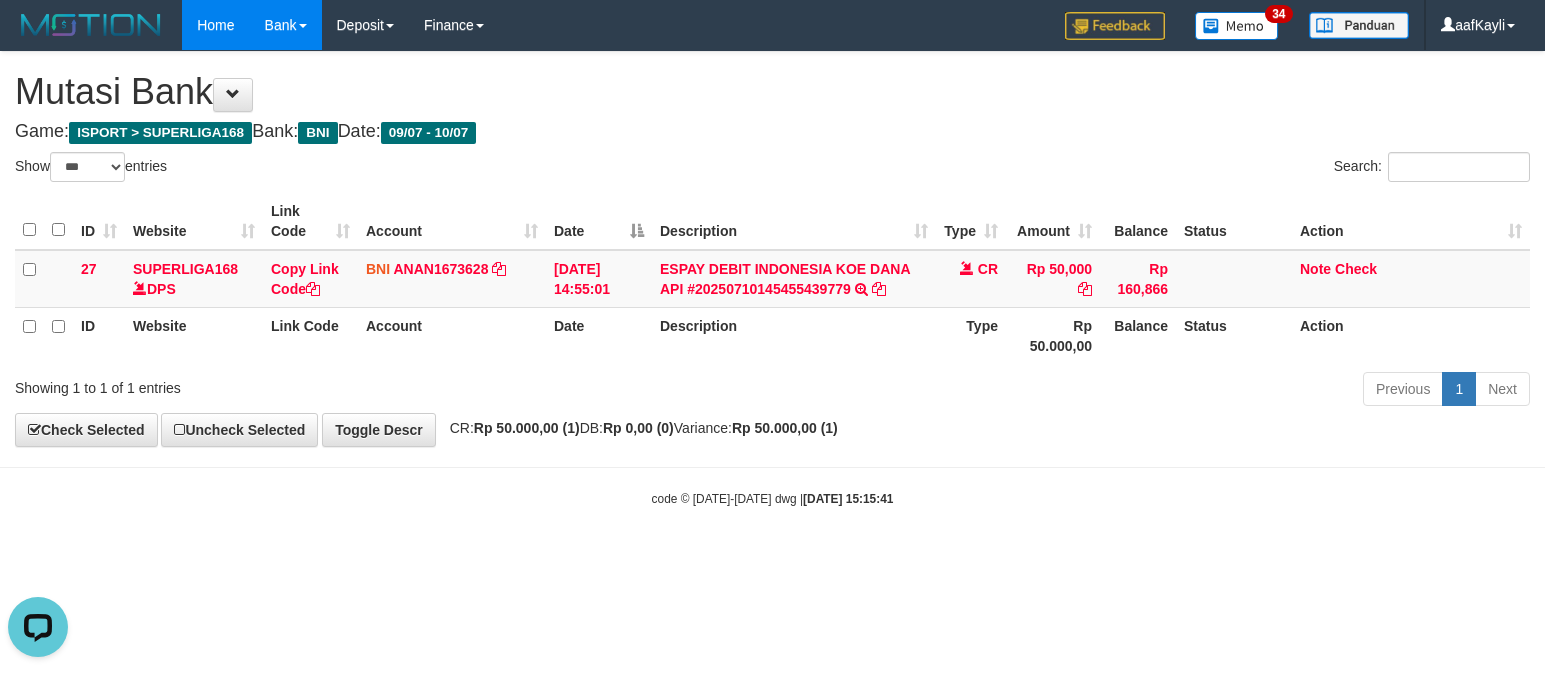 scroll, scrollTop: 0, scrollLeft: 0, axis: both 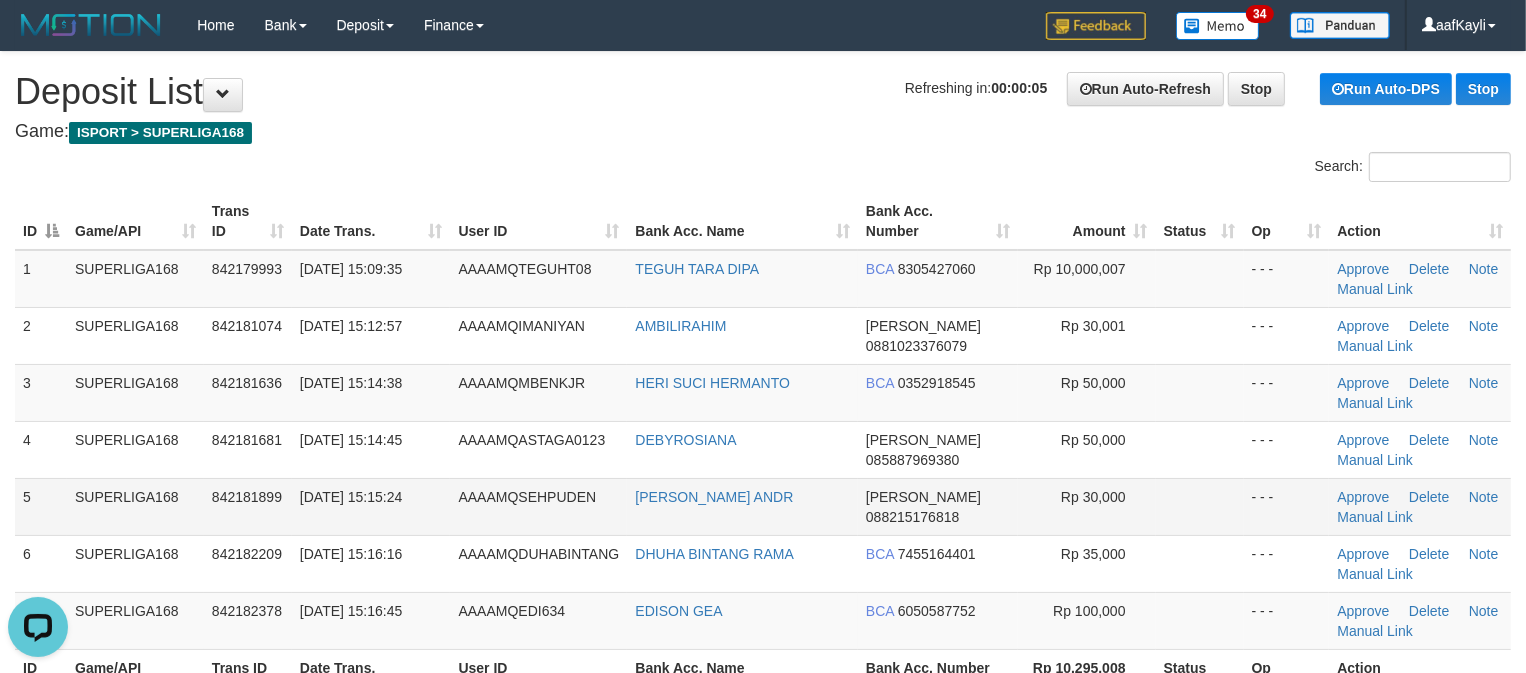 click at bounding box center (1200, 506) 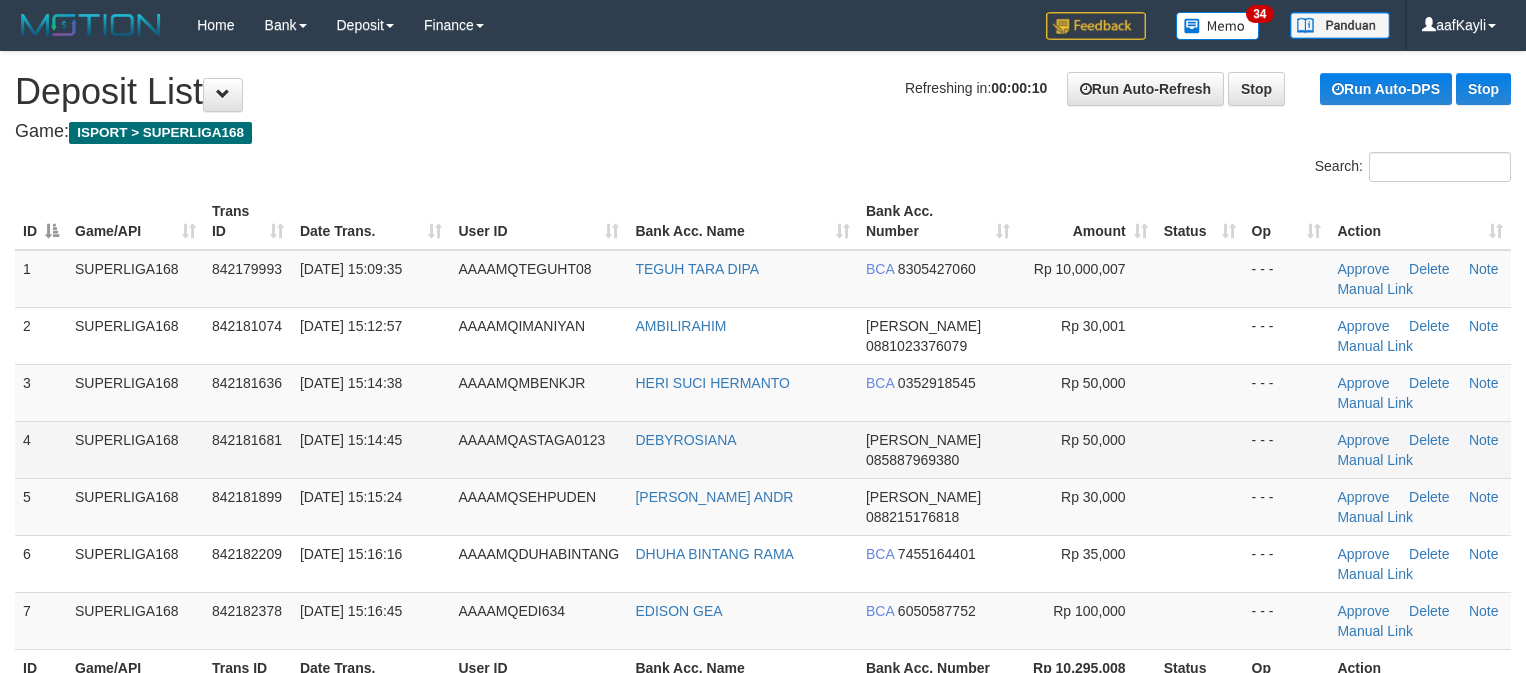 scroll, scrollTop: 0, scrollLeft: 0, axis: both 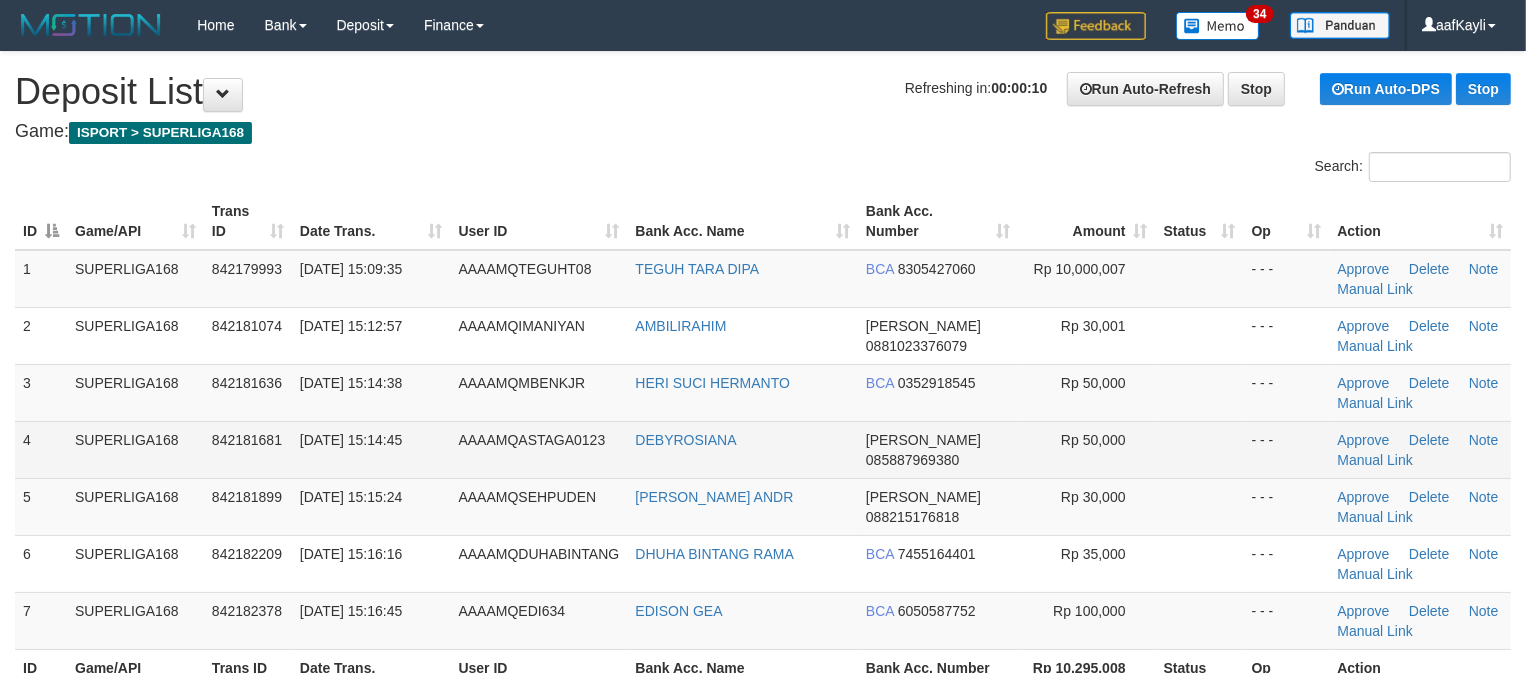 click on "- - -" at bounding box center [1287, 449] 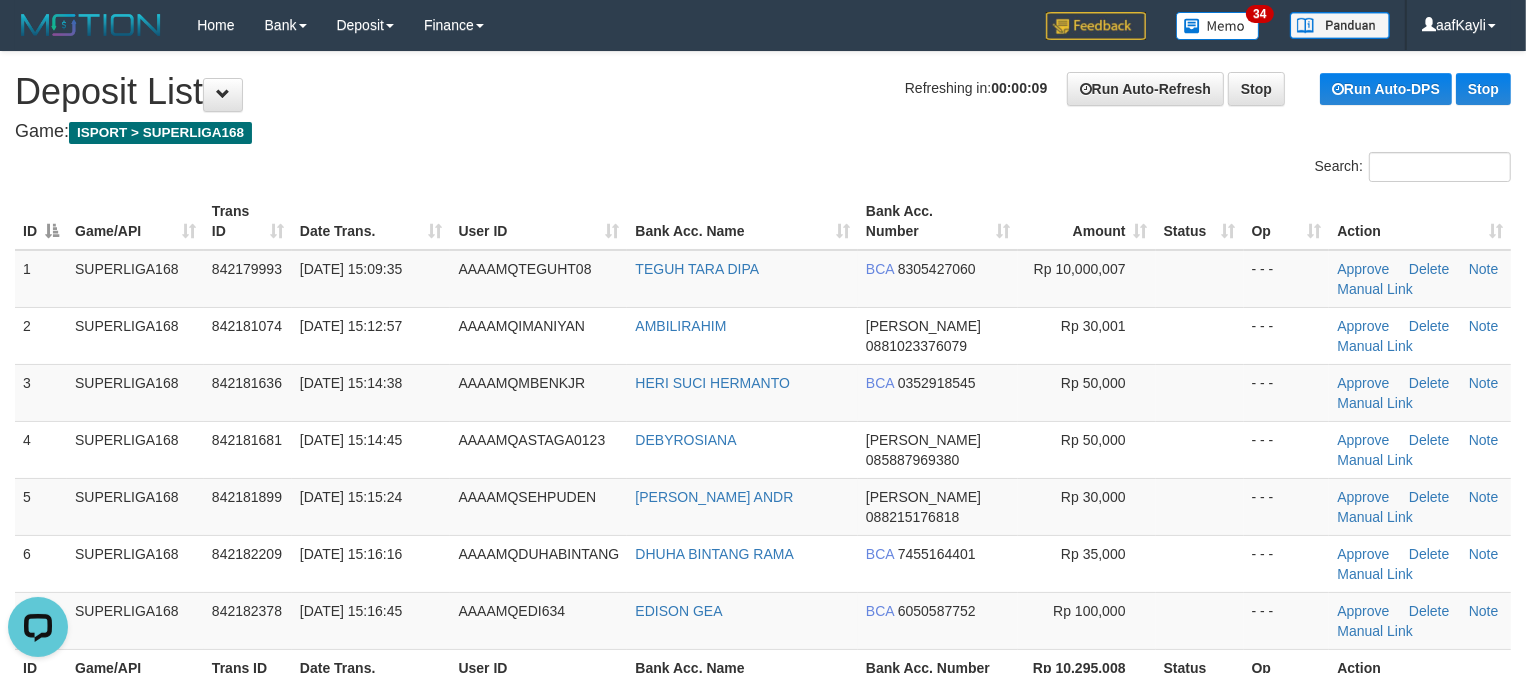 scroll, scrollTop: 0, scrollLeft: 0, axis: both 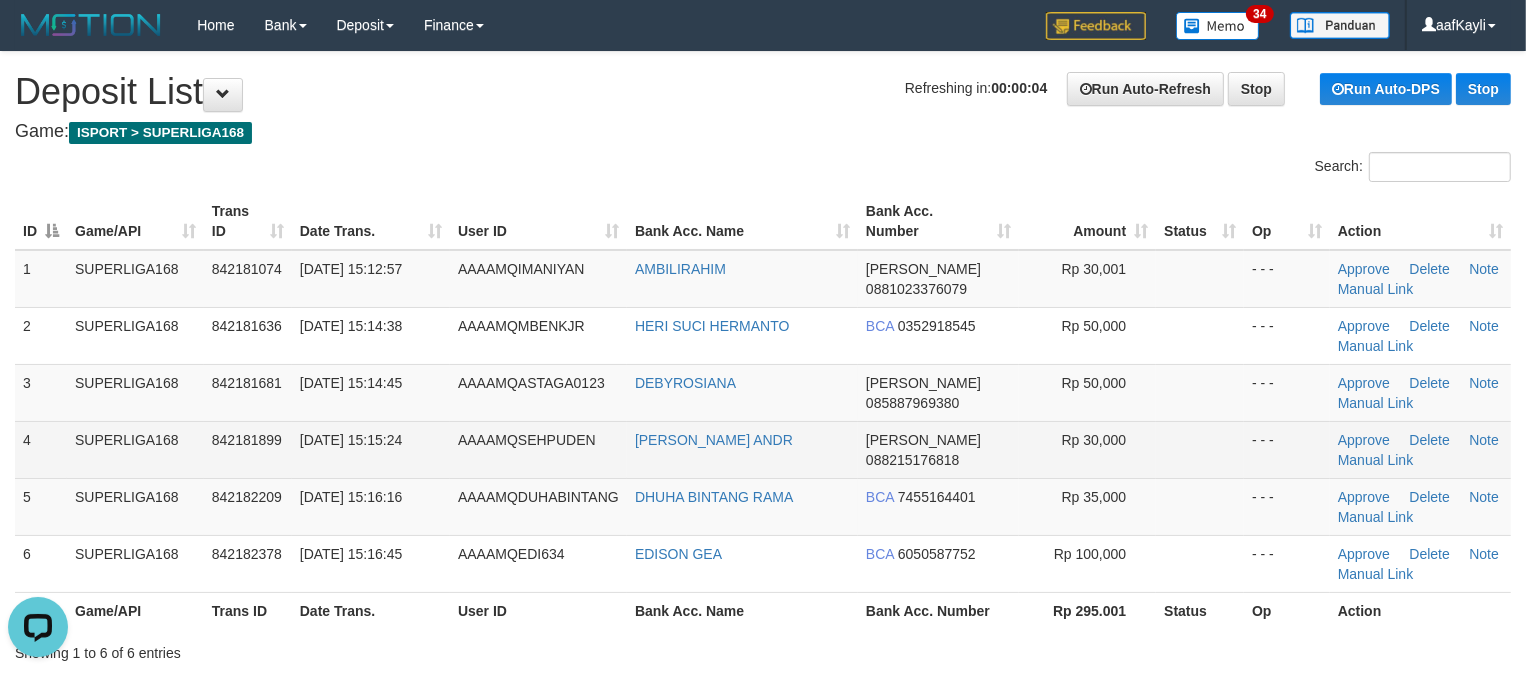 click at bounding box center [1200, 449] 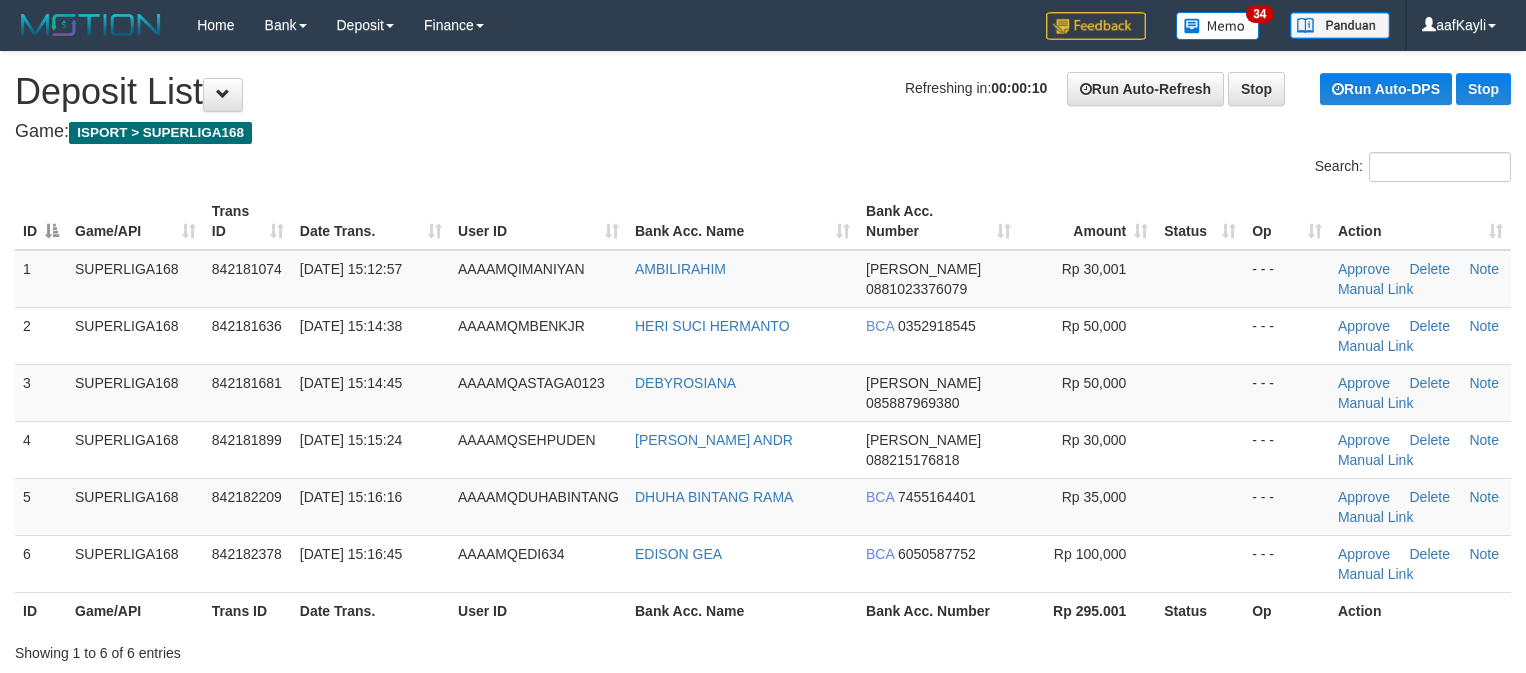 scroll, scrollTop: 0, scrollLeft: 0, axis: both 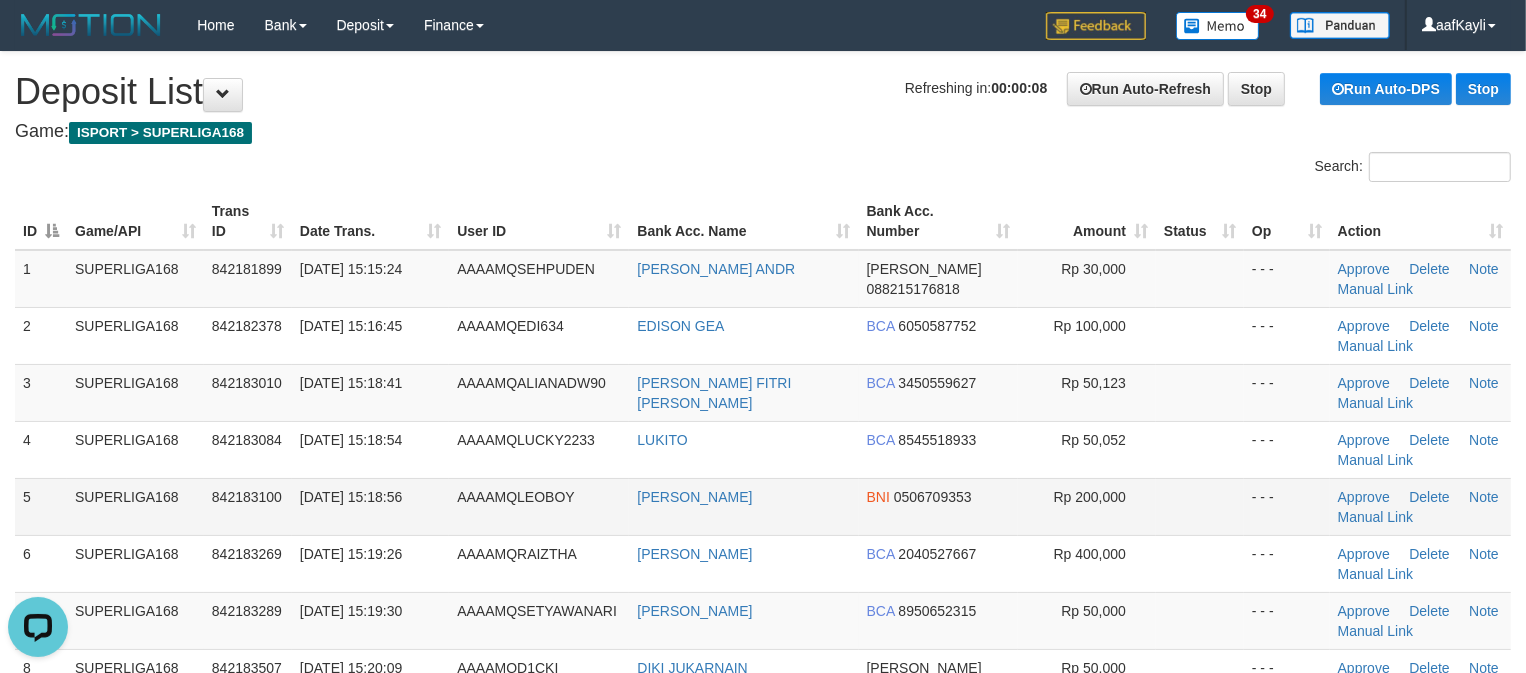click at bounding box center (1200, 506) 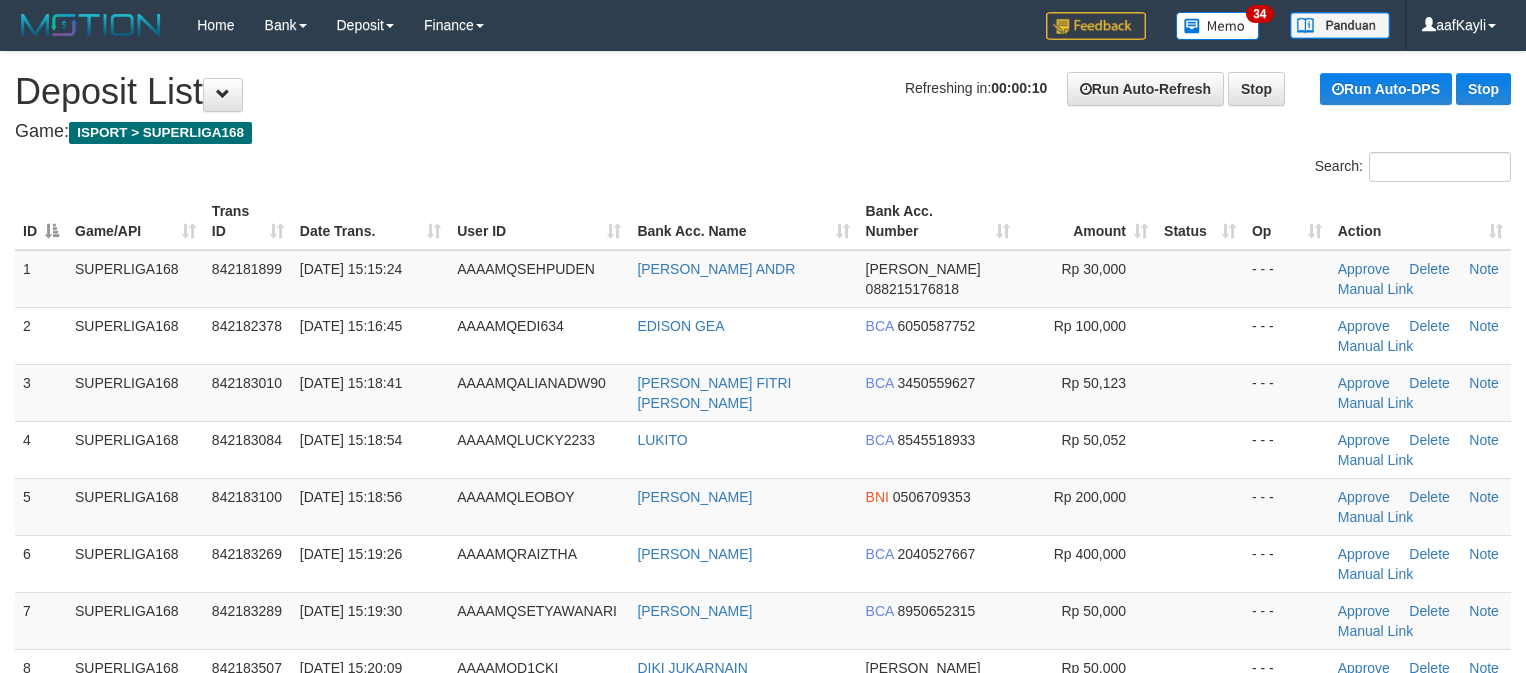 scroll, scrollTop: 0, scrollLeft: 0, axis: both 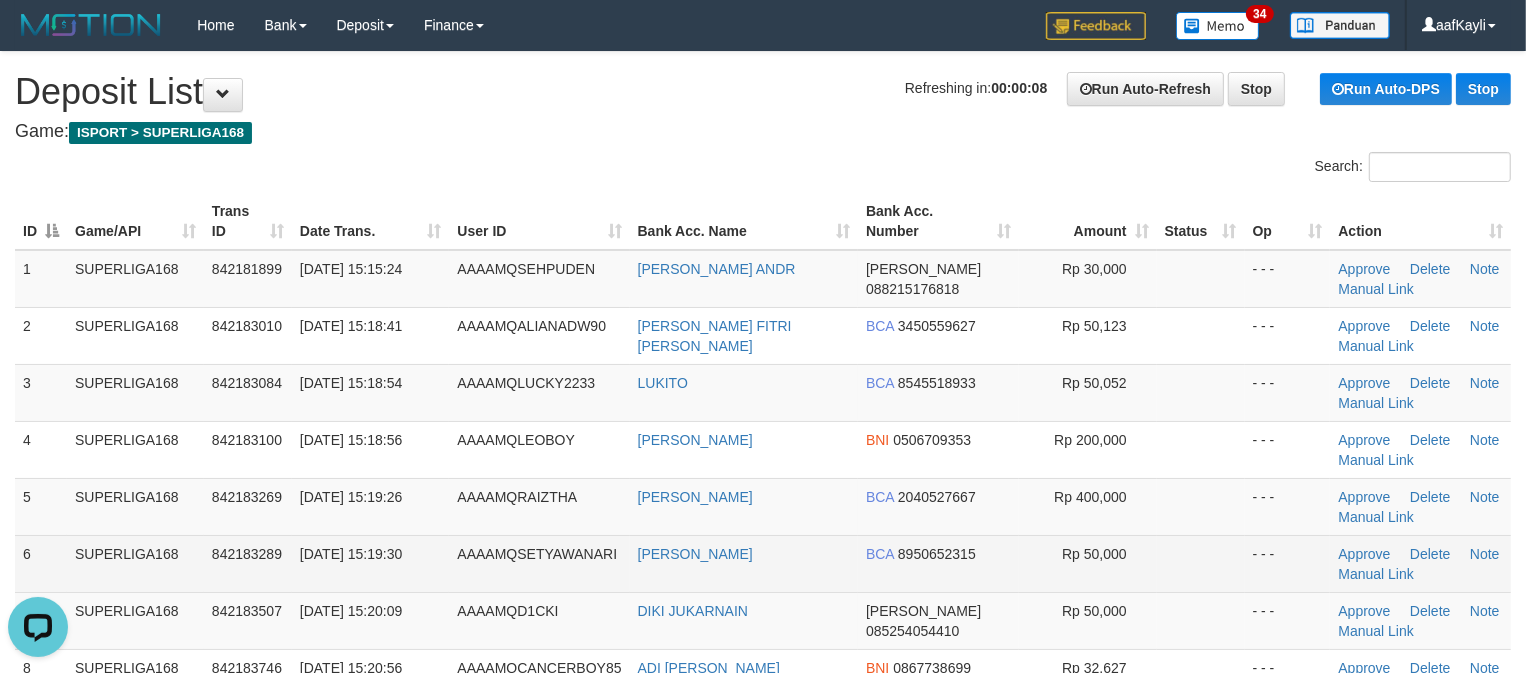 click on "Rp 50,000" at bounding box center (1088, 563) 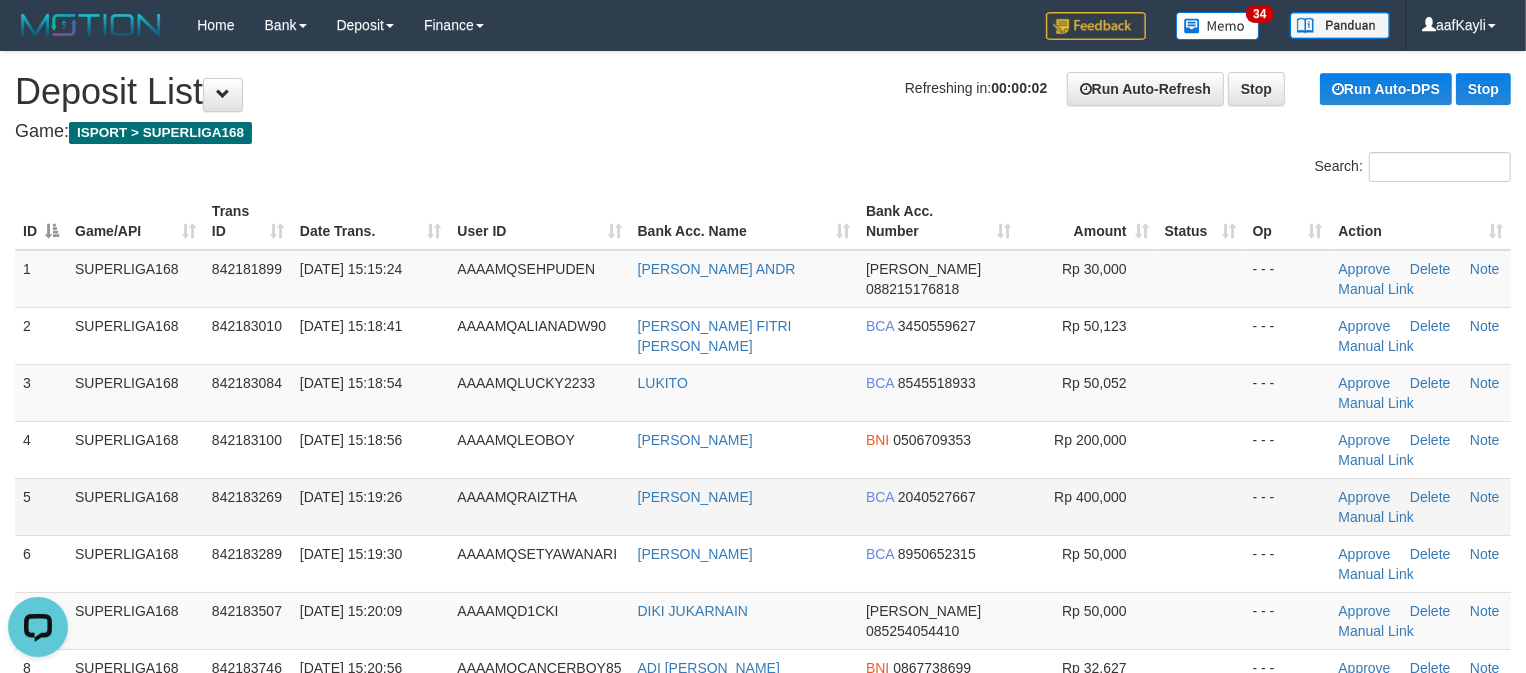 click at bounding box center (1201, 506) 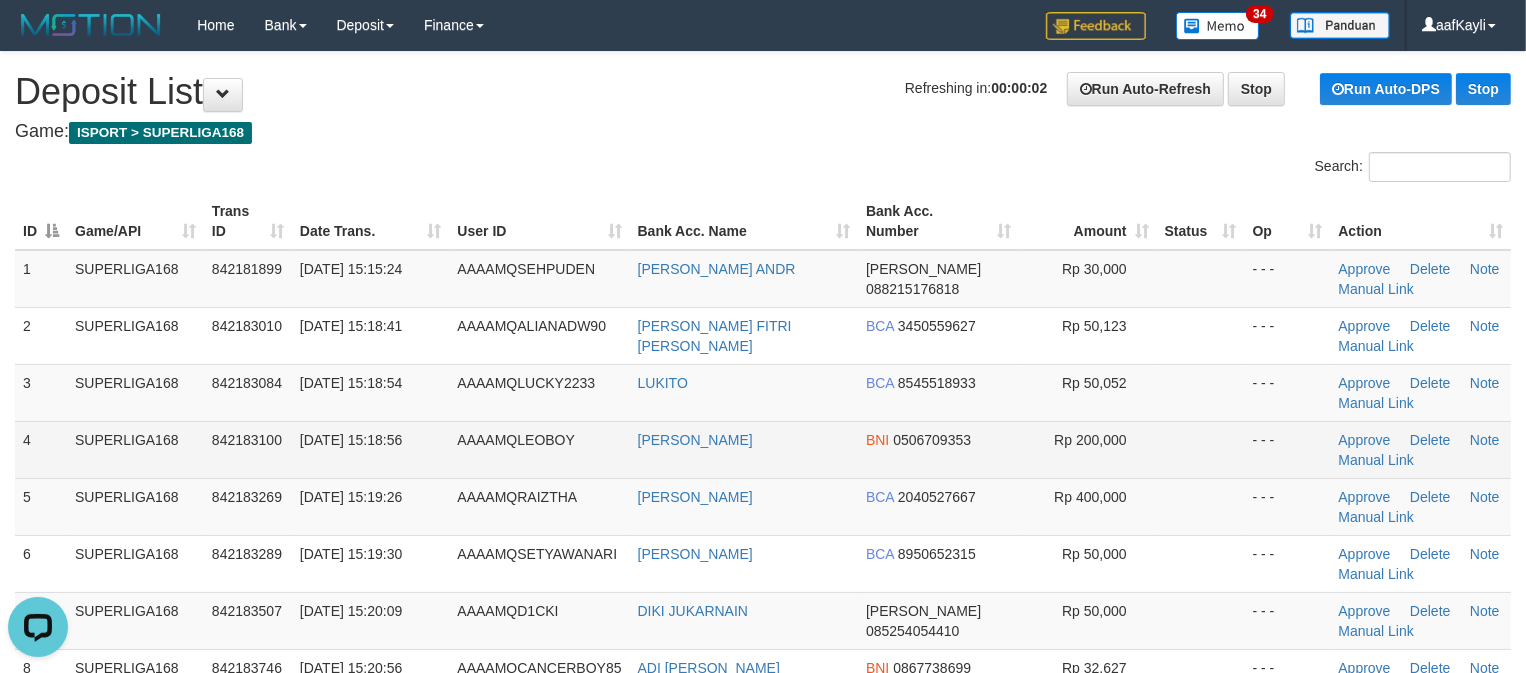 click on "1
SUPERLIGA168
842181899
10/07/2025 15:15:24
AAAAMQSEHPUDEN
DINI ASIH ANDR
DANA
088215176818
Rp 30,000
- - -
Approve
Delete
Note
Manual Link
2
SUPERLIGA168
842183010
10/07/2025 15:18:41
AAAAMQALIANADW90
AMALIA FITRI KUSUM
BCA
3450559627
Rp 50,123
Approve" at bounding box center [763, 706] 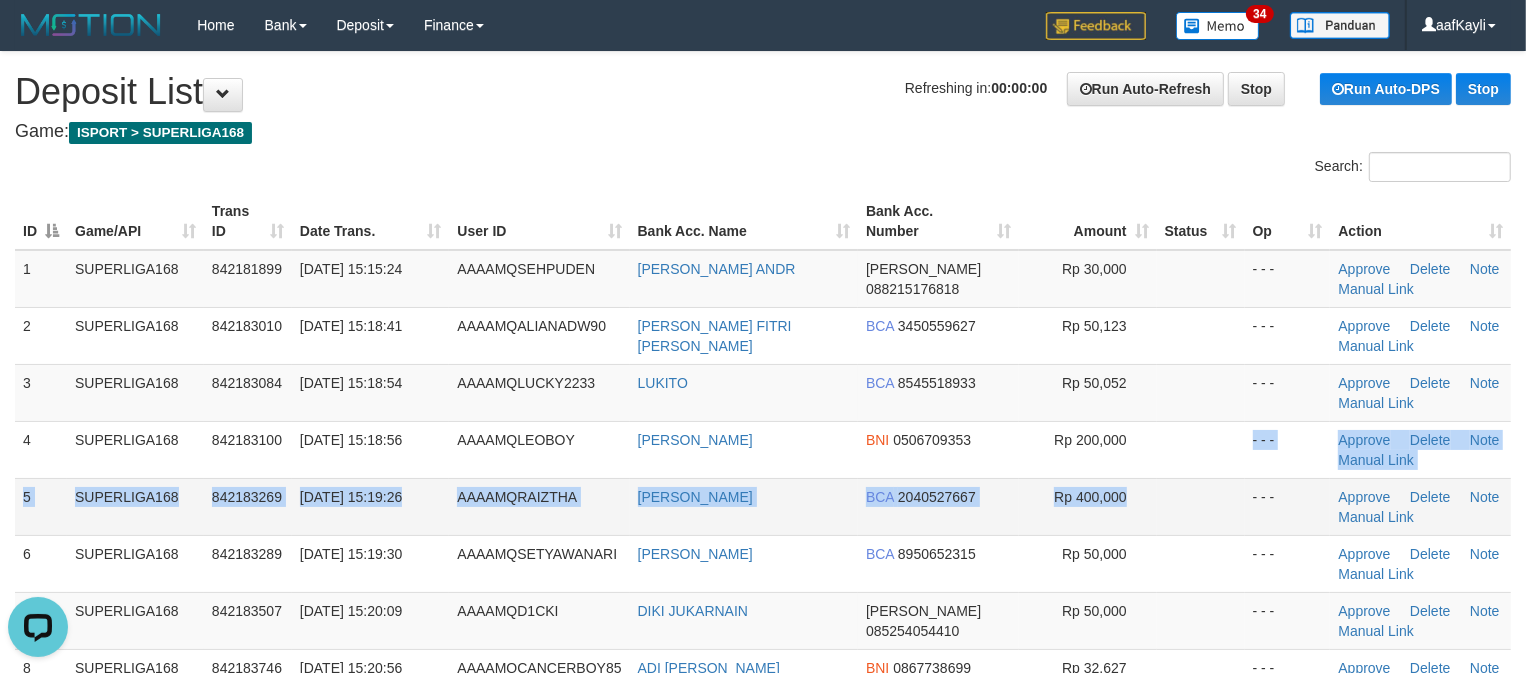 drag, startPoint x: 1208, startPoint y: 475, endPoint x: 1198, endPoint y: 495, distance: 22.36068 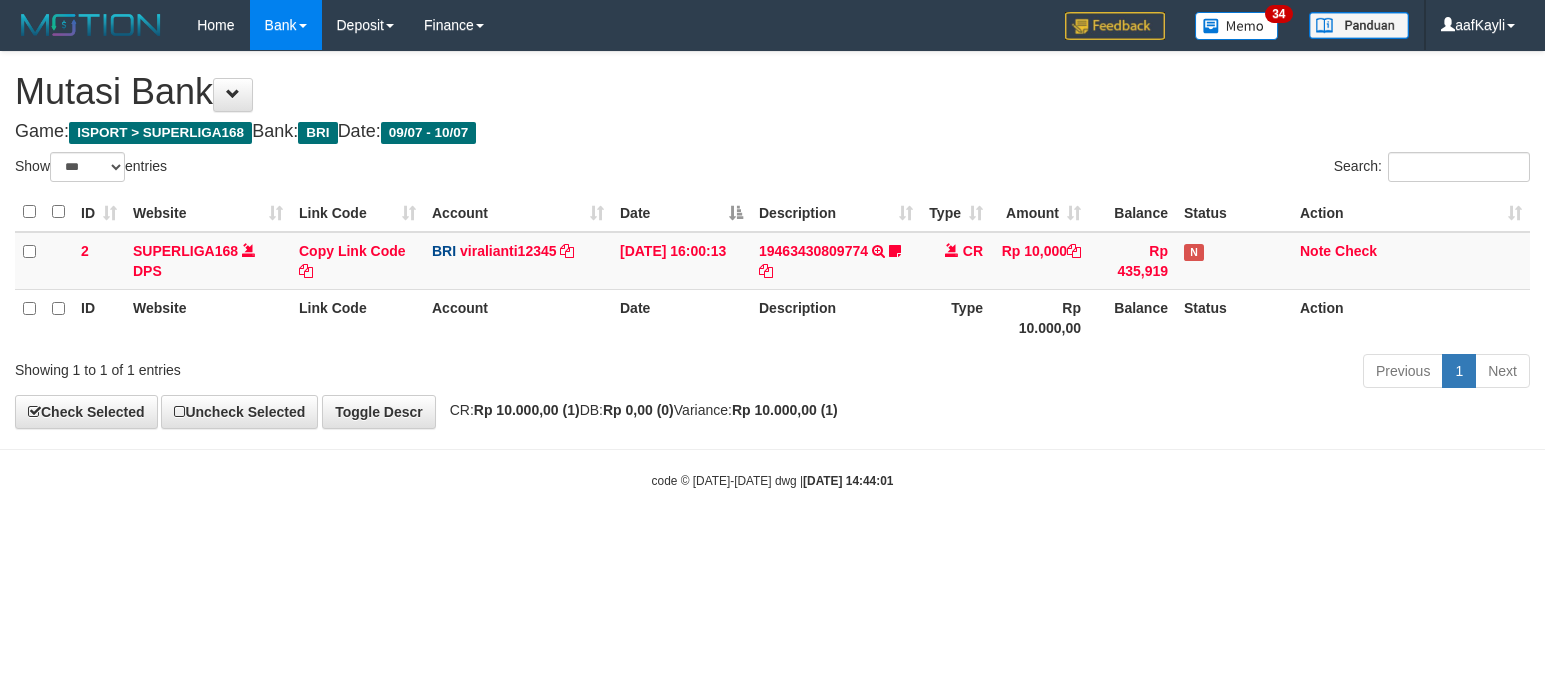 select on "***" 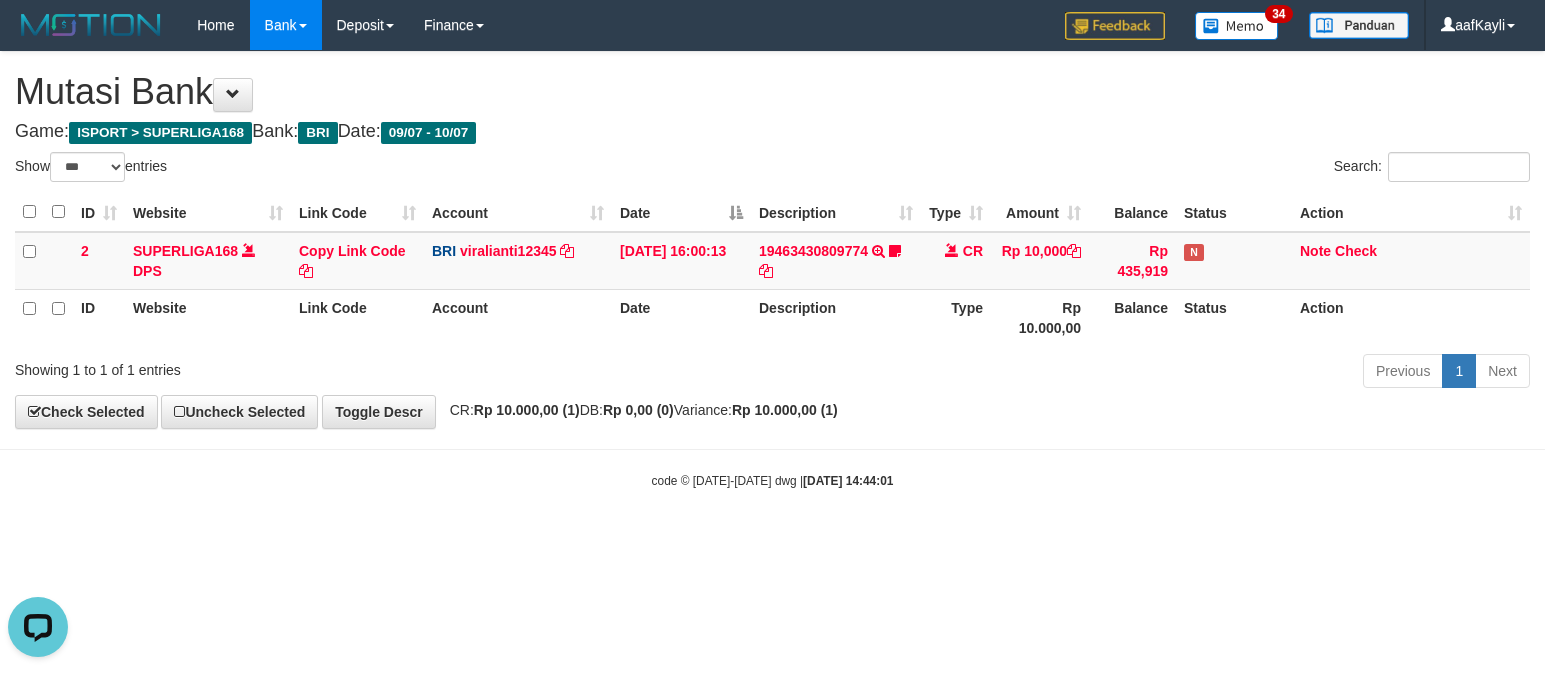scroll, scrollTop: 0, scrollLeft: 0, axis: both 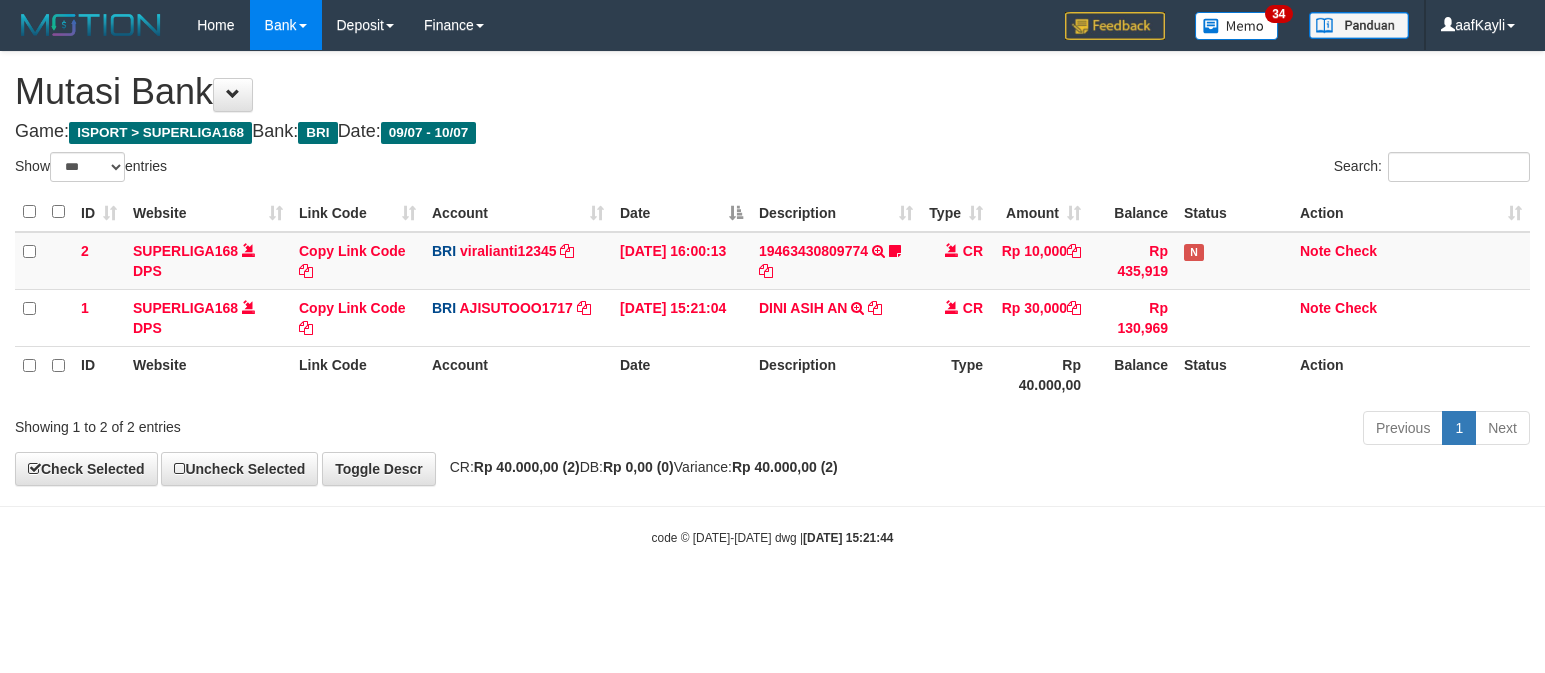select on "***" 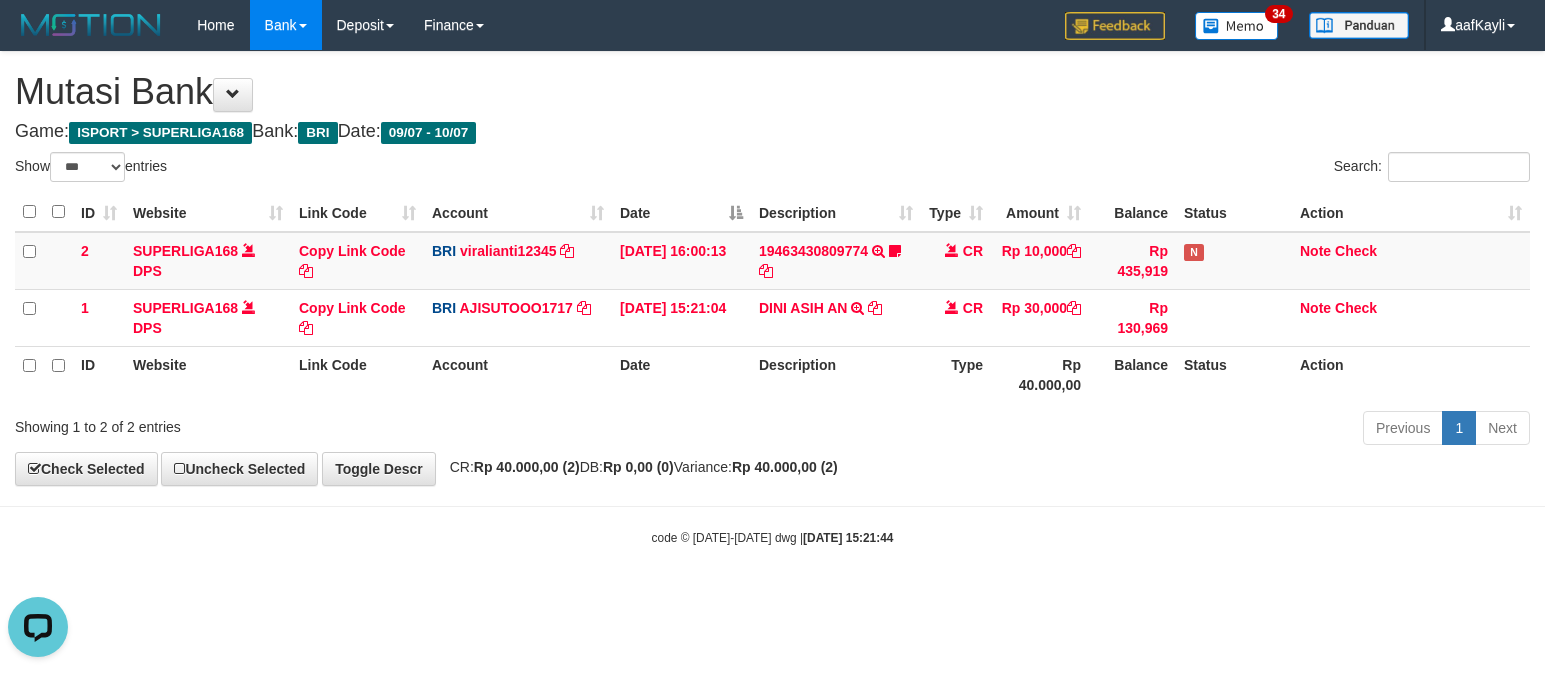 scroll, scrollTop: 0, scrollLeft: 0, axis: both 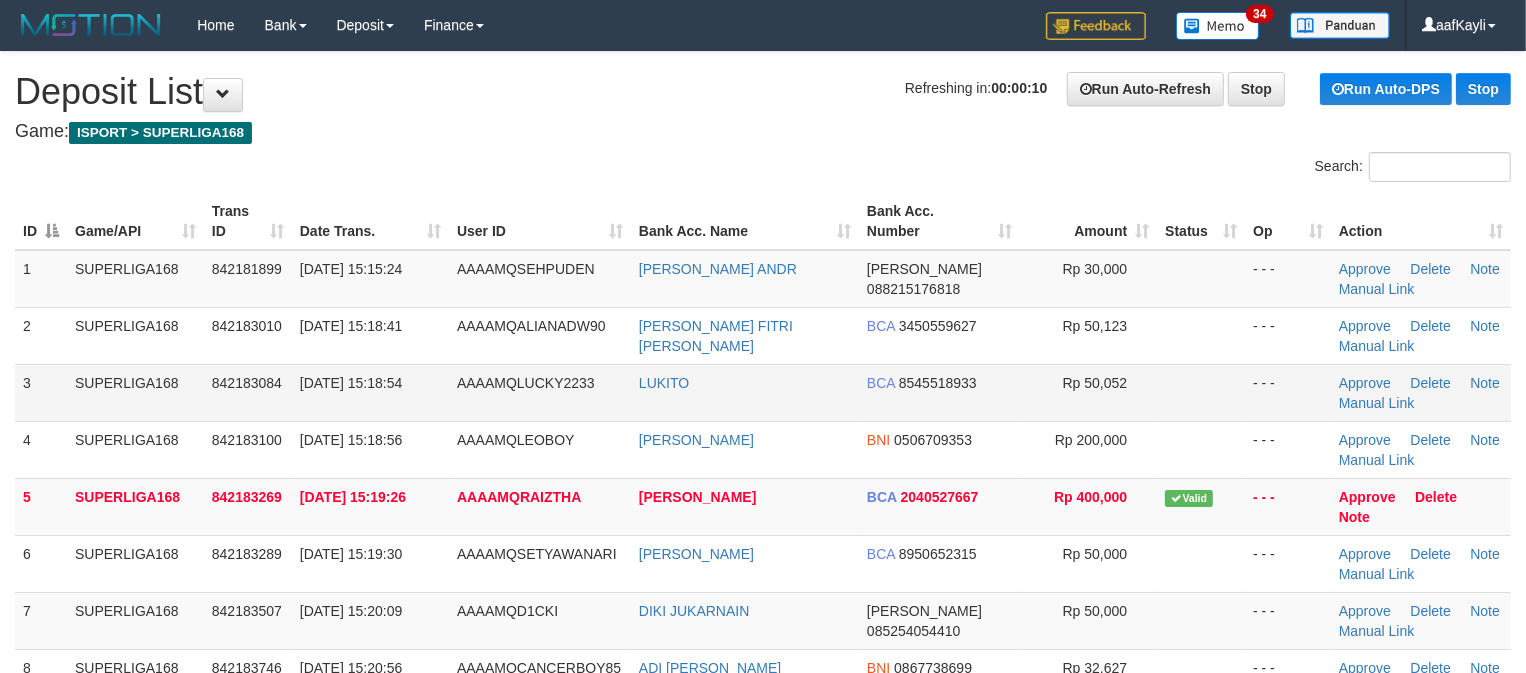drag, startPoint x: 0, startPoint y: 0, endPoint x: 1172, endPoint y: 363, distance: 1226.9282 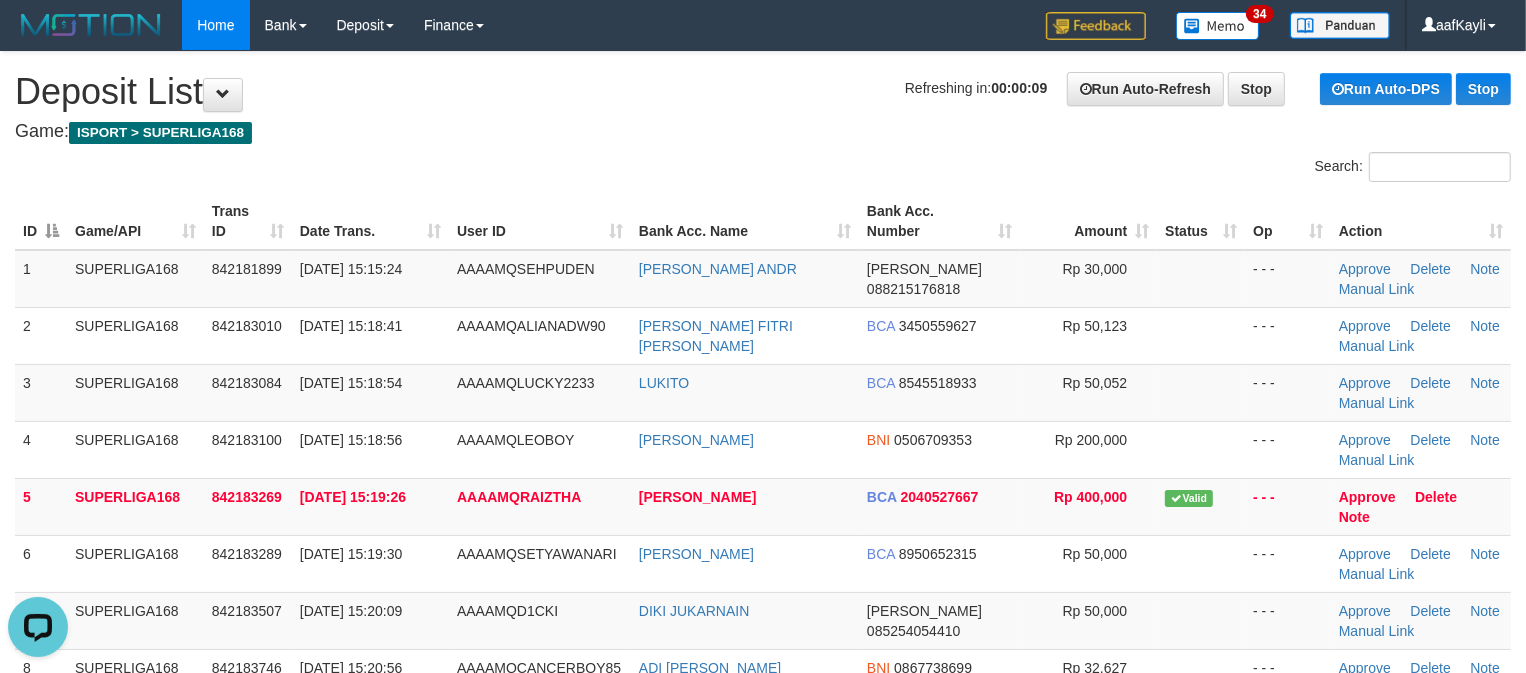 scroll, scrollTop: 0, scrollLeft: 0, axis: both 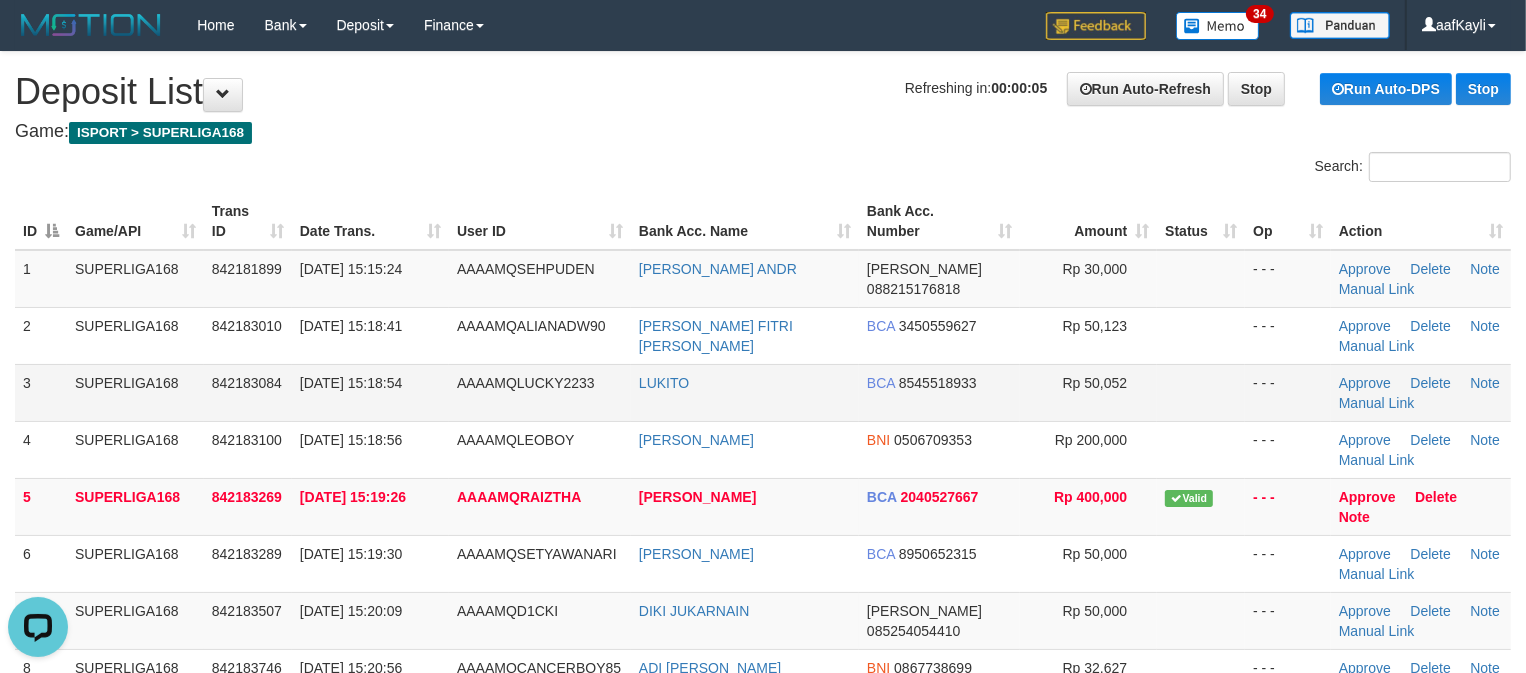 click at bounding box center [1201, 392] 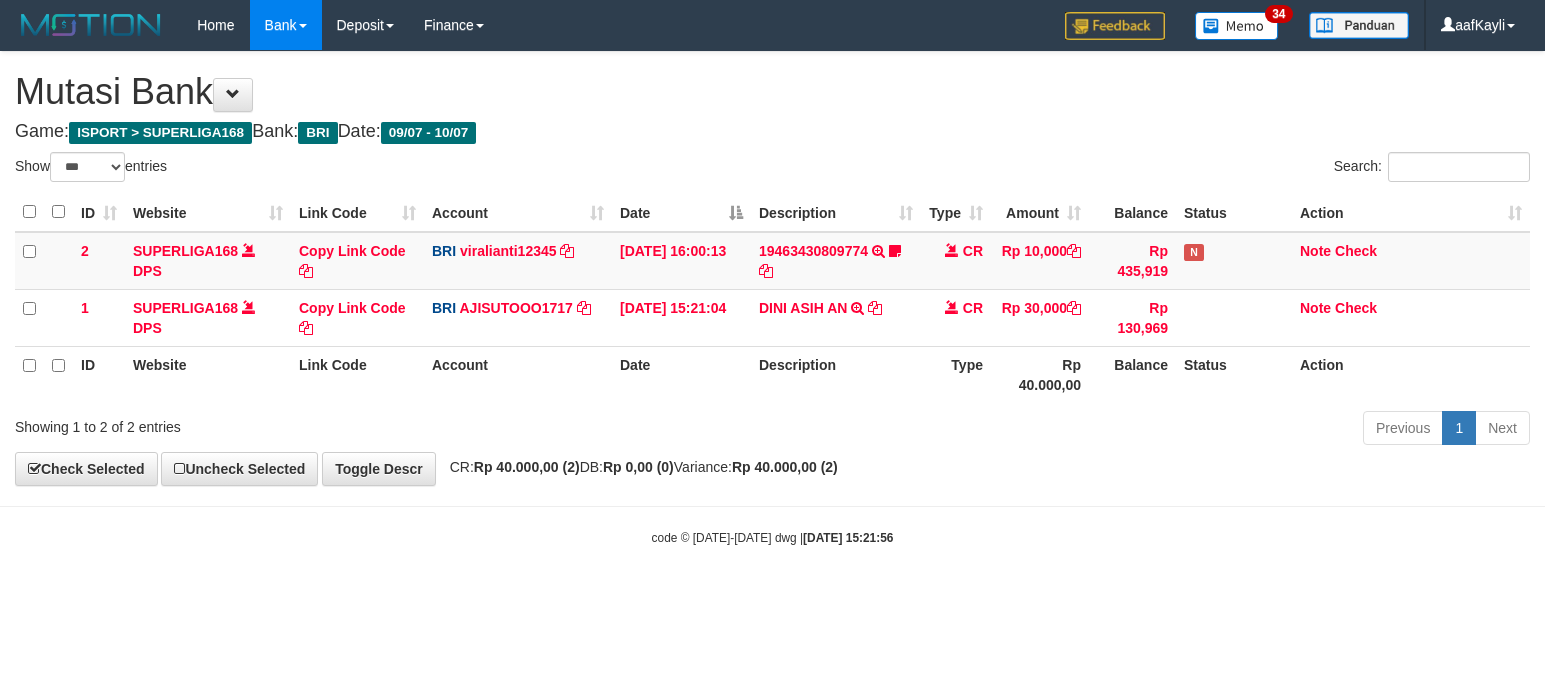 select on "***" 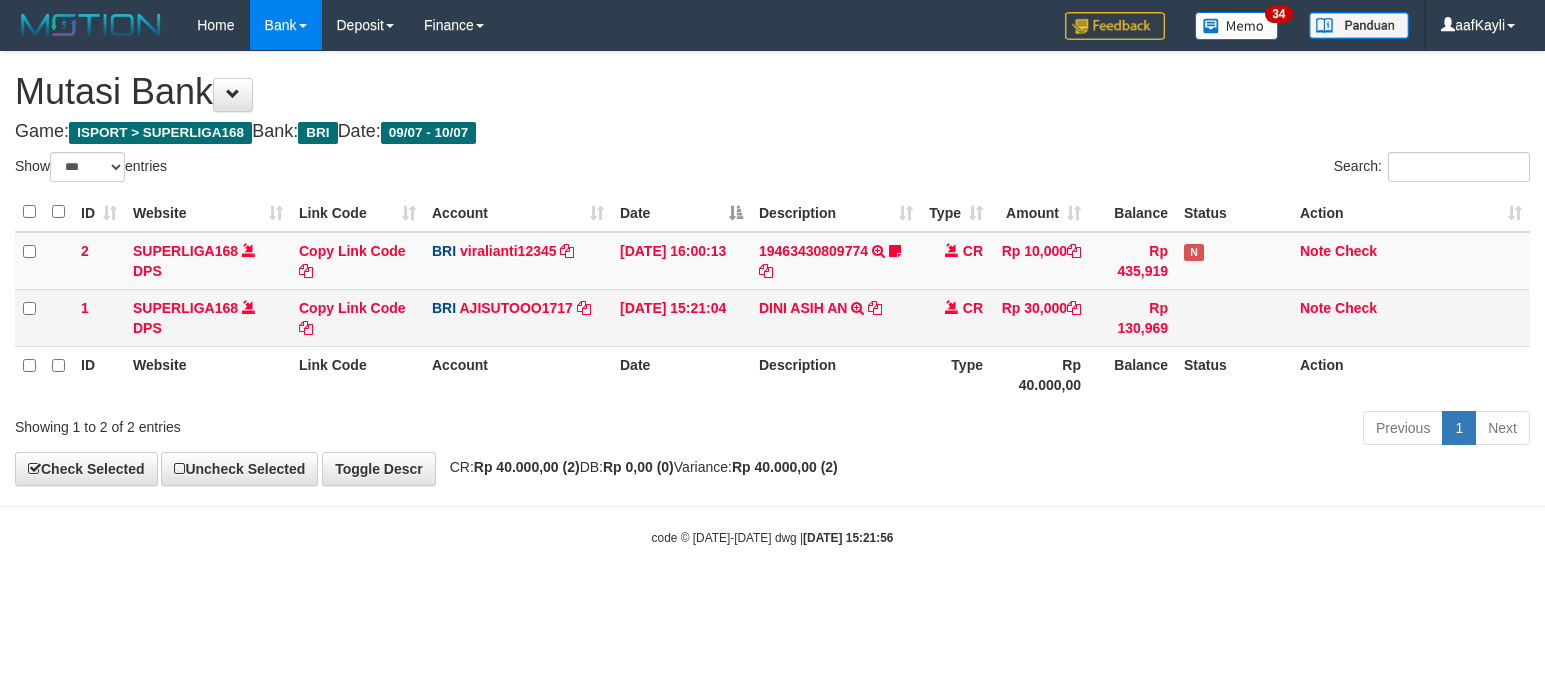click on "DINI ASIH AN         TRANSFER NBMB DINI ASIH AN TO SUTO AJI RAMADHAN" at bounding box center (836, 317) 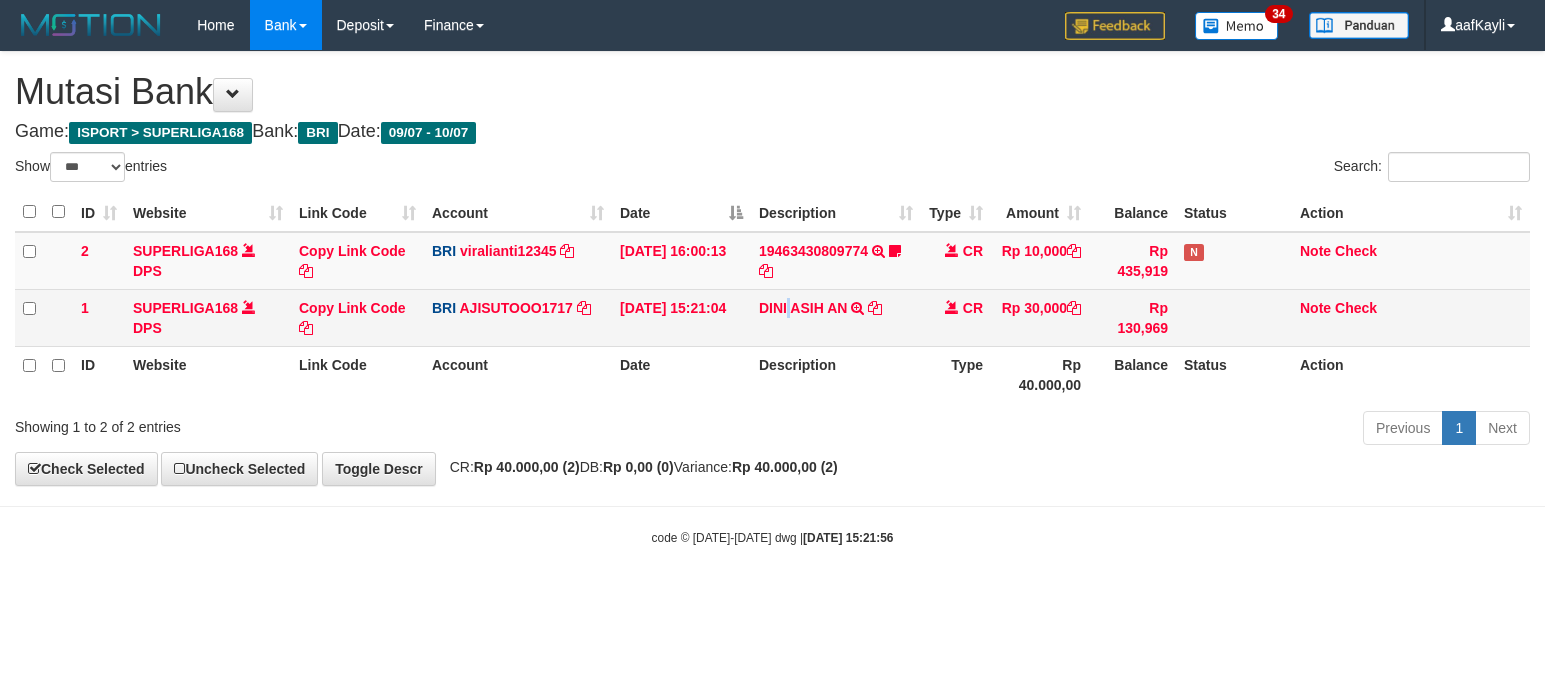 click on "DINI ASIH AN         TRANSFER NBMB DINI ASIH AN TO SUTO AJI RAMADHAN" at bounding box center [836, 317] 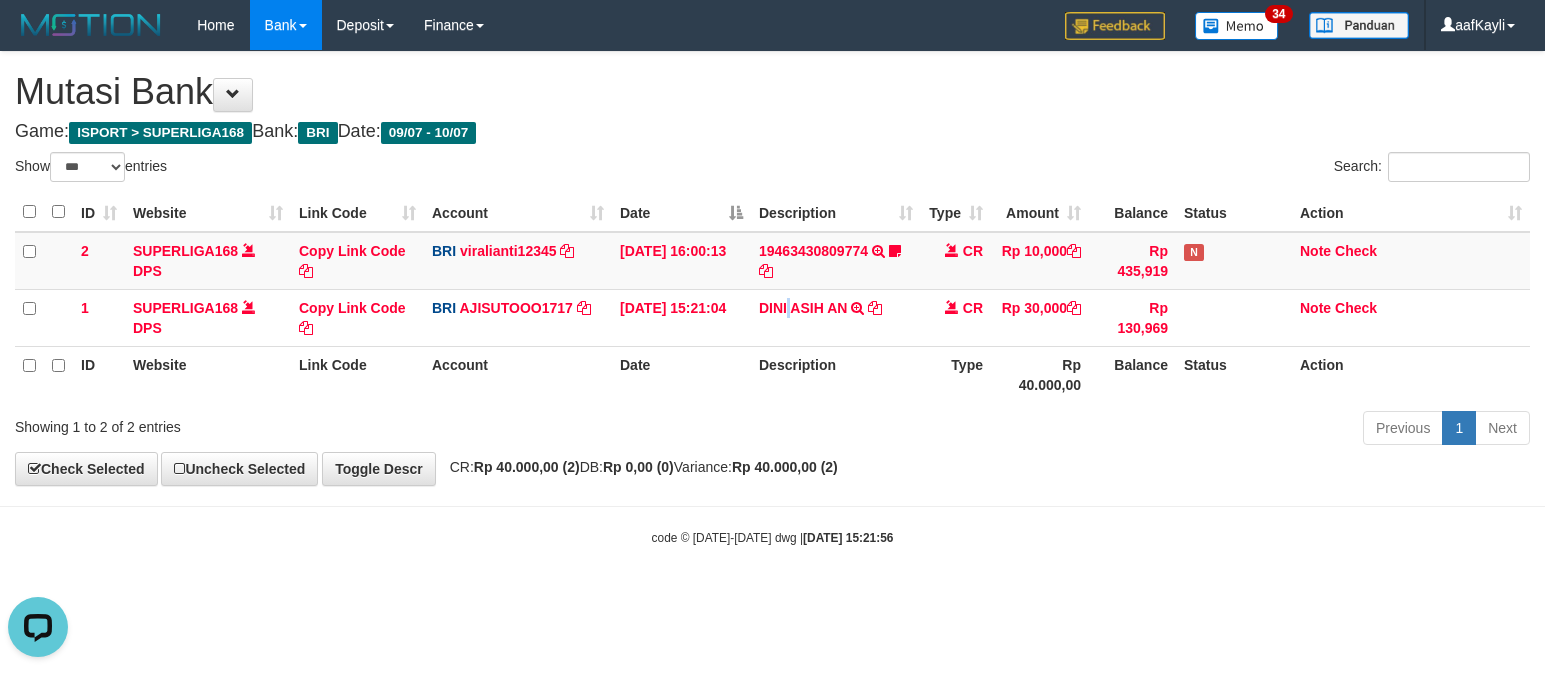 scroll, scrollTop: 0, scrollLeft: 0, axis: both 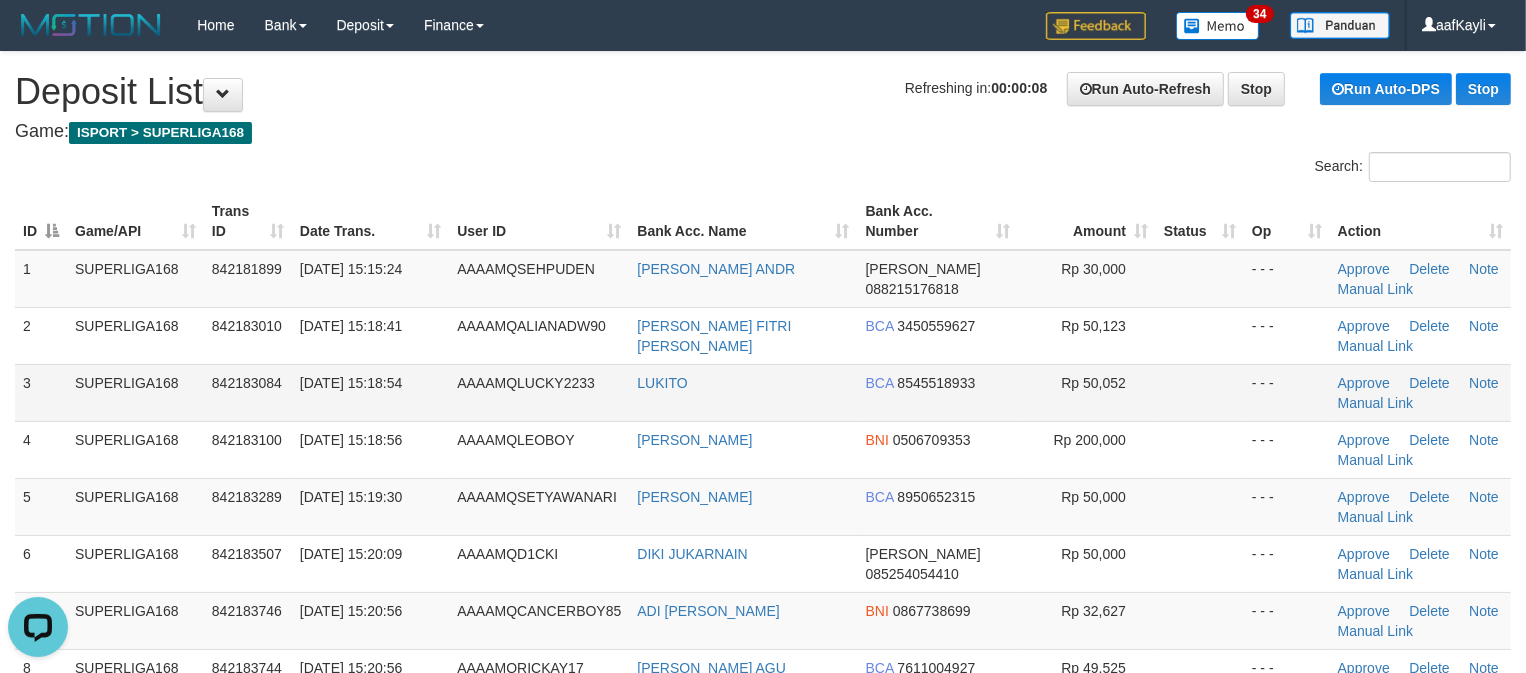 click at bounding box center [1200, 392] 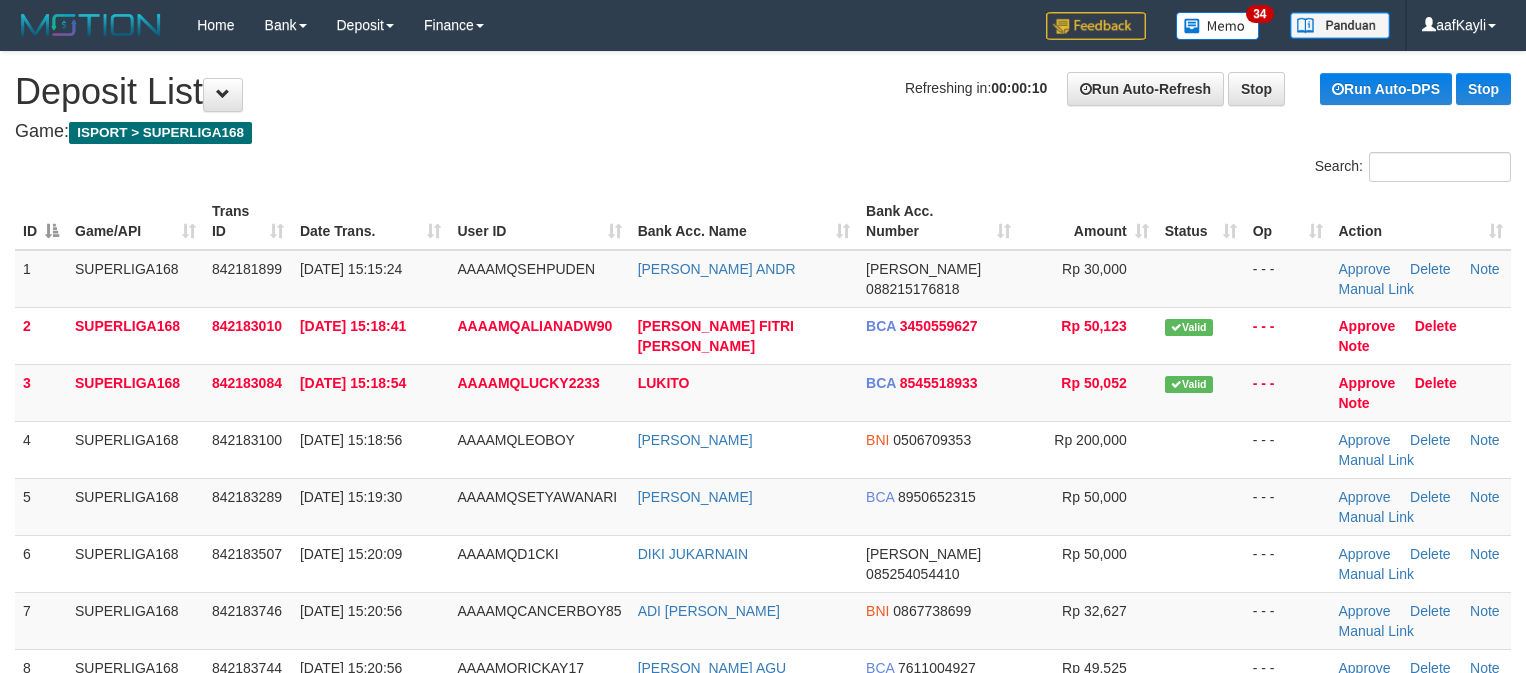 scroll, scrollTop: 0, scrollLeft: 0, axis: both 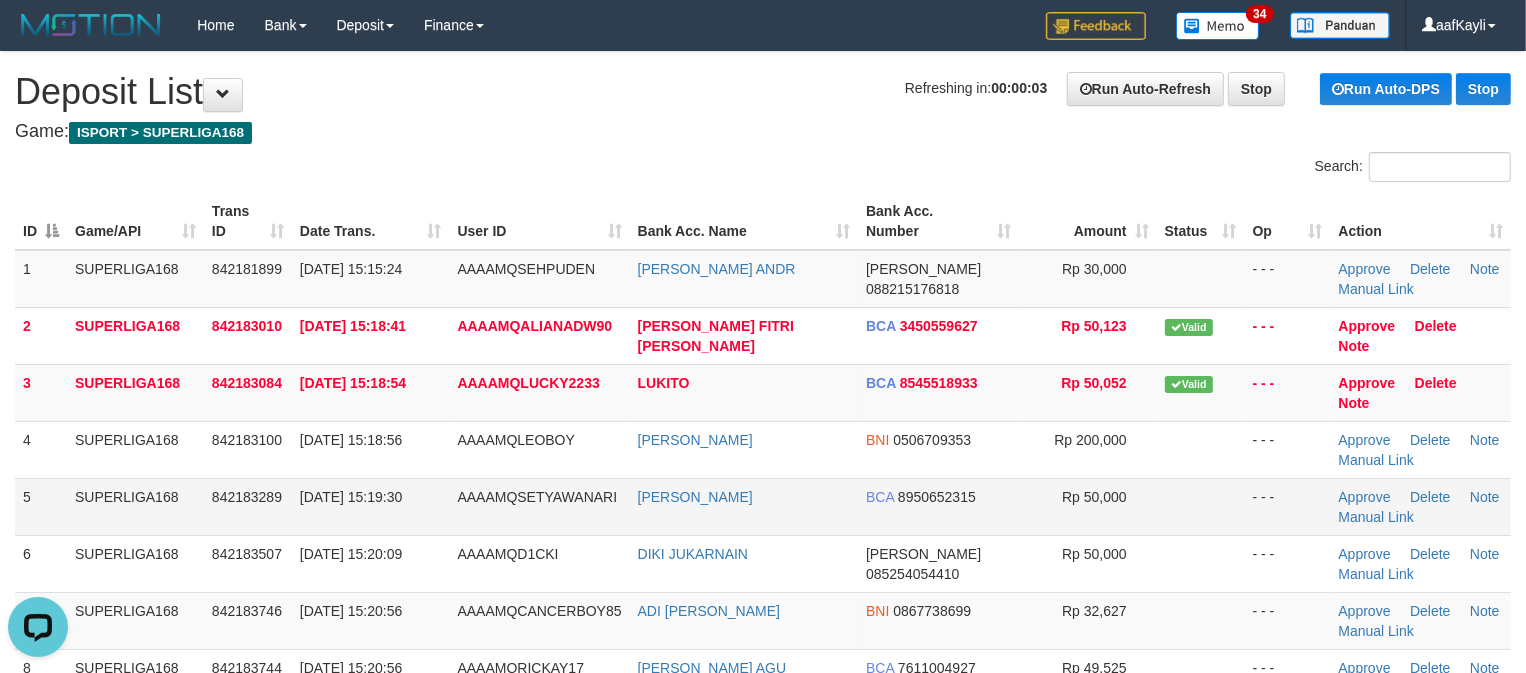 click at bounding box center (1201, 506) 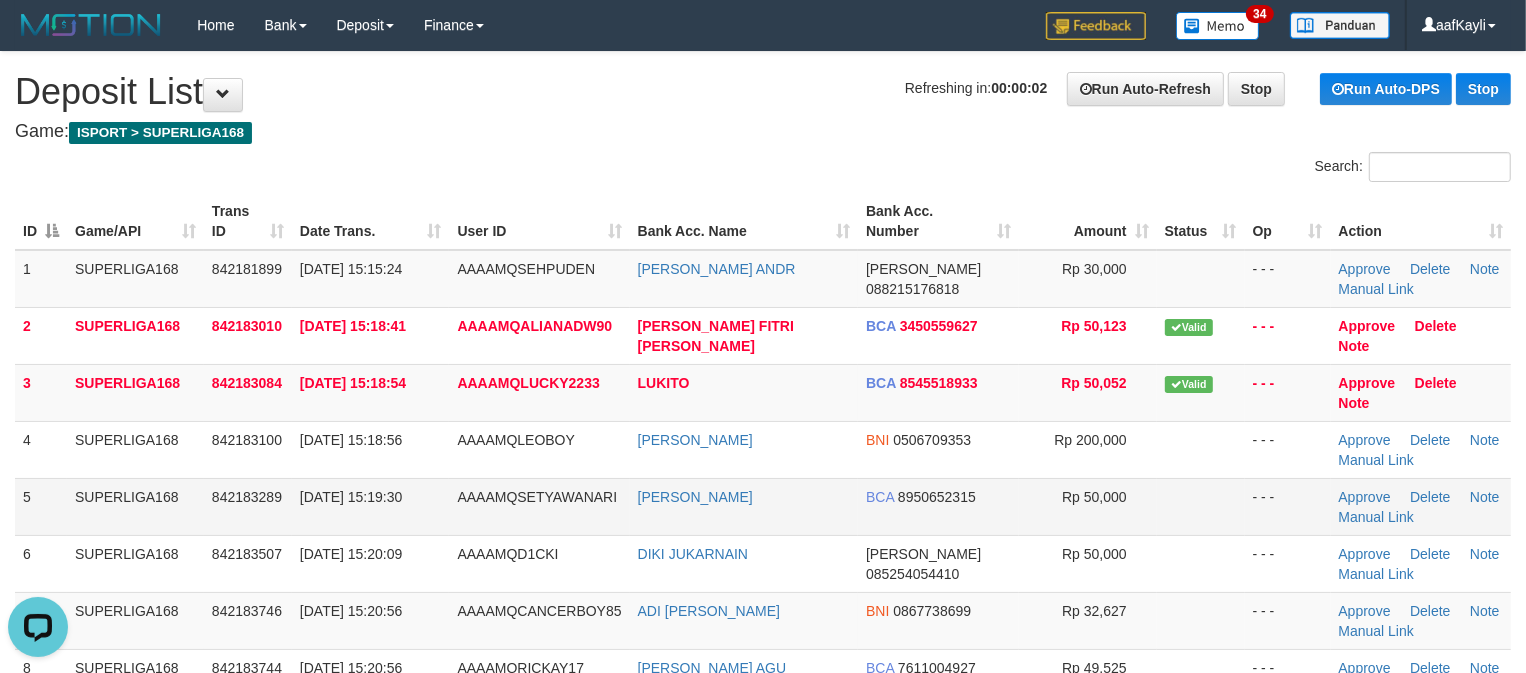 click at bounding box center (1201, 506) 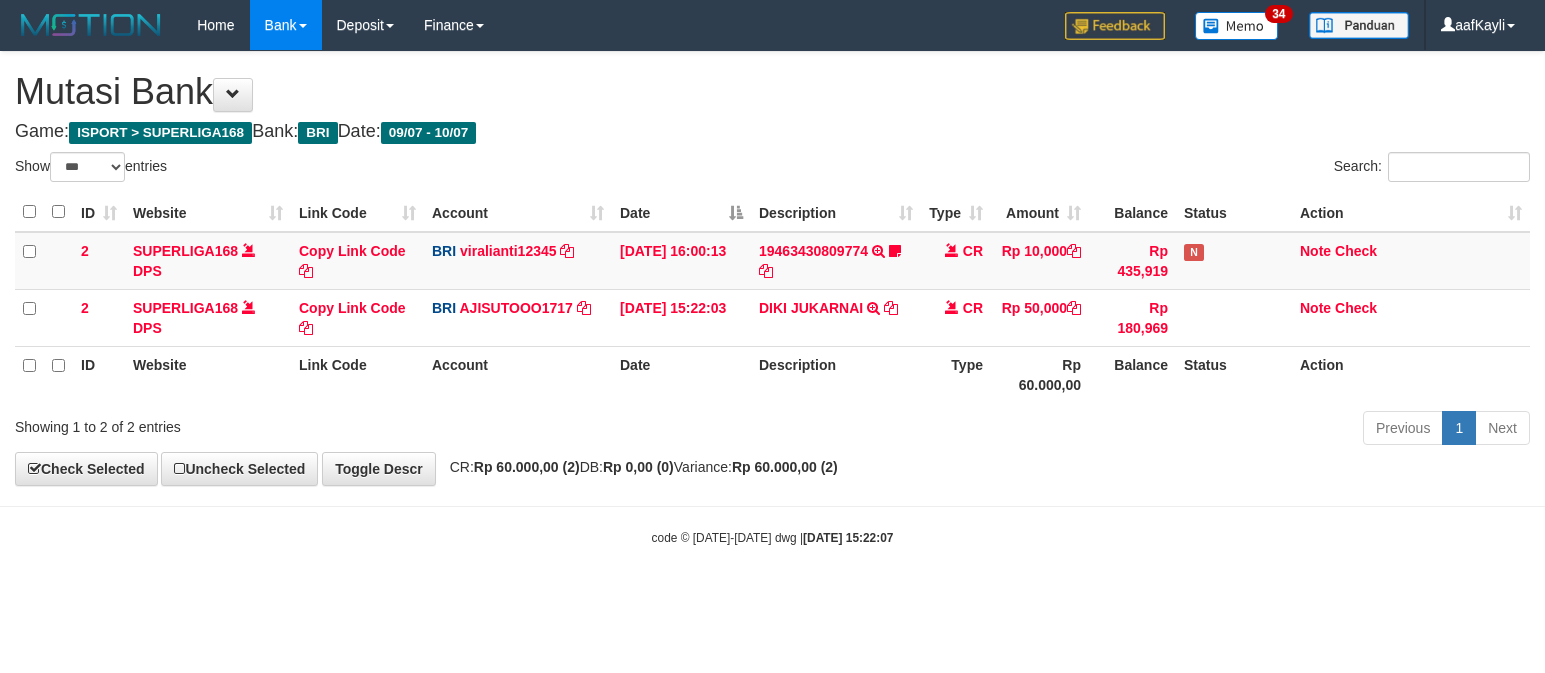 select on "***" 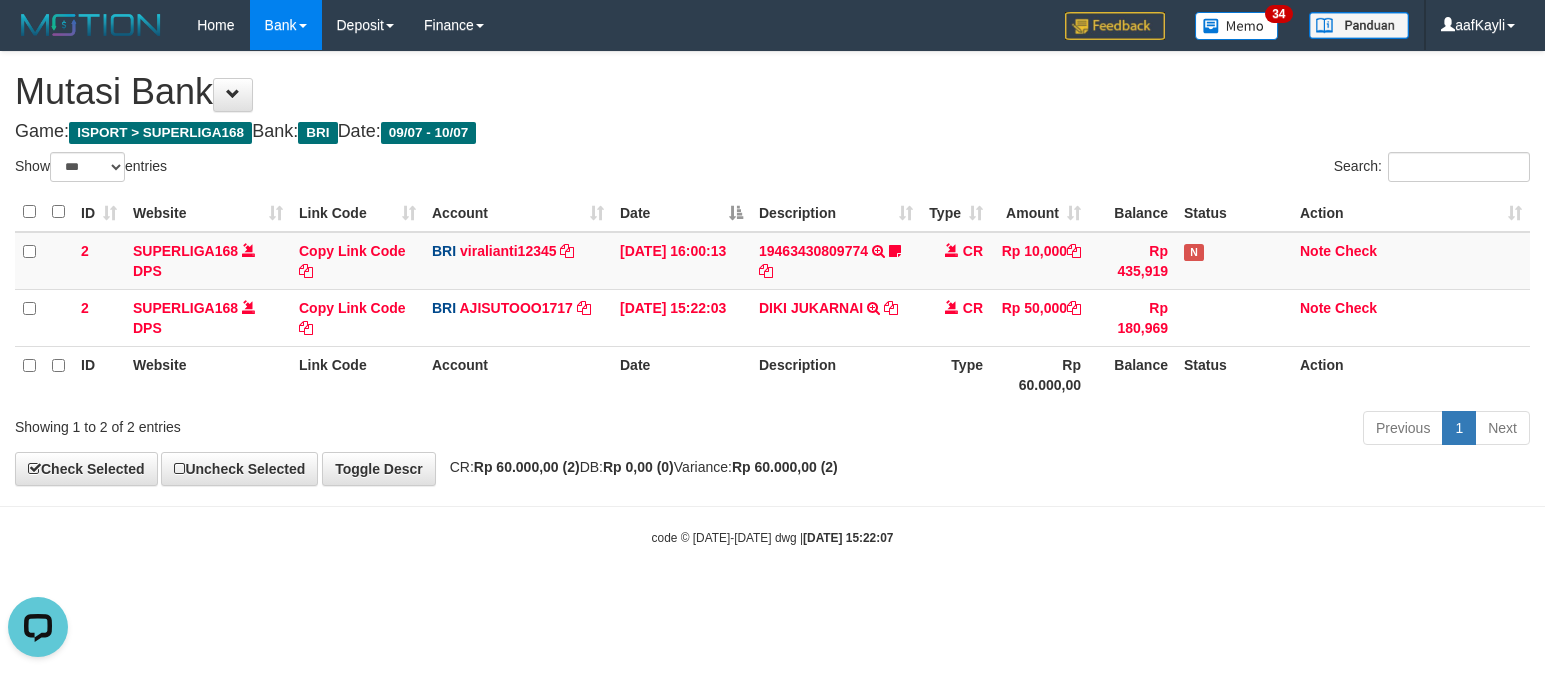 scroll, scrollTop: 0, scrollLeft: 0, axis: both 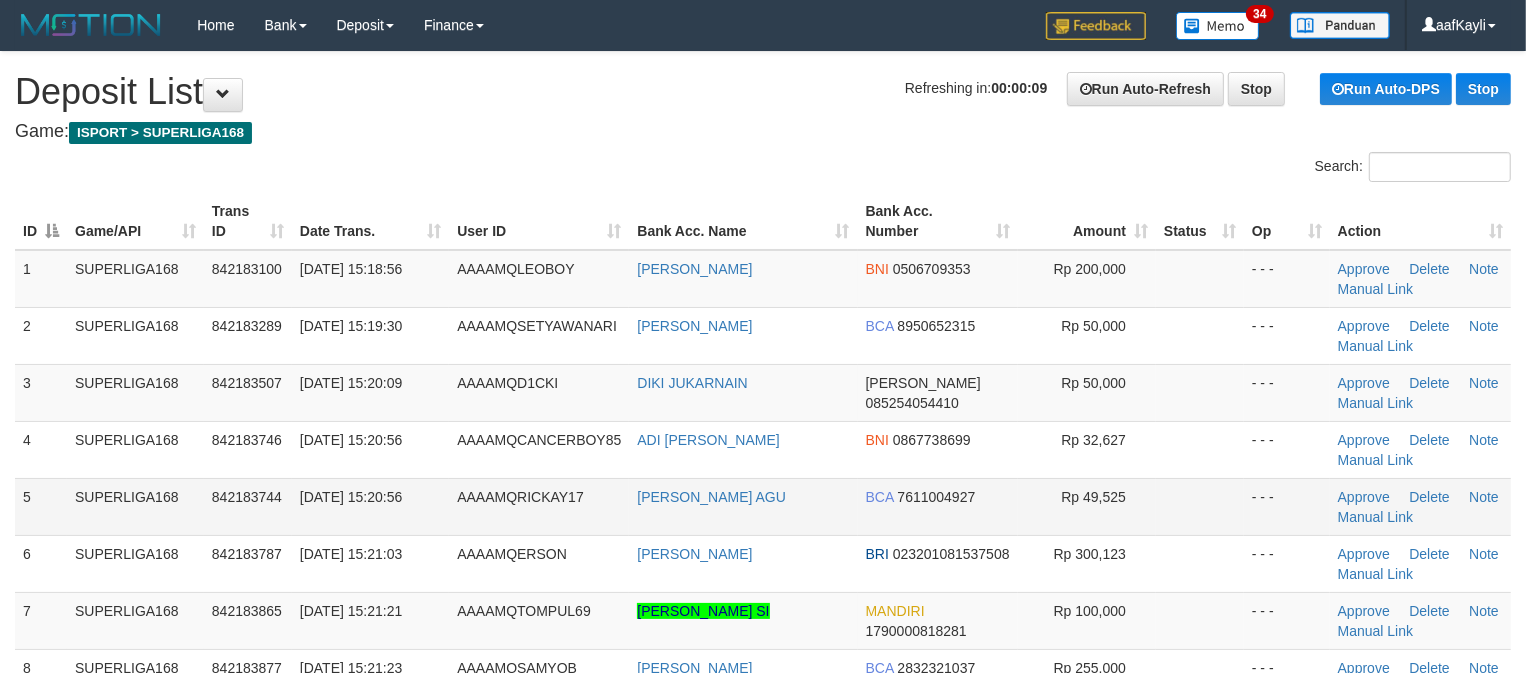 click at bounding box center (1200, 506) 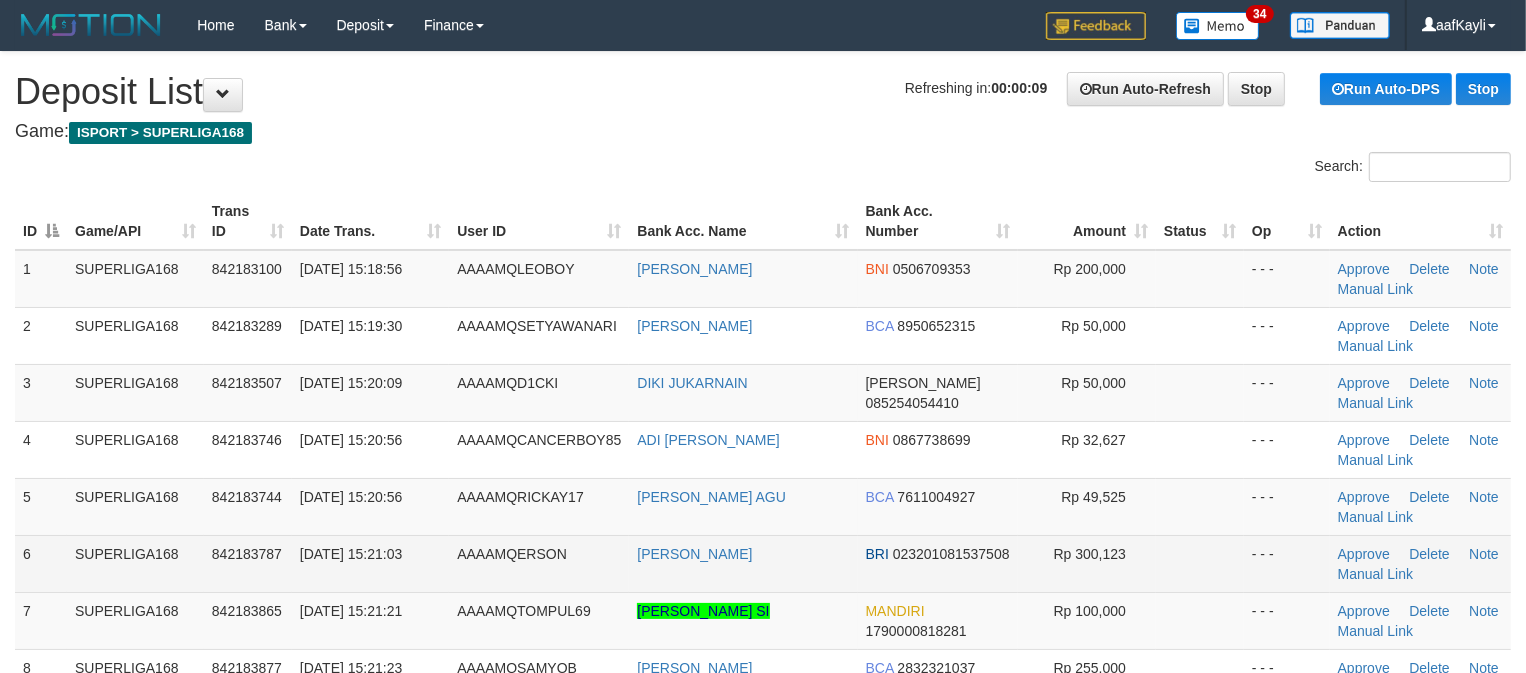 scroll, scrollTop: 817, scrollLeft: 0, axis: vertical 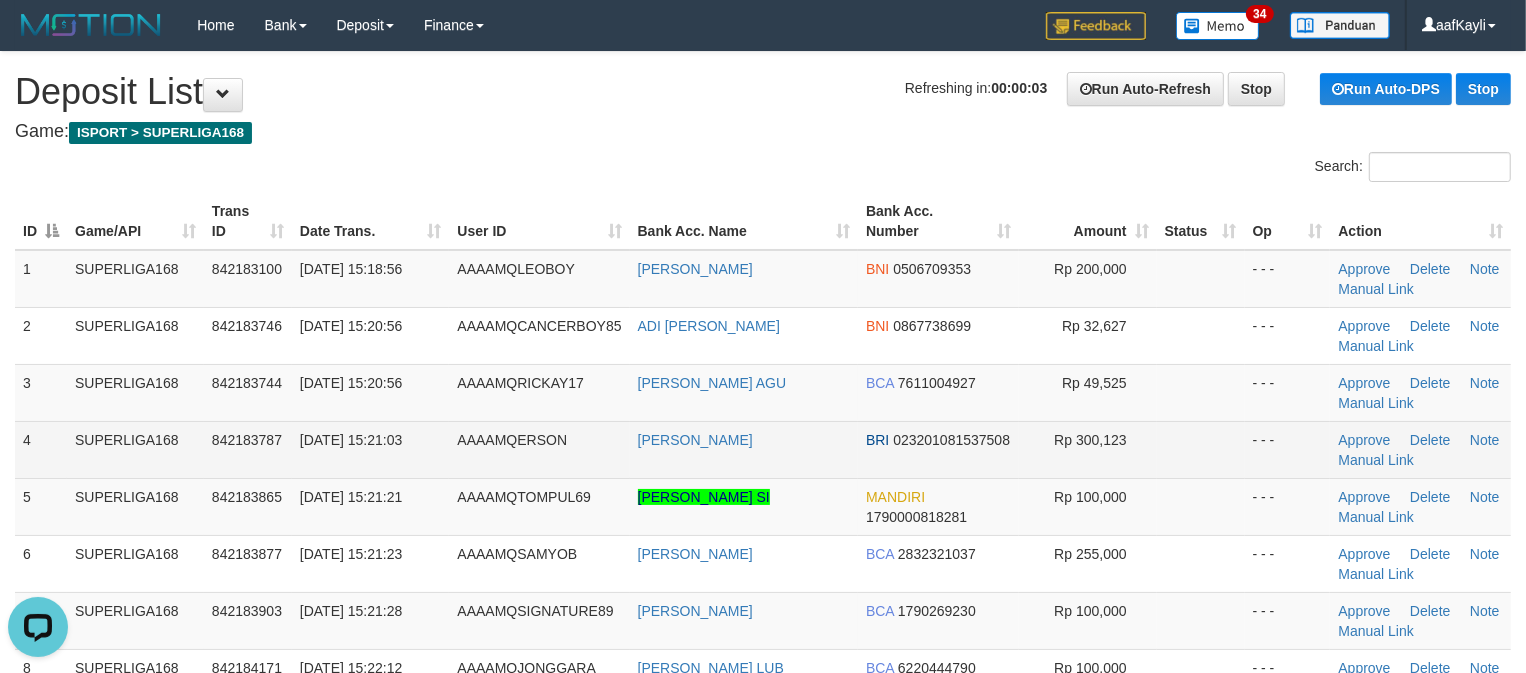 click on "Rp 300,123" at bounding box center (1088, 449) 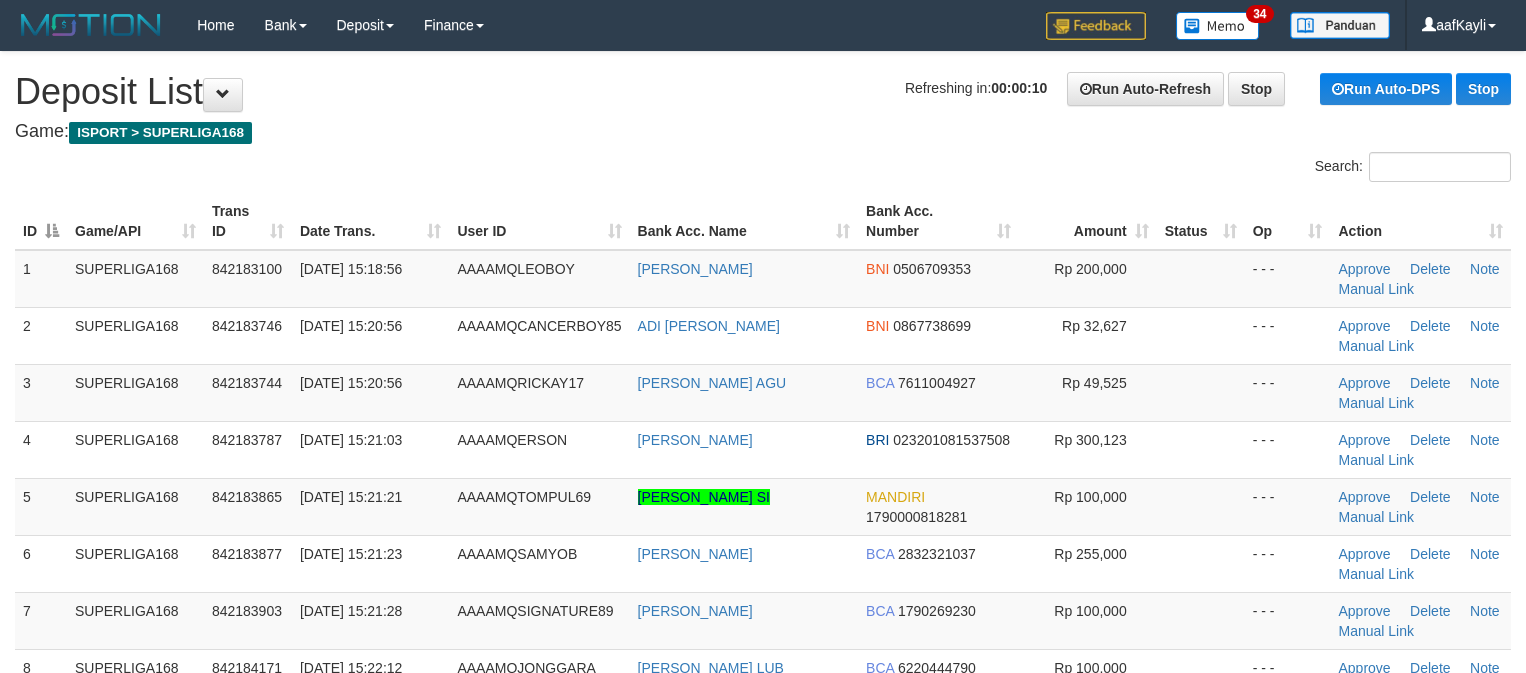 scroll, scrollTop: 0, scrollLeft: 0, axis: both 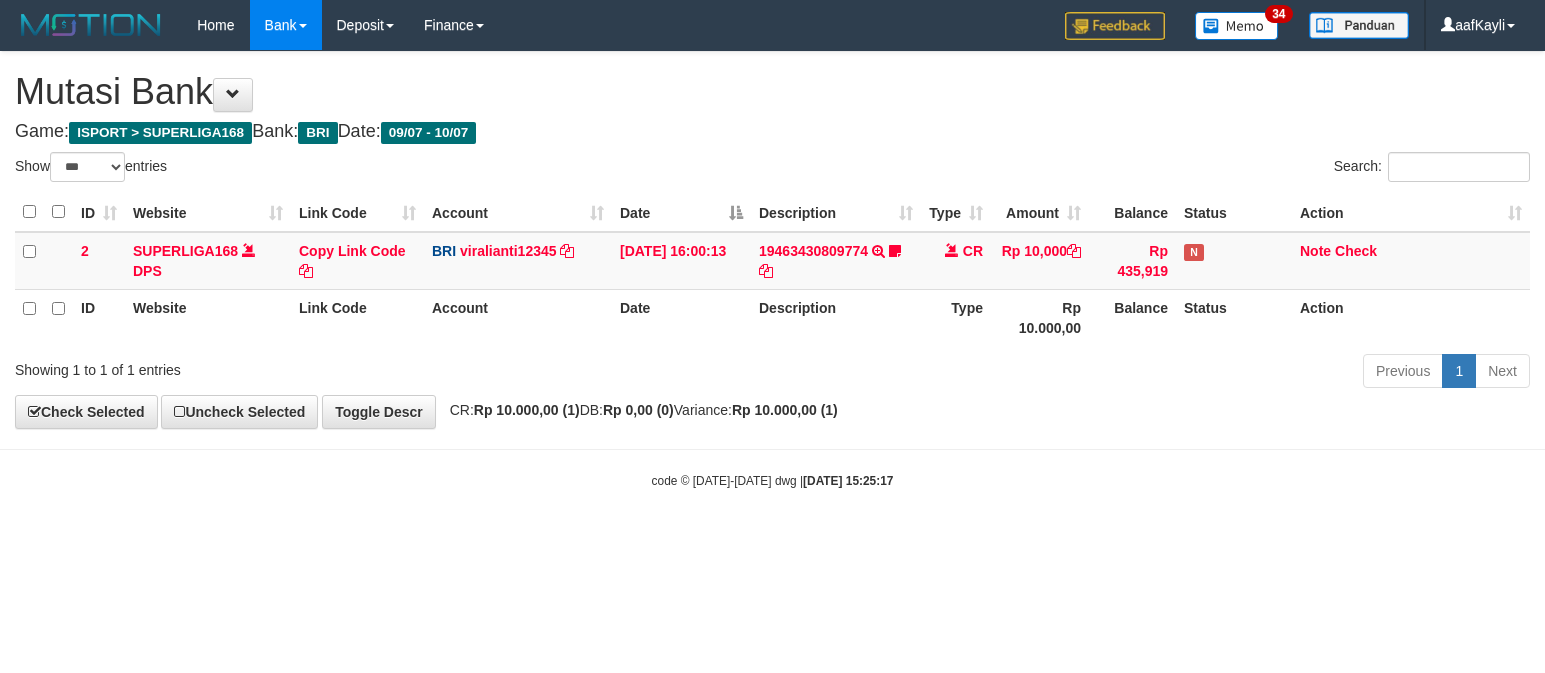 select on "***" 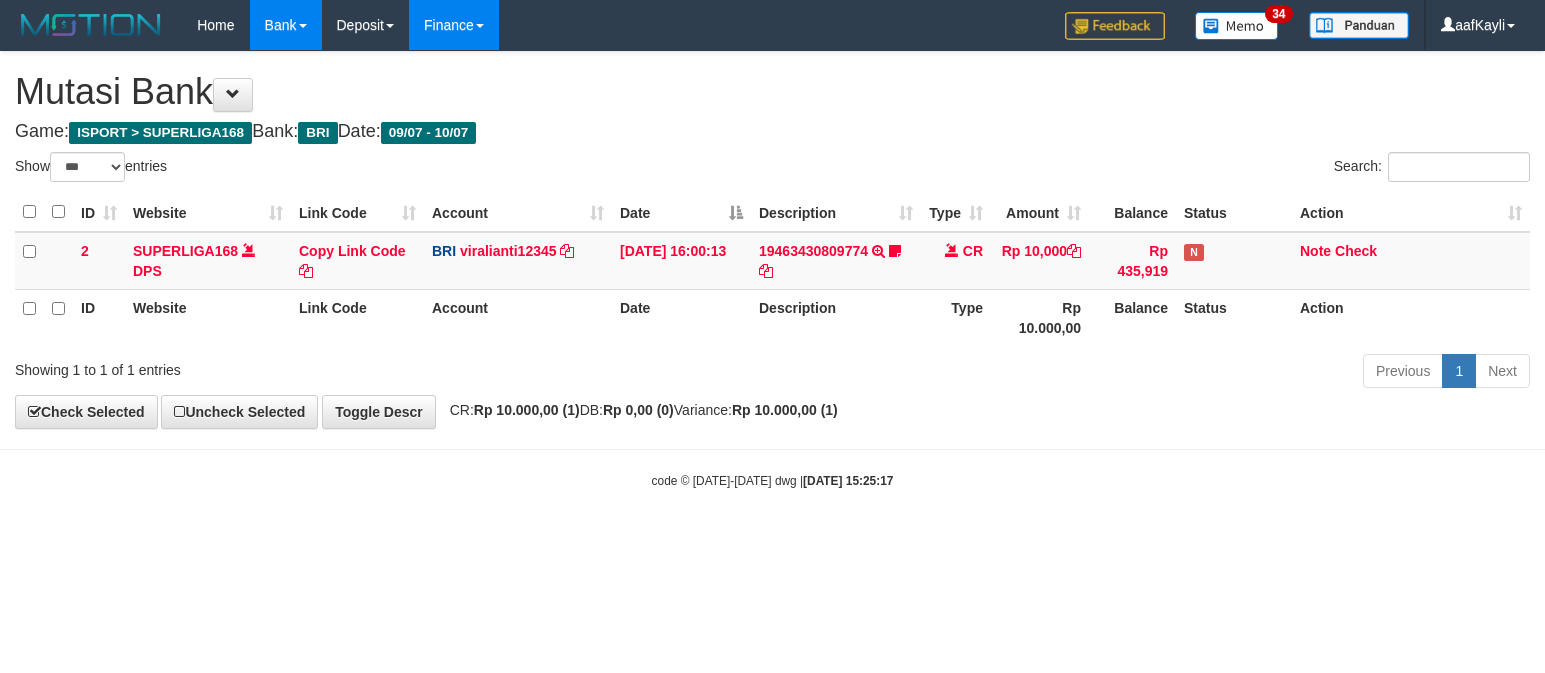 scroll, scrollTop: 0, scrollLeft: 0, axis: both 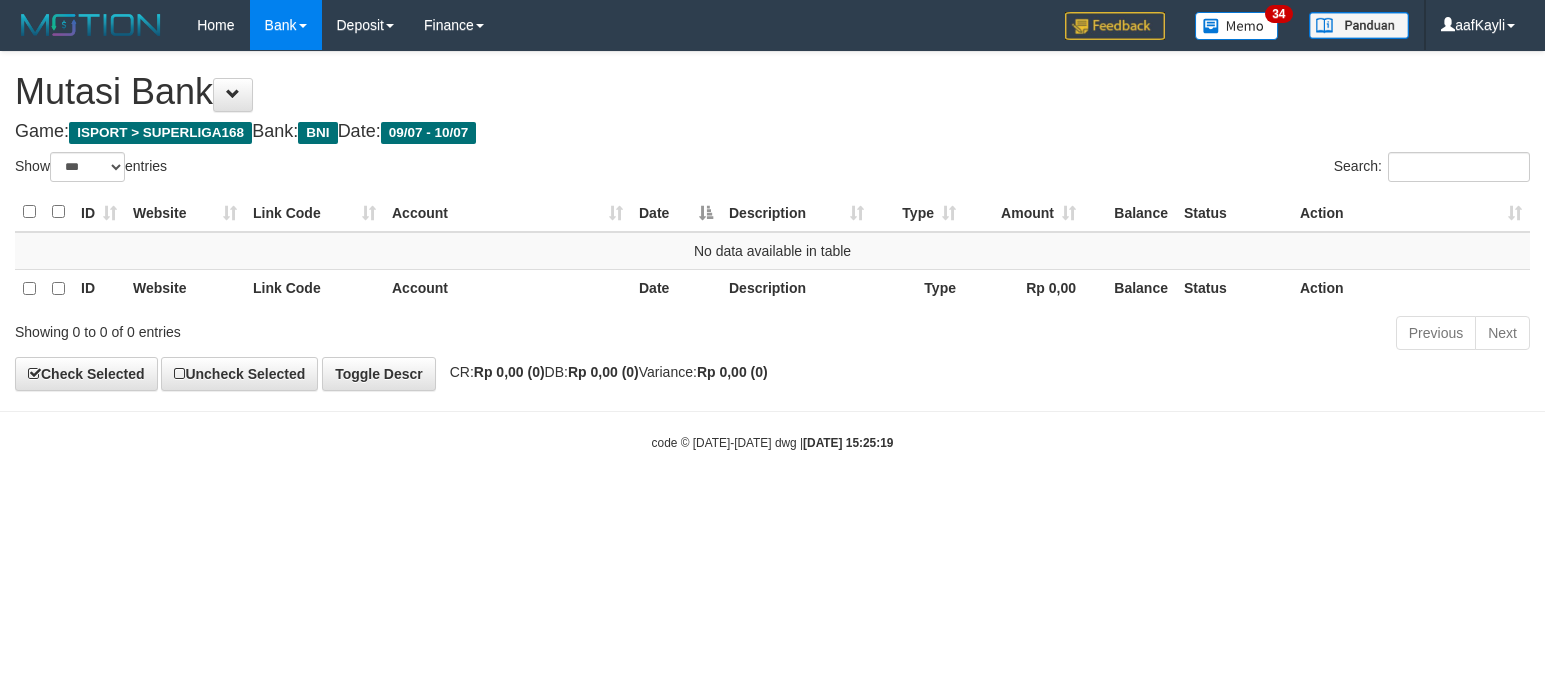 select on "***" 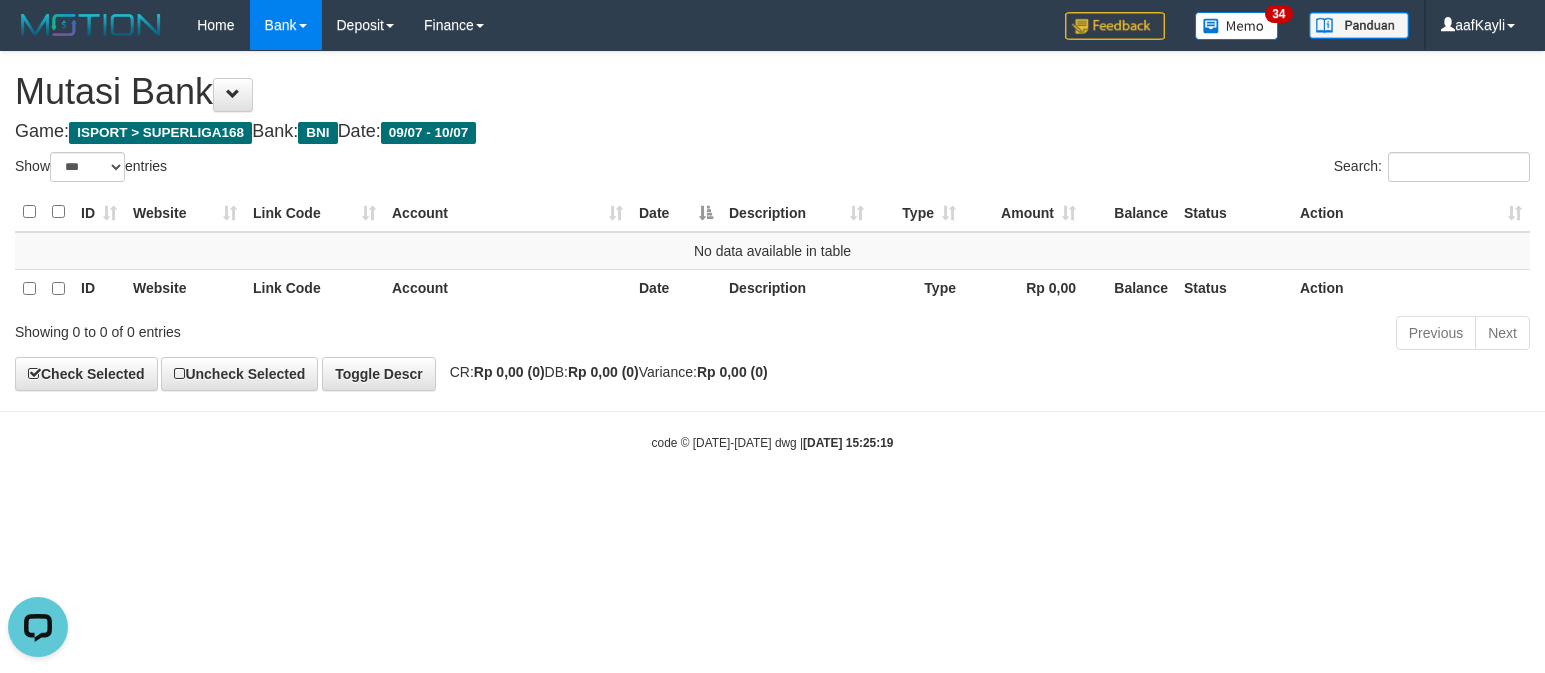 scroll, scrollTop: 0, scrollLeft: 0, axis: both 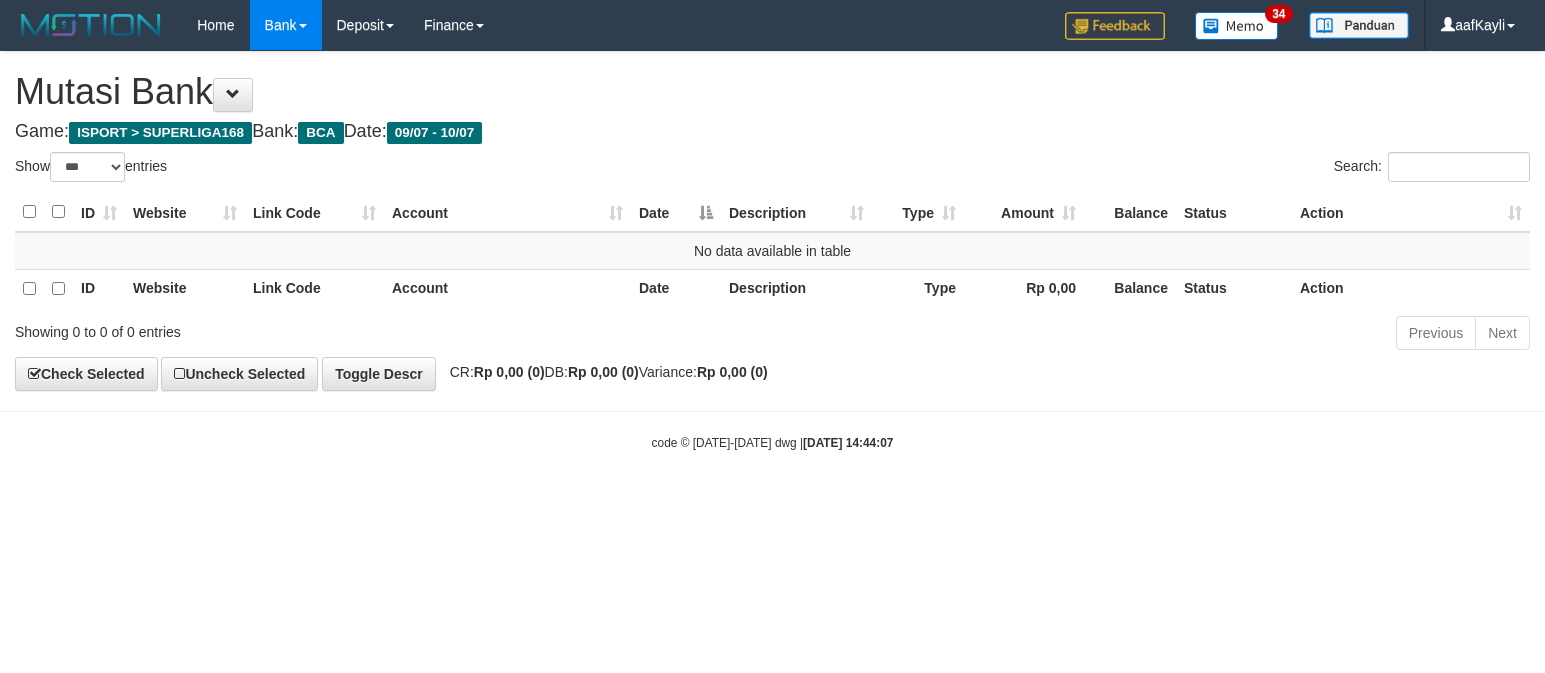 select on "***" 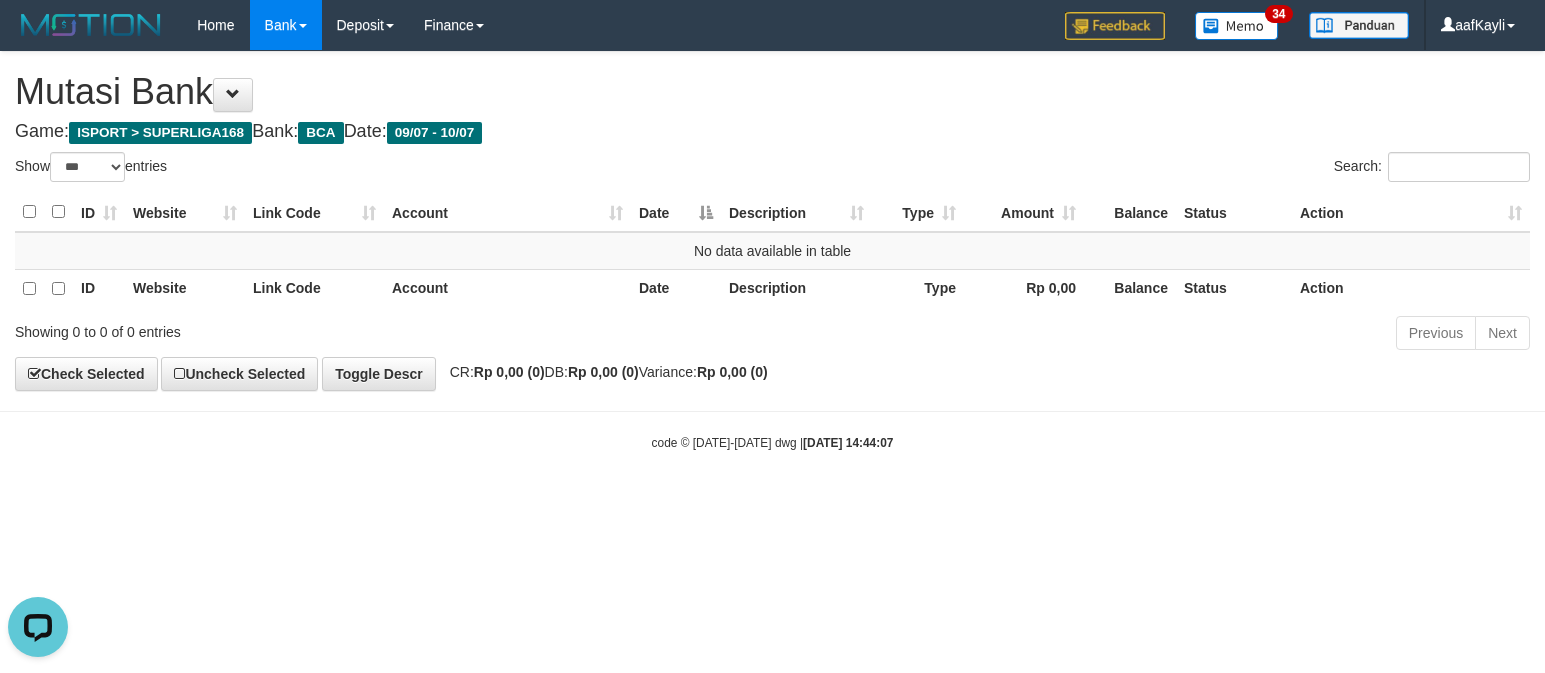 scroll, scrollTop: 0, scrollLeft: 0, axis: both 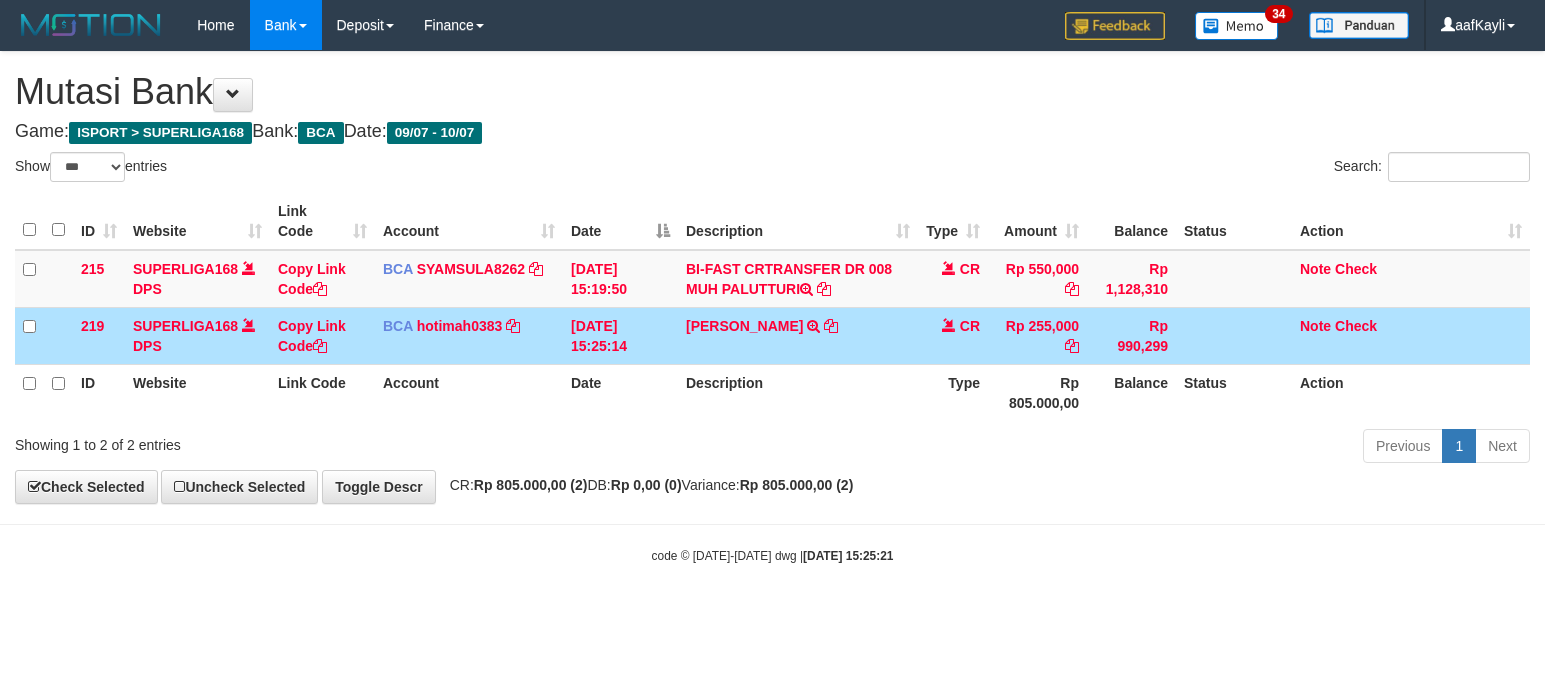 select on "***" 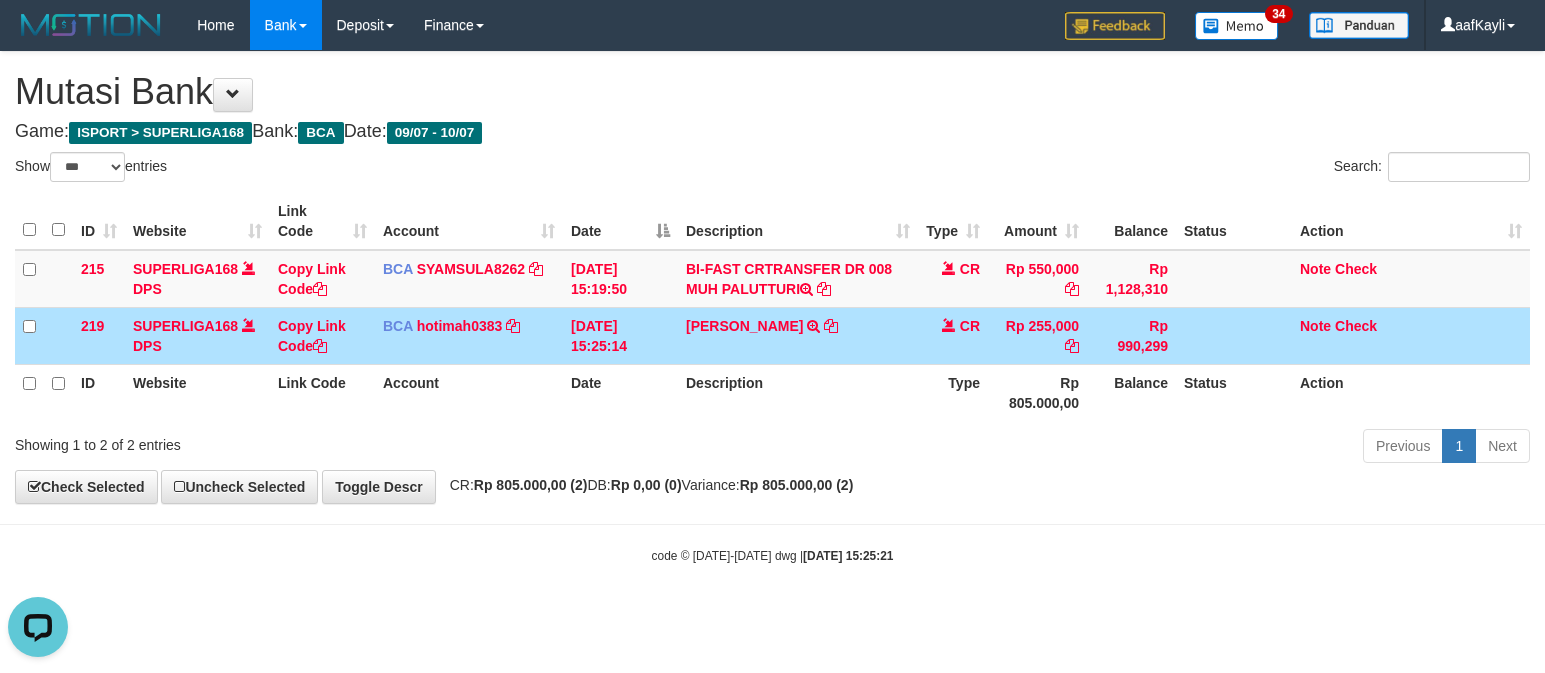 scroll, scrollTop: 0, scrollLeft: 0, axis: both 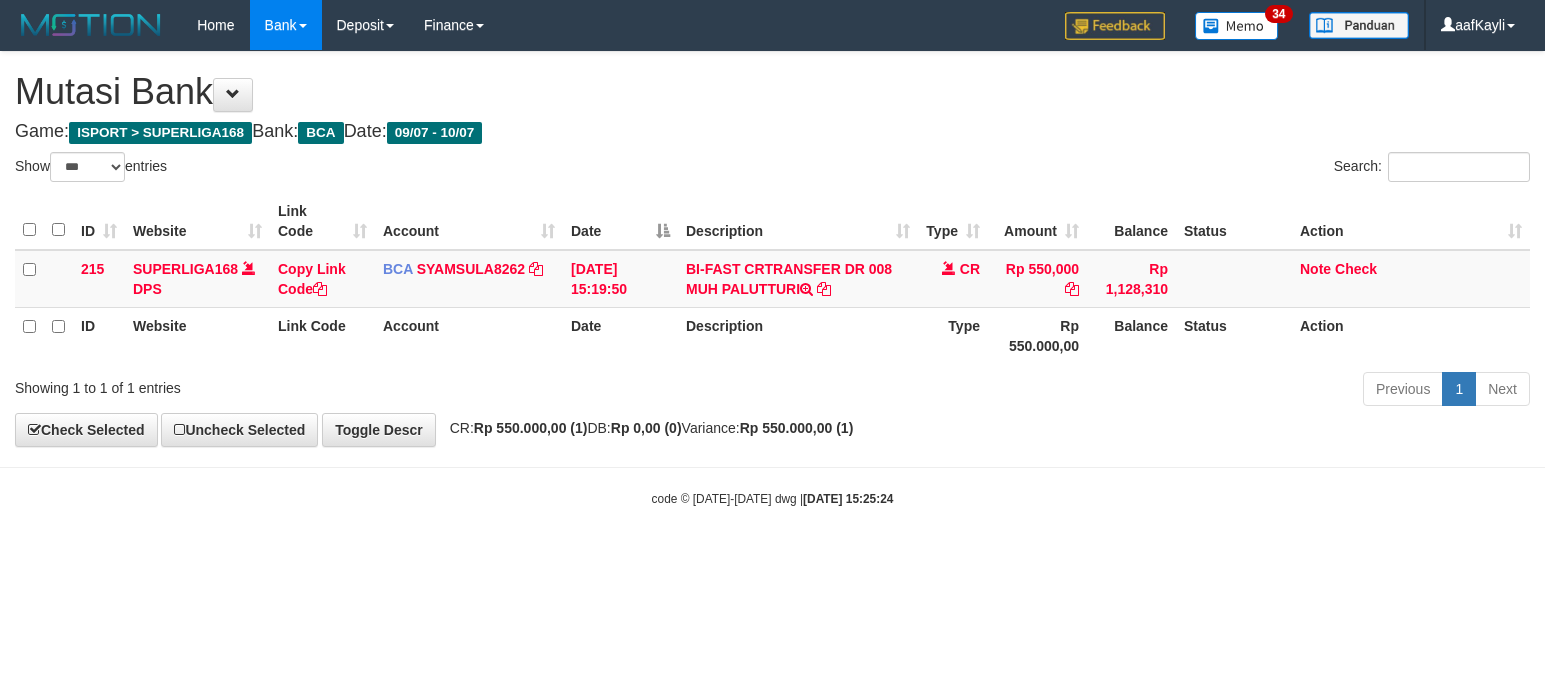 select on "***" 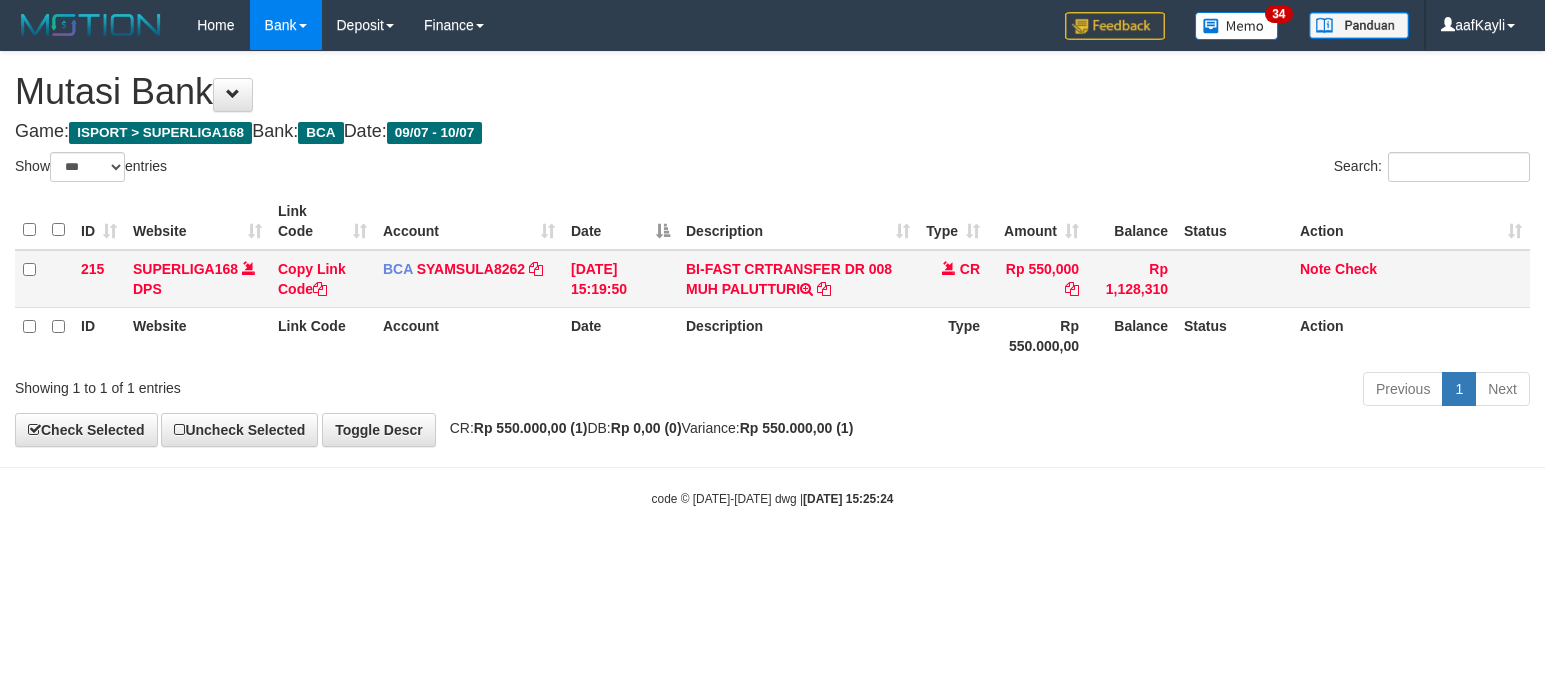 drag, startPoint x: 683, startPoint y: 291, endPoint x: 800, endPoint y: 293, distance: 117.01709 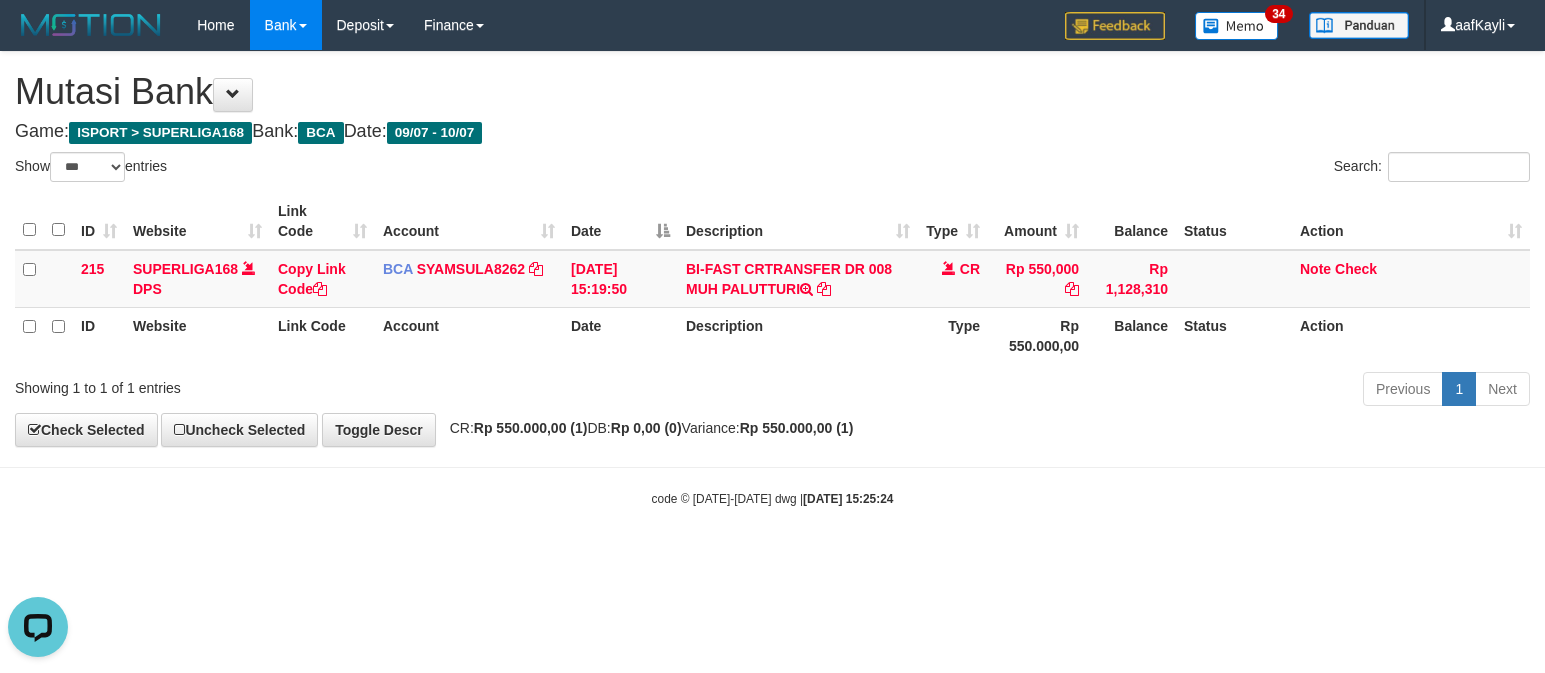 scroll, scrollTop: 0, scrollLeft: 0, axis: both 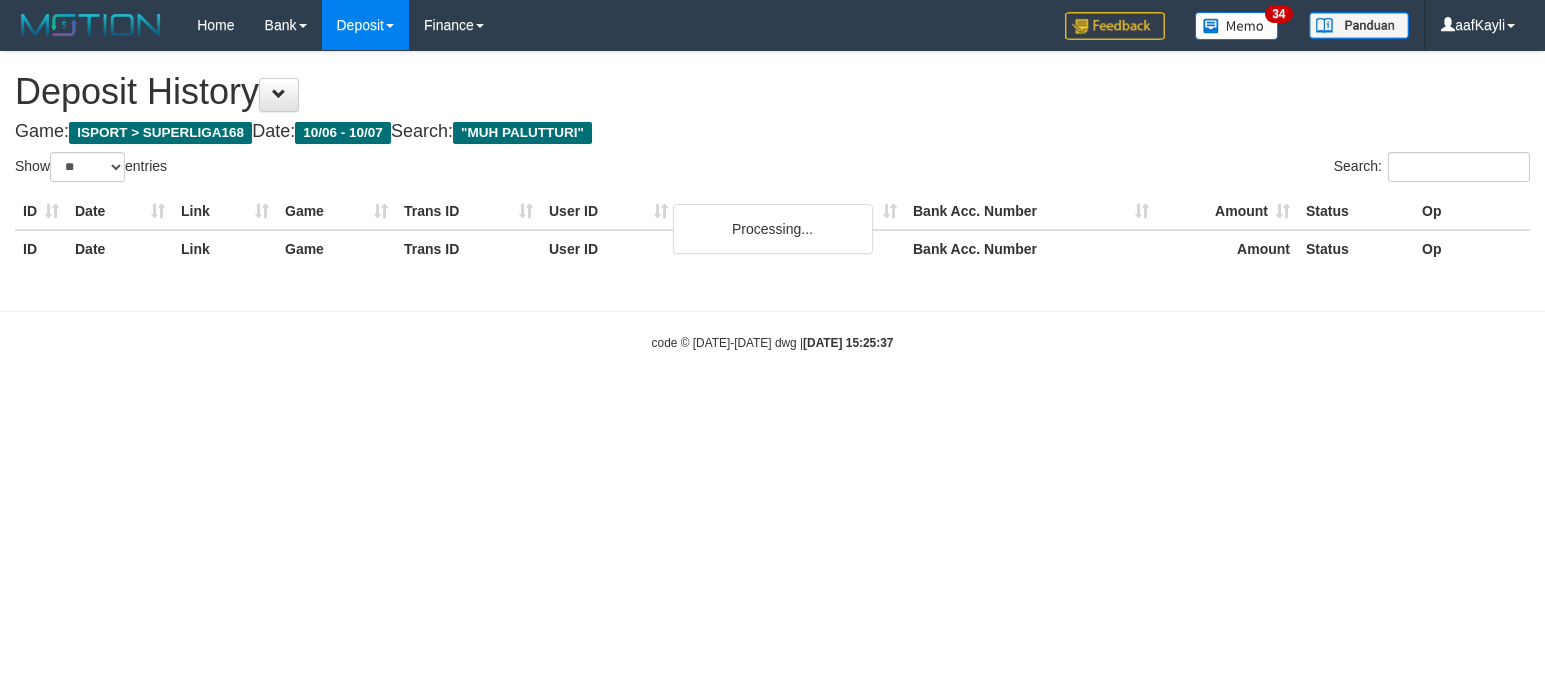 select on "**" 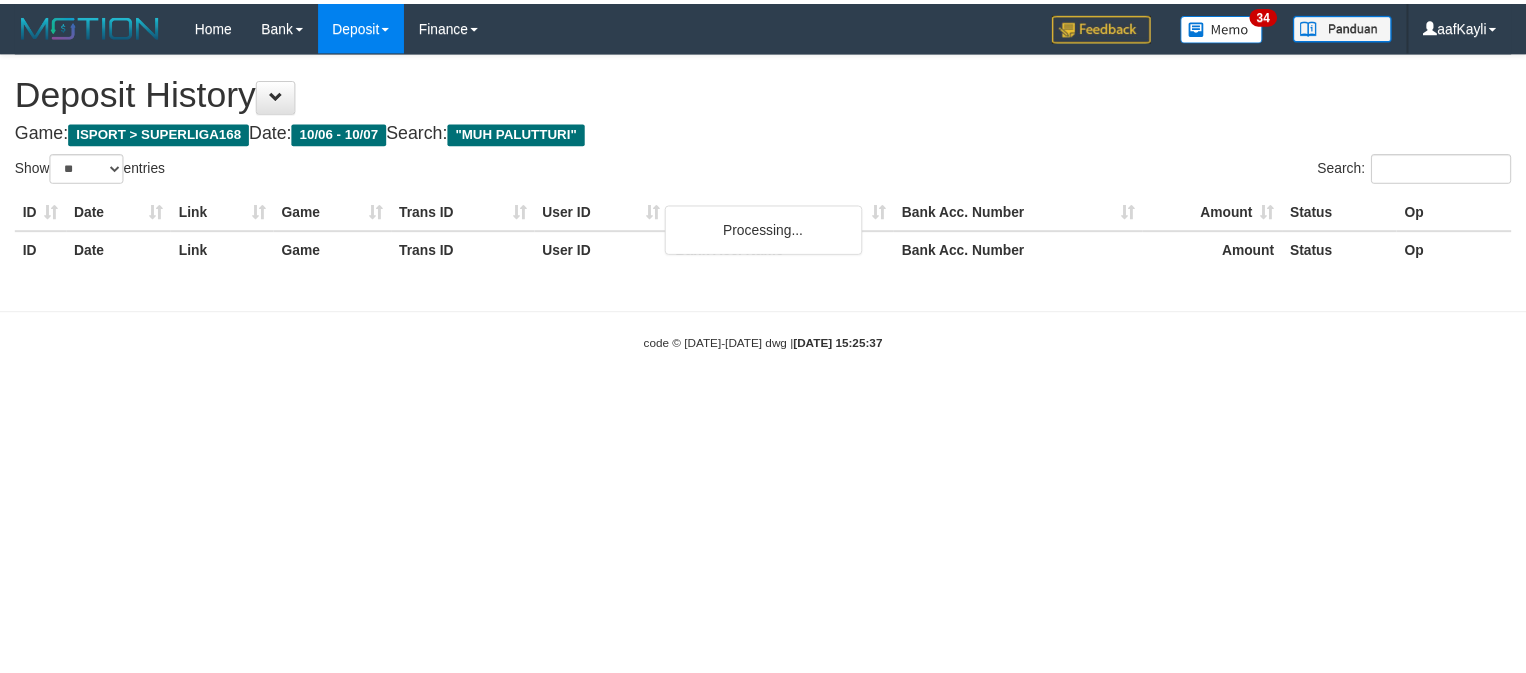 scroll, scrollTop: 0, scrollLeft: 0, axis: both 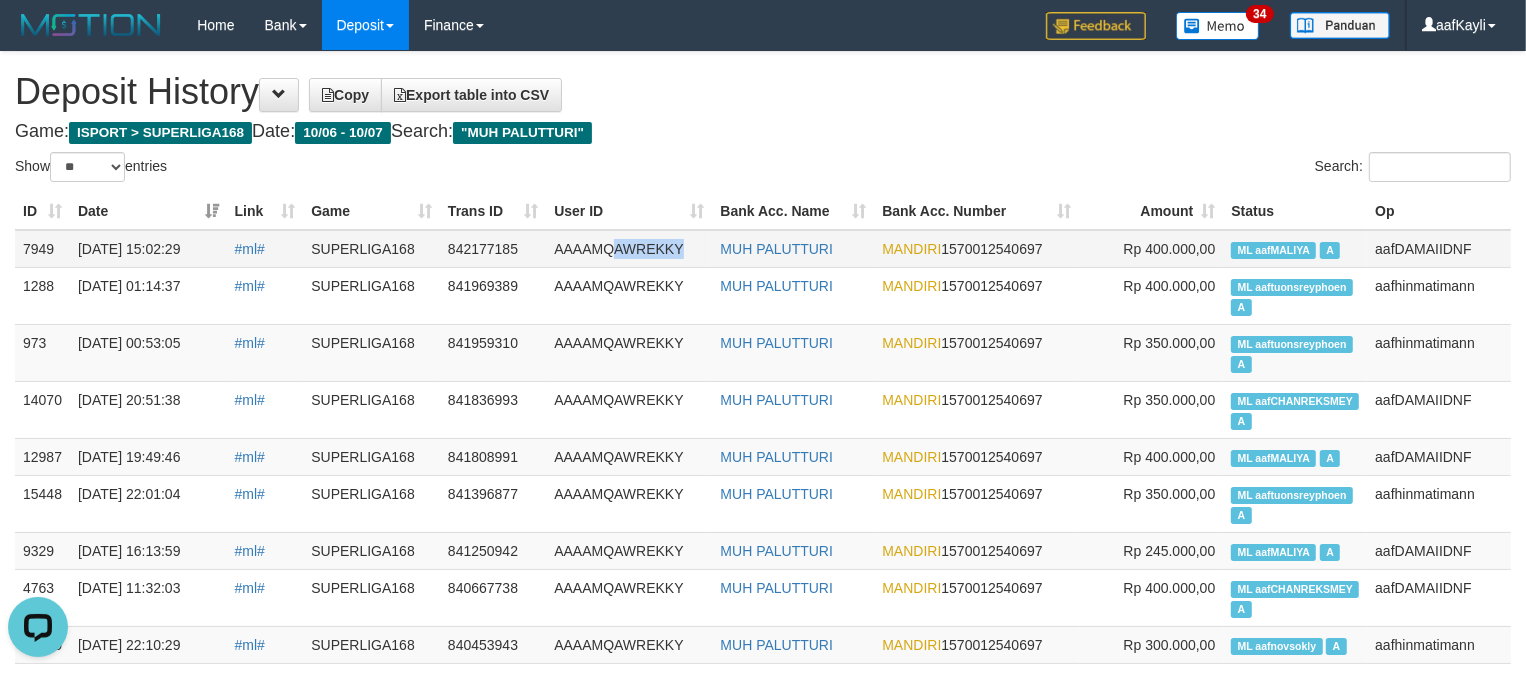 drag, startPoint x: 616, startPoint y: 252, endPoint x: 700, endPoint y: 255, distance: 84.05355 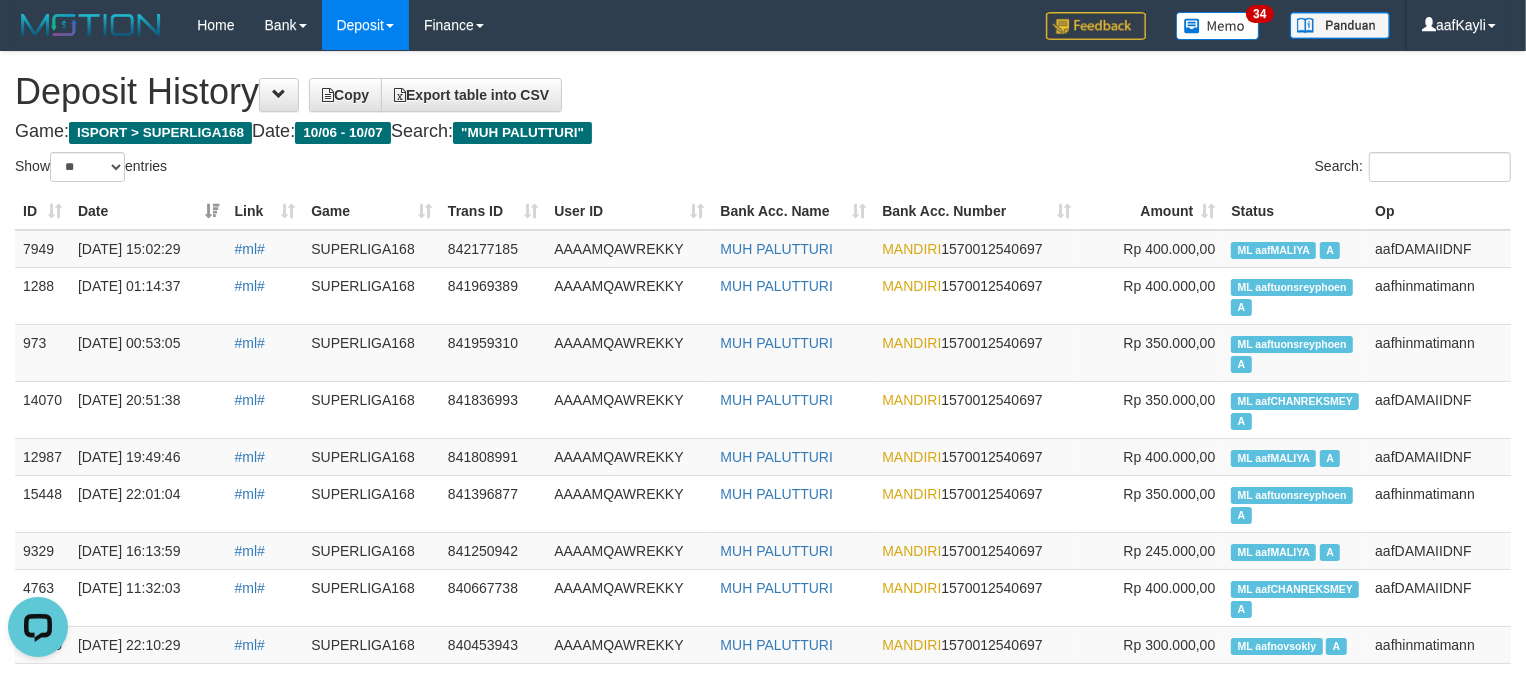 click on "Game:   ISPORT > SUPERLIGA168    				Date:  10/06 - 10/07    		Search:  "MUH PALUTTURI"" at bounding box center [763, 132] 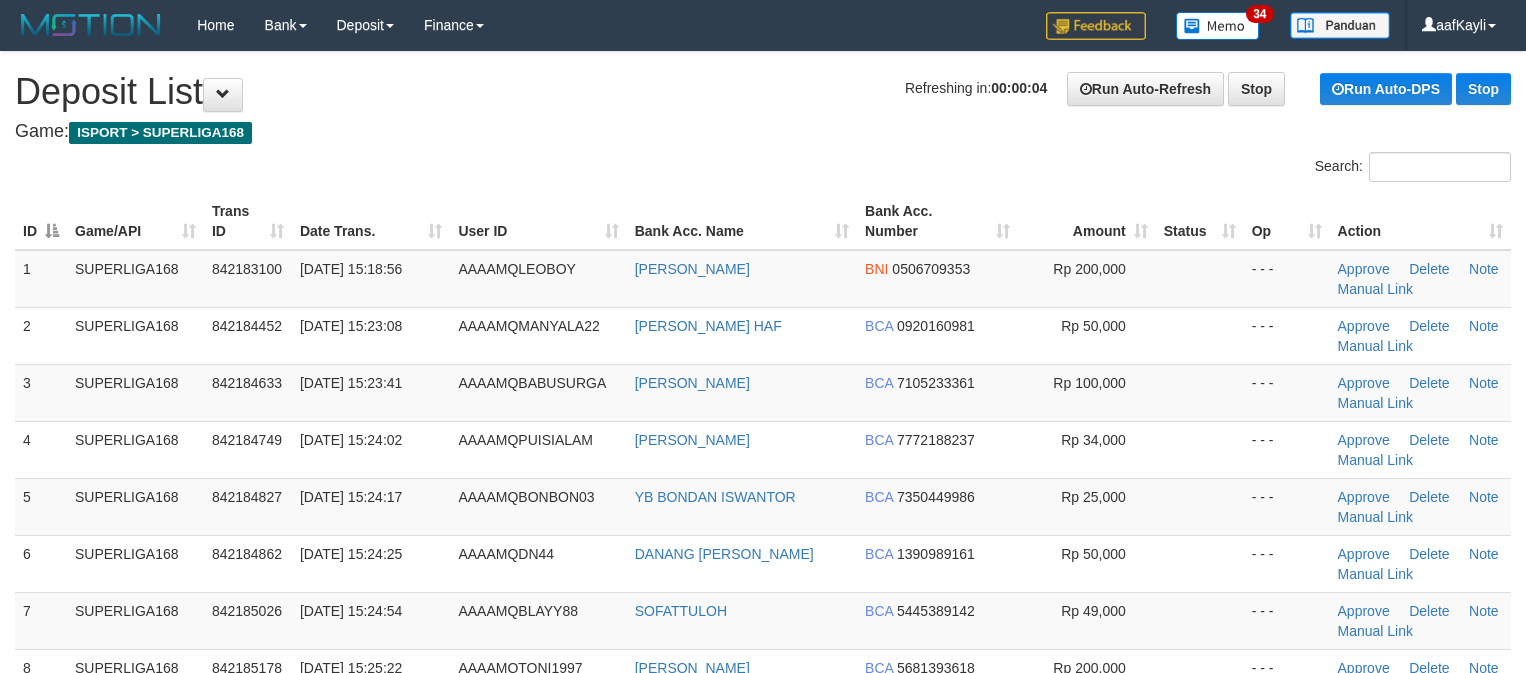 scroll, scrollTop: 0, scrollLeft: 0, axis: both 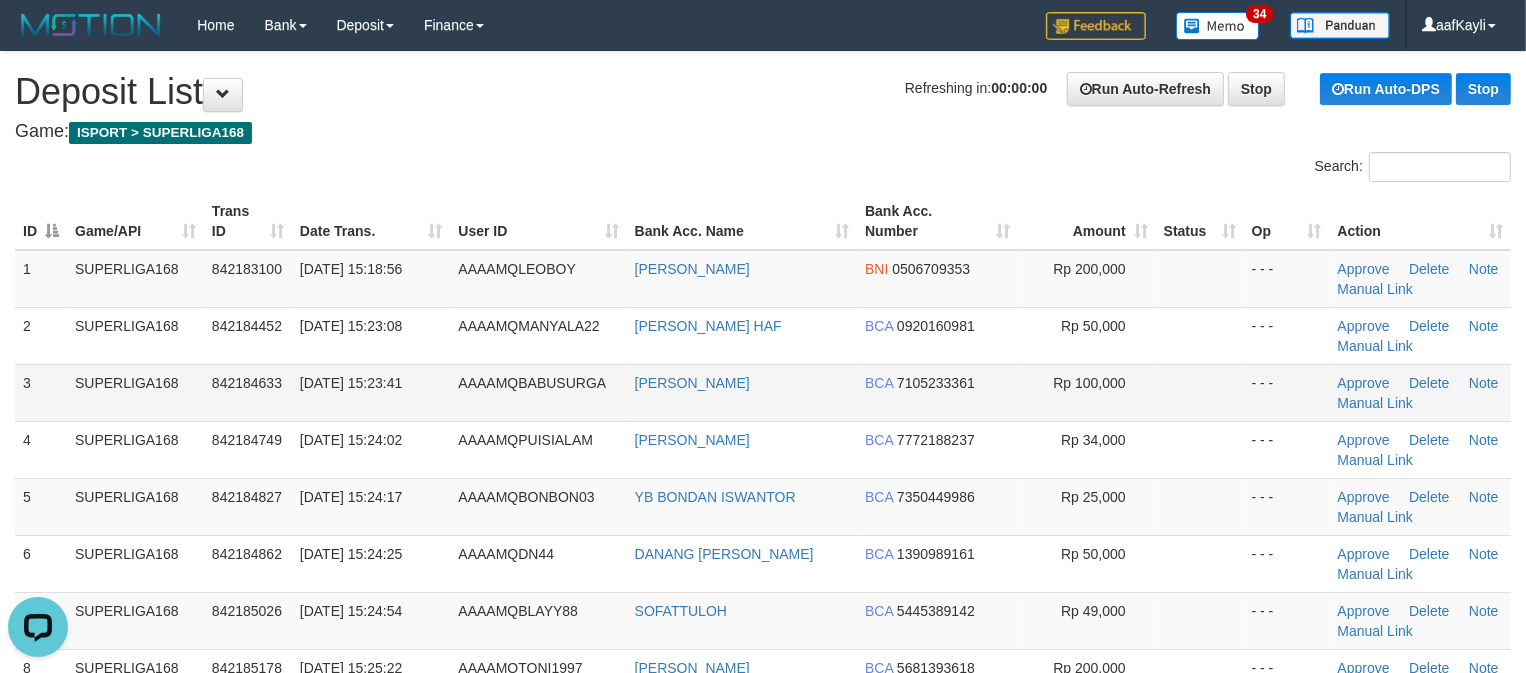 click on "- - -" at bounding box center (1287, 392) 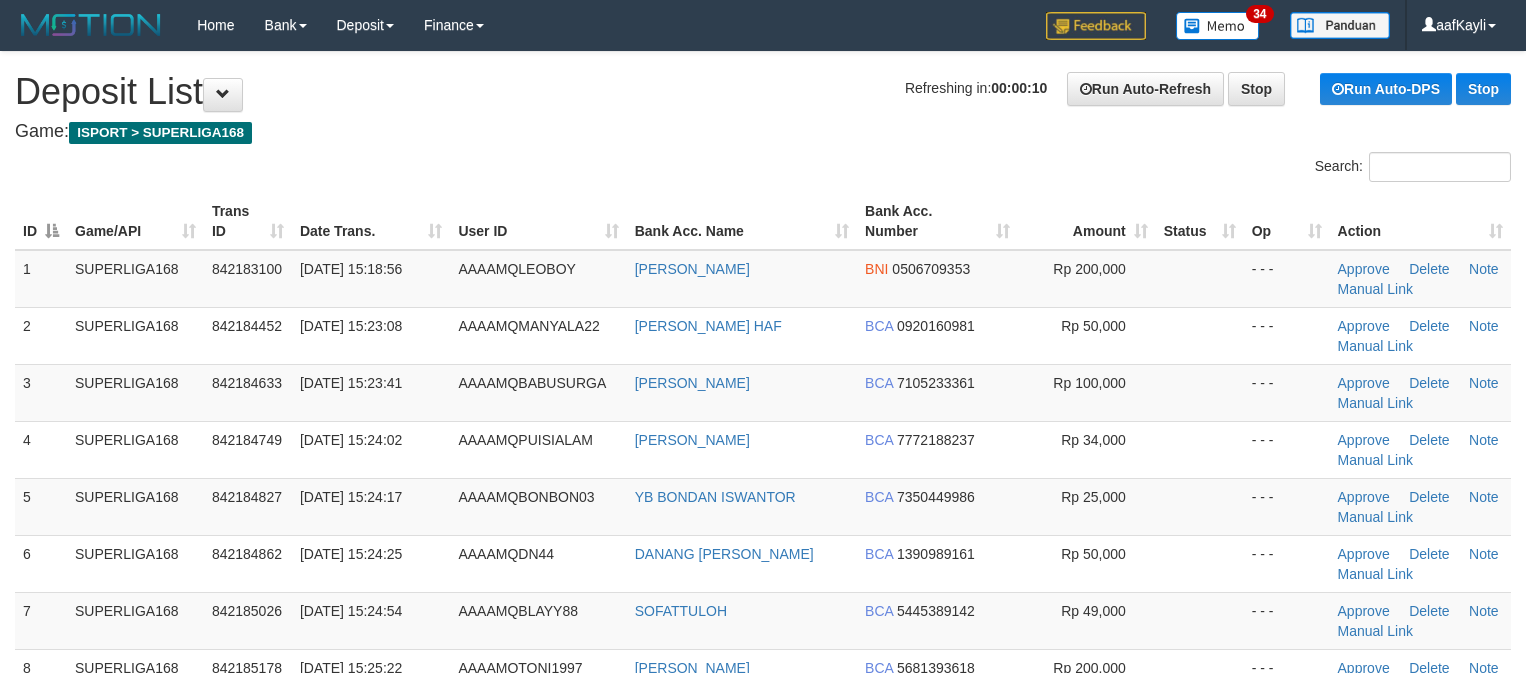 scroll, scrollTop: 0, scrollLeft: 0, axis: both 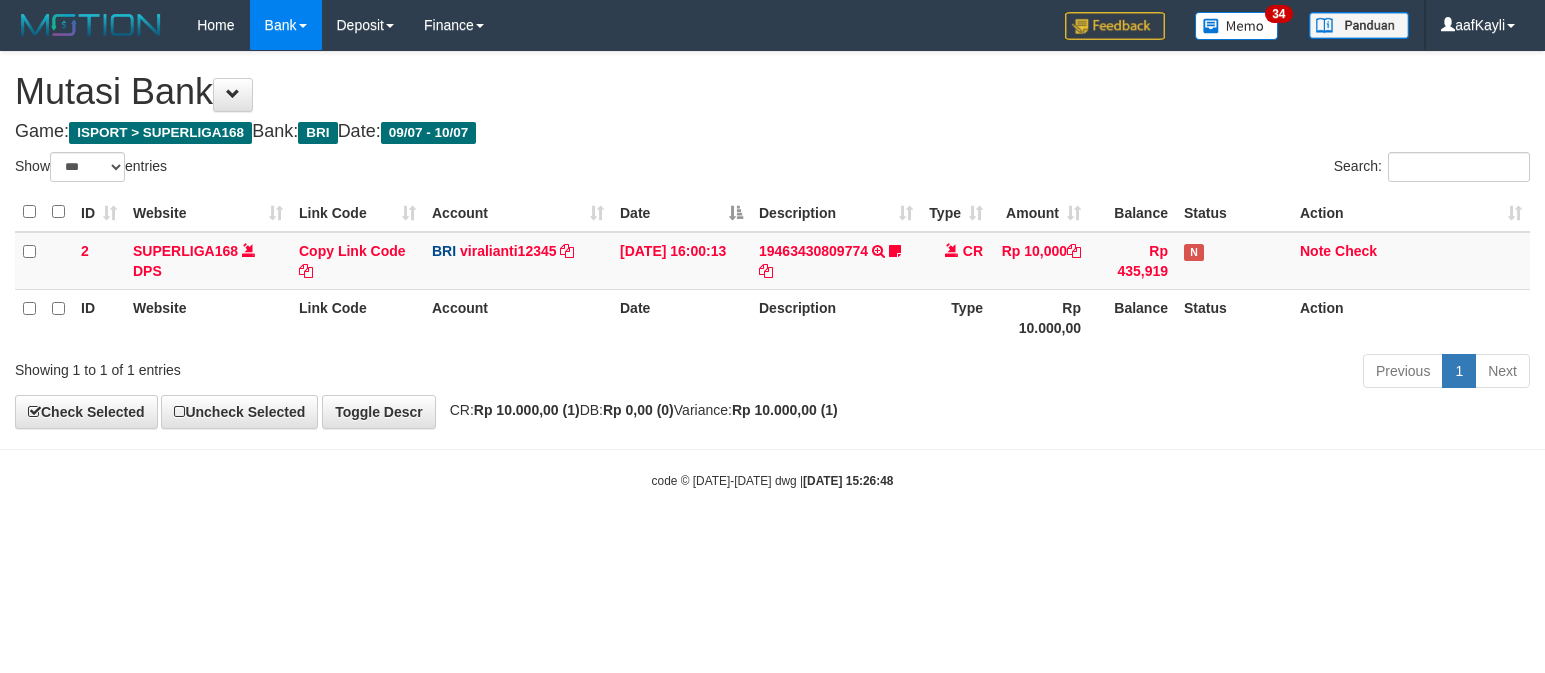 select on "***" 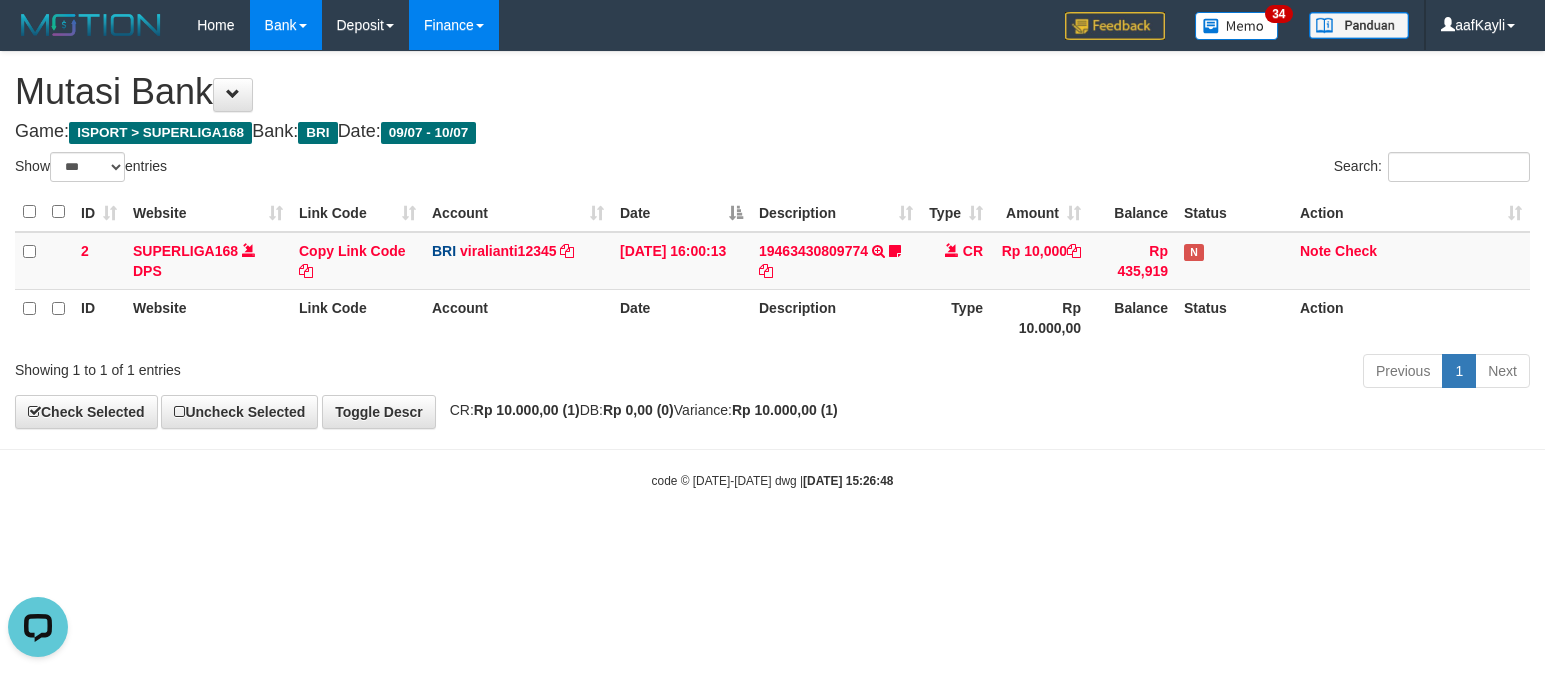 scroll, scrollTop: 0, scrollLeft: 0, axis: both 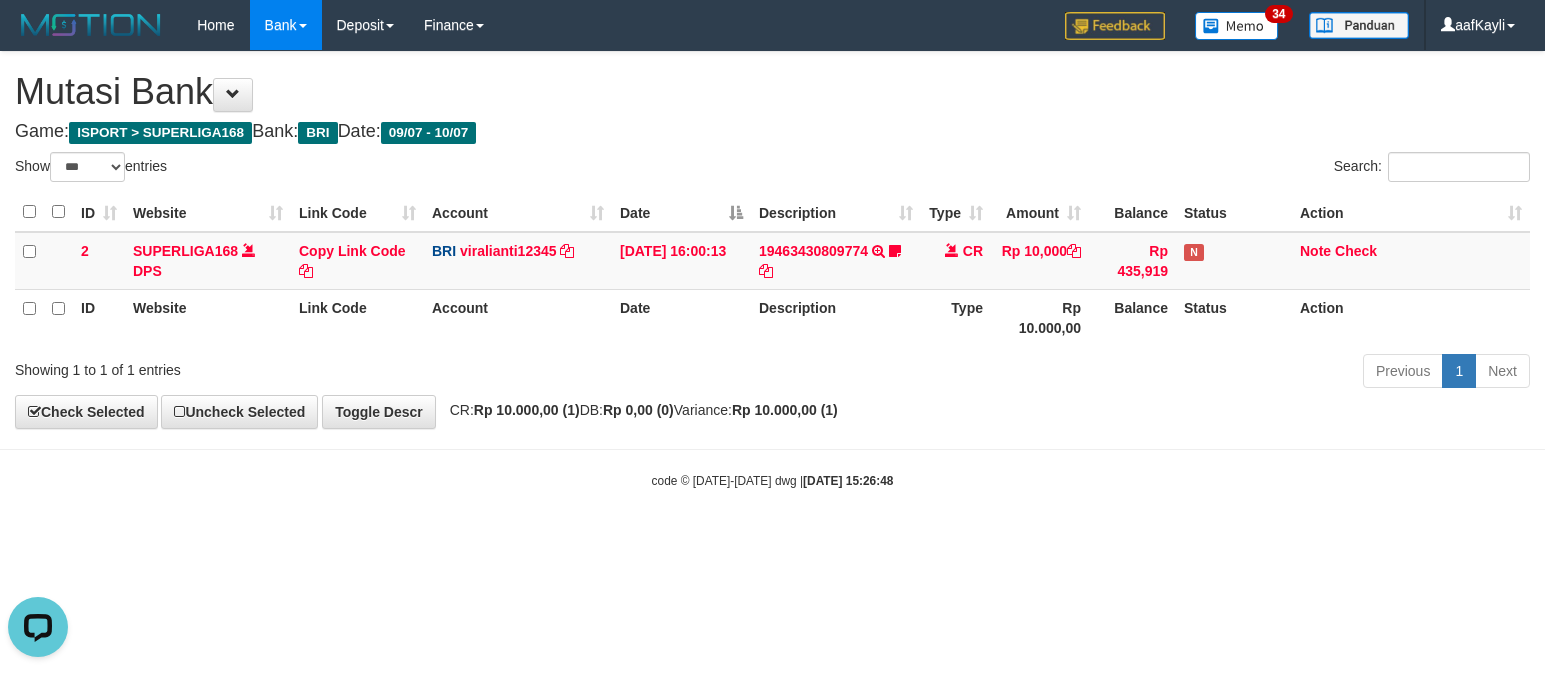 click on "Toggle navigation
Home
Bank
Account List
Load
By Website
Group
[ISPORT]													SUPERLIGA168
By Load Group (DPS)
34" at bounding box center [772, 270] 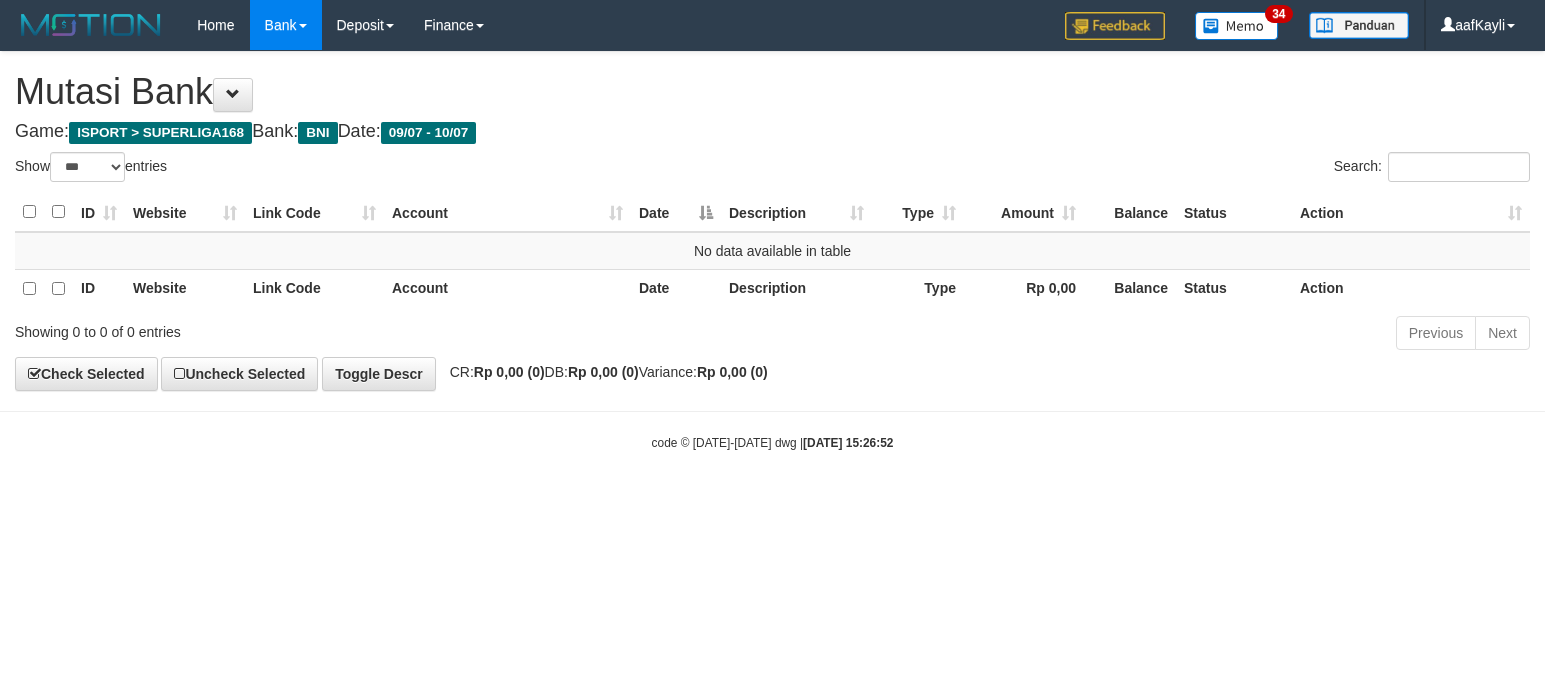 select on "***" 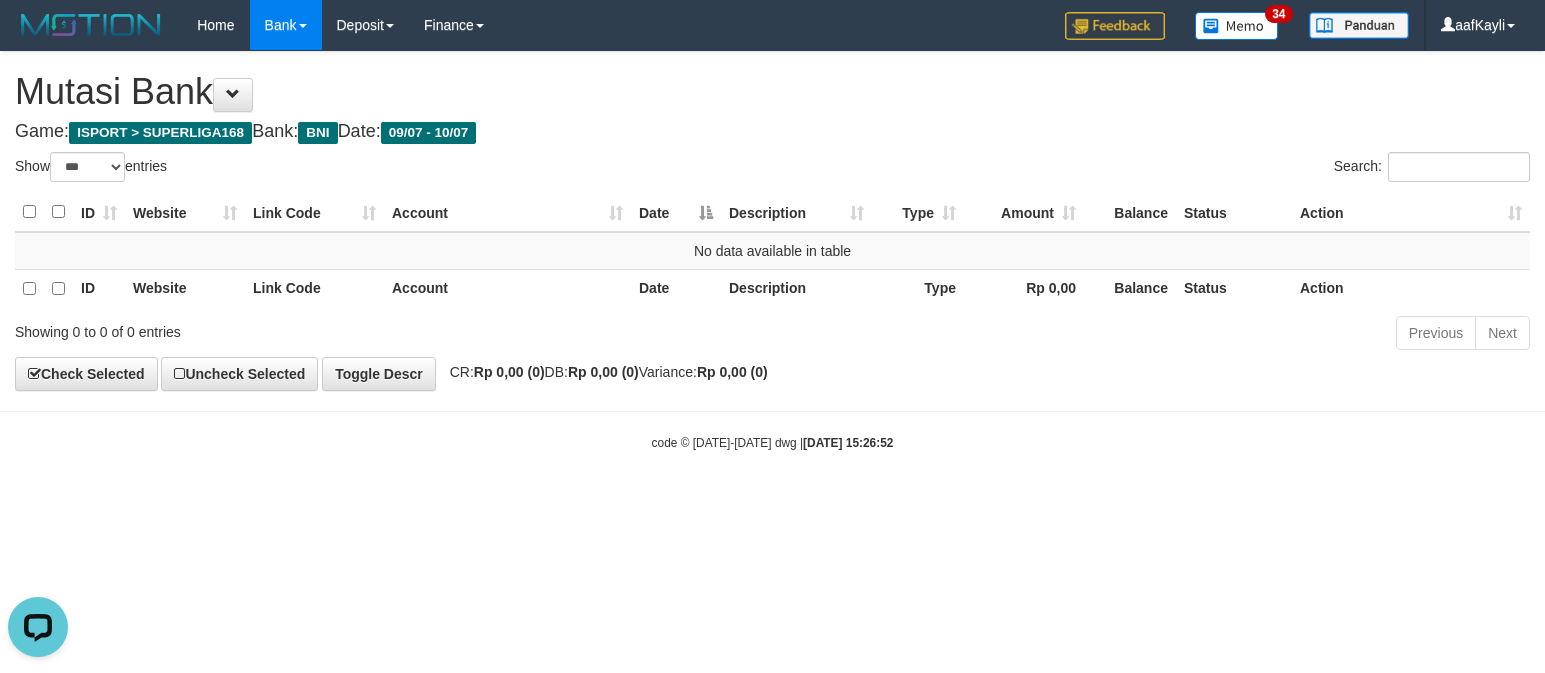 scroll, scrollTop: 0, scrollLeft: 0, axis: both 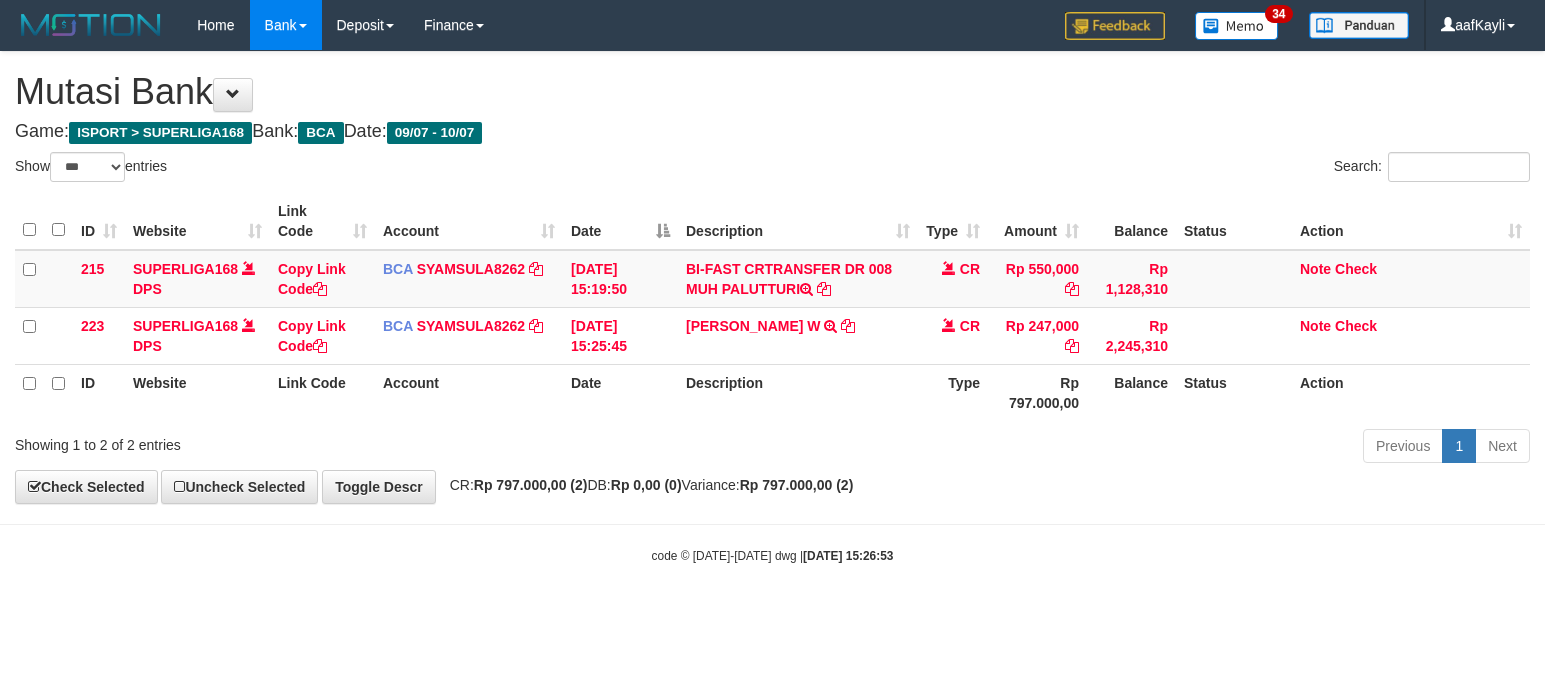 select on "***" 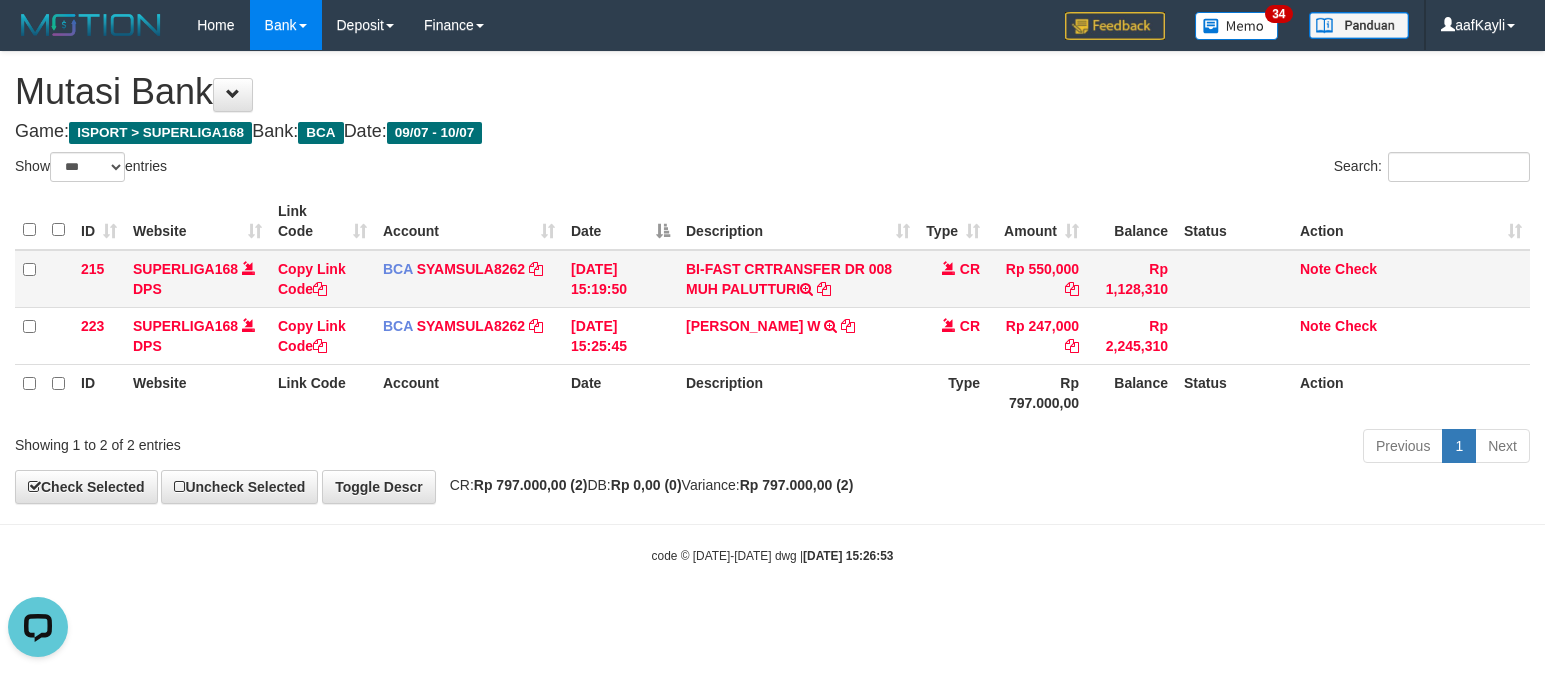 scroll, scrollTop: 0, scrollLeft: 0, axis: both 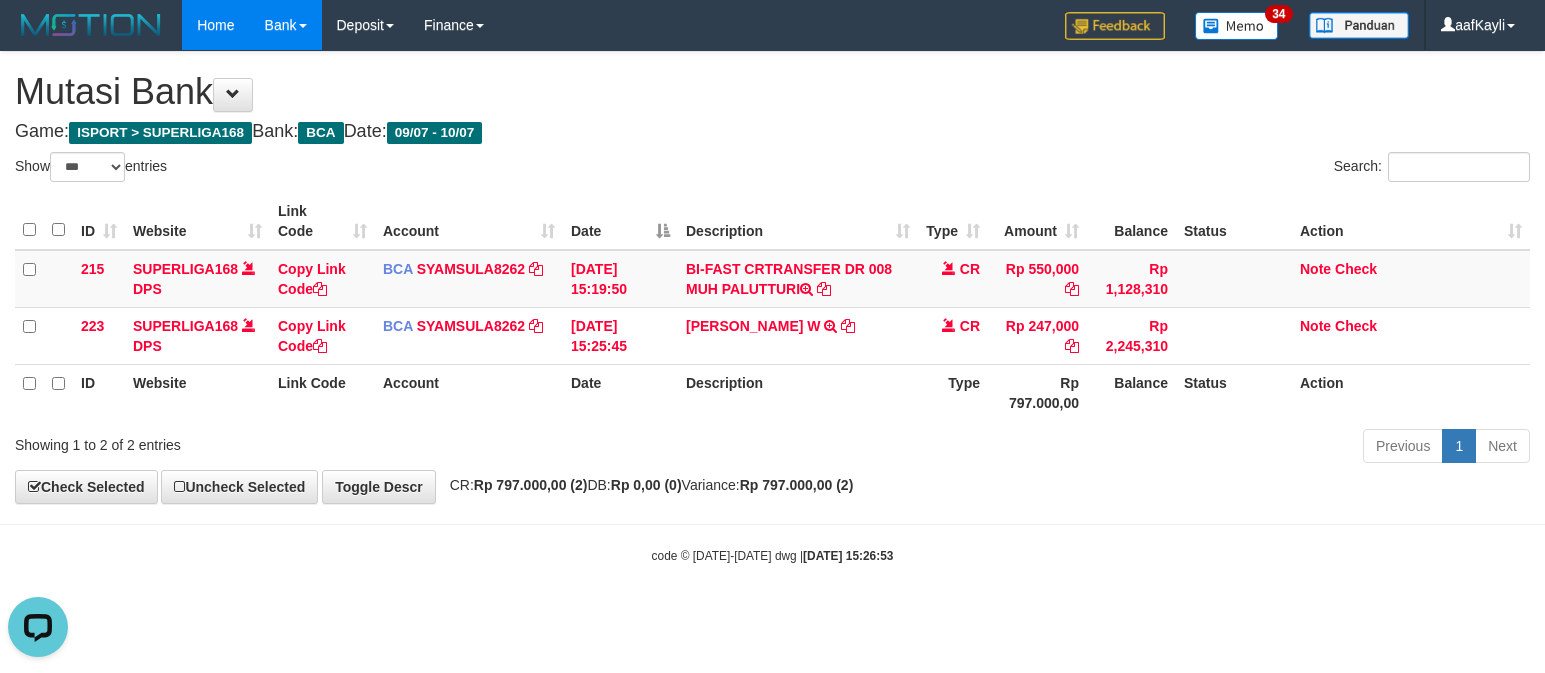 copy on "MUH PALUTTURI" 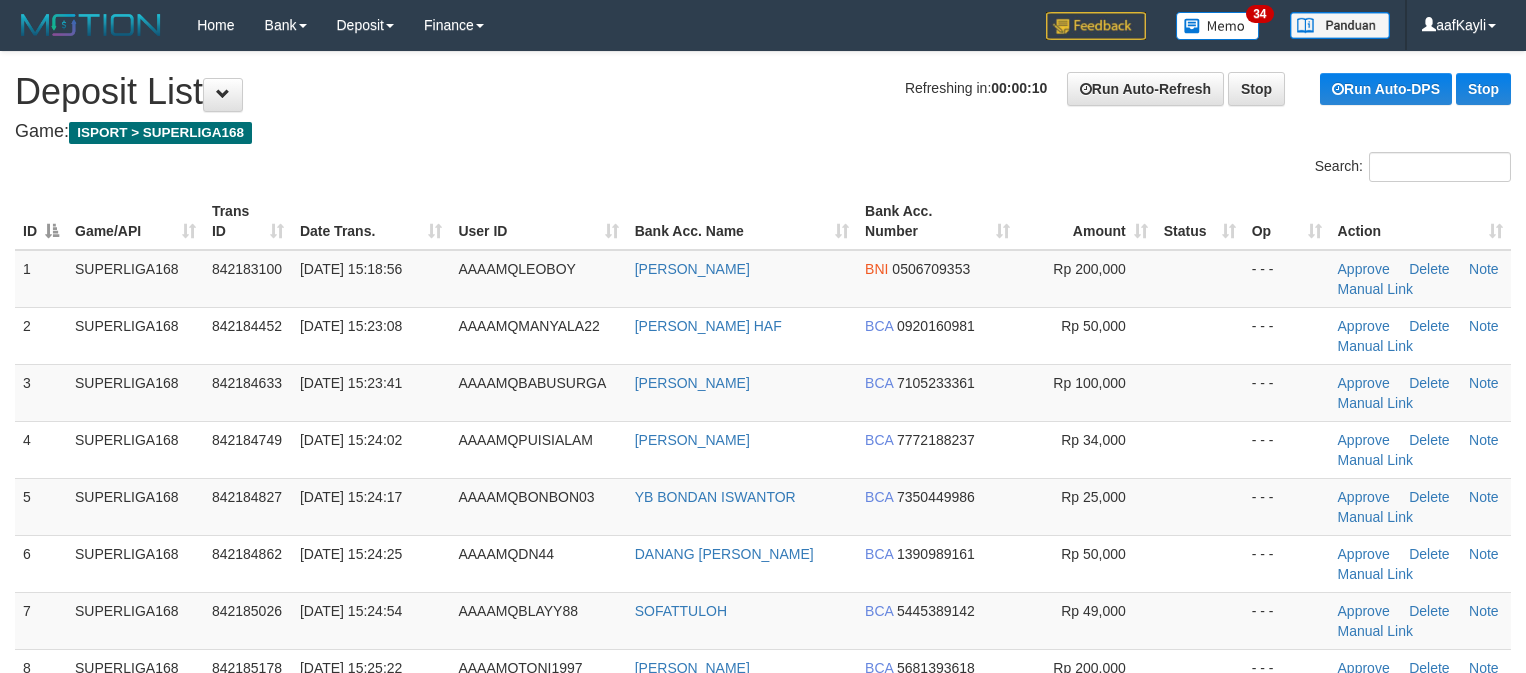 scroll, scrollTop: 0, scrollLeft: 0, axis: both 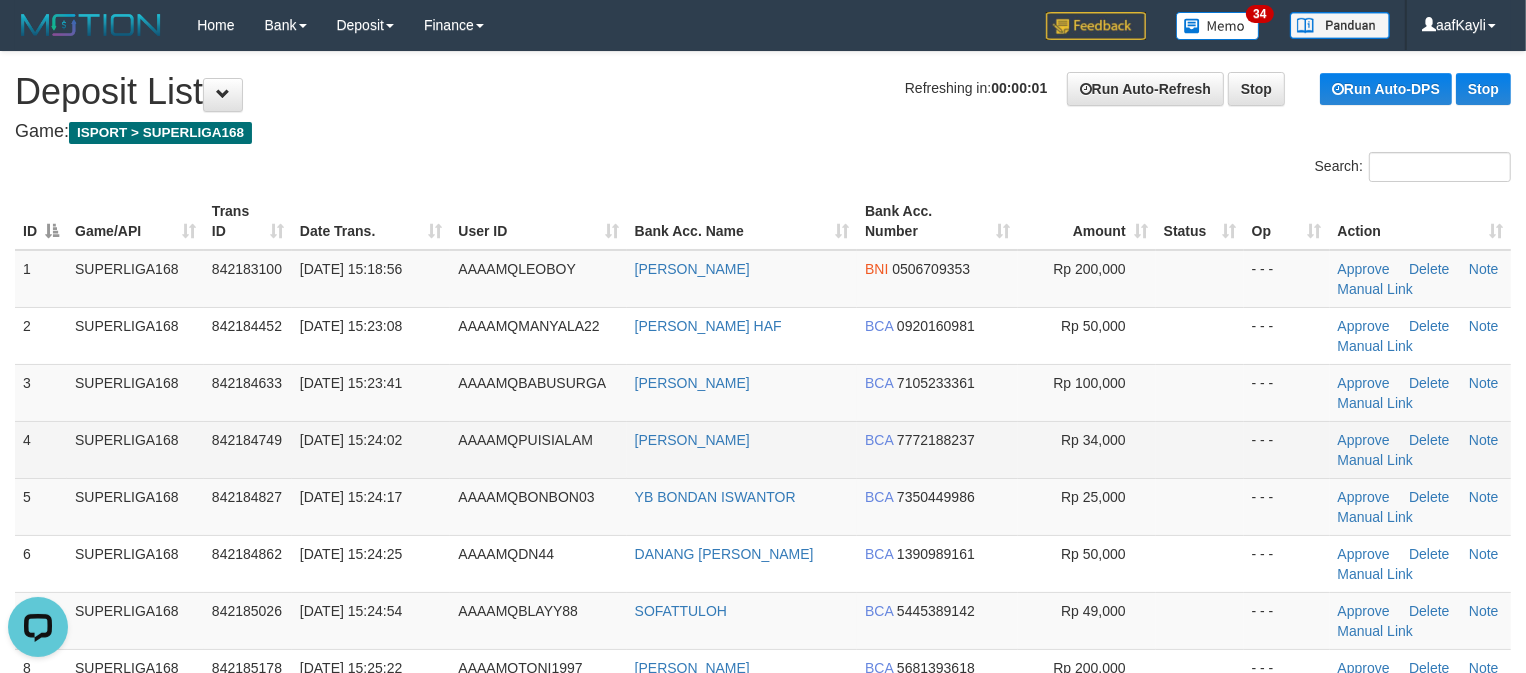 click at bounding box center (1200, 449) 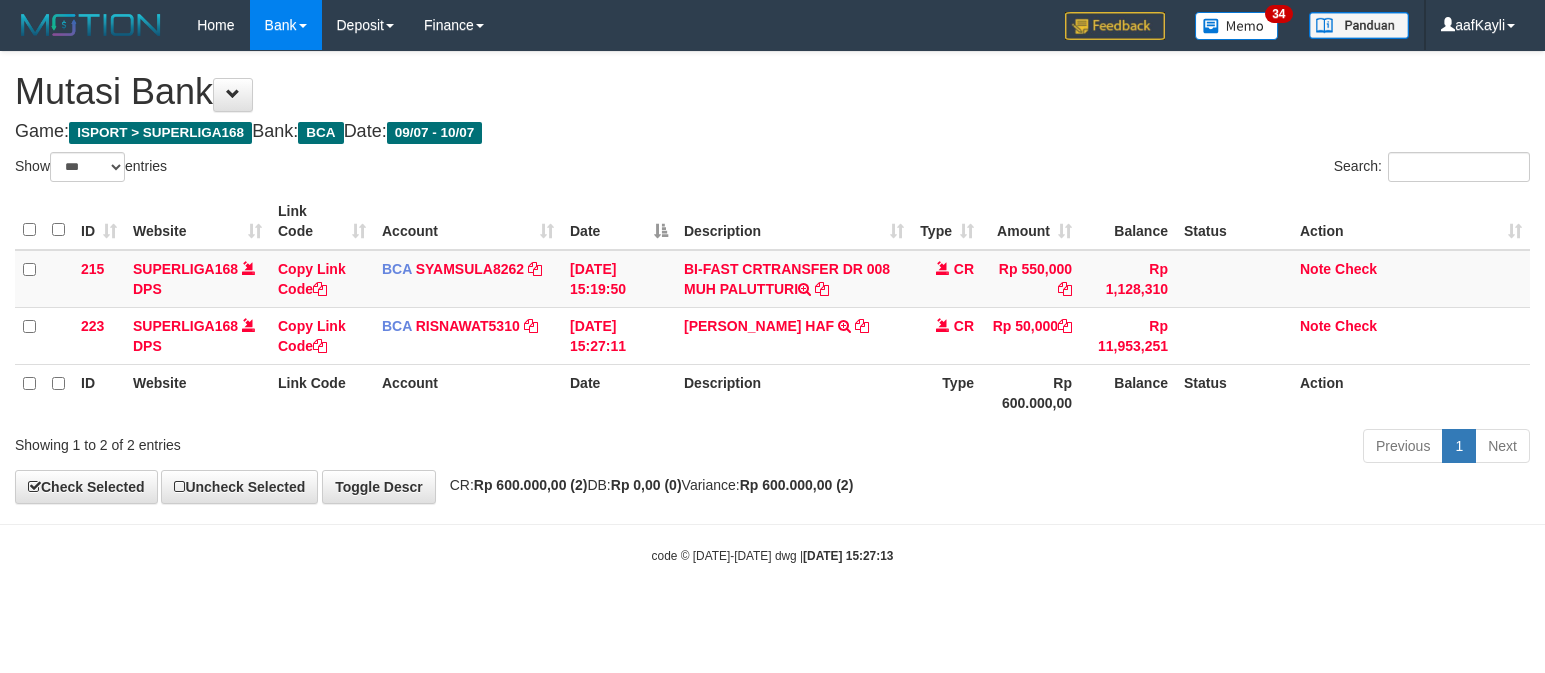 select on "***" 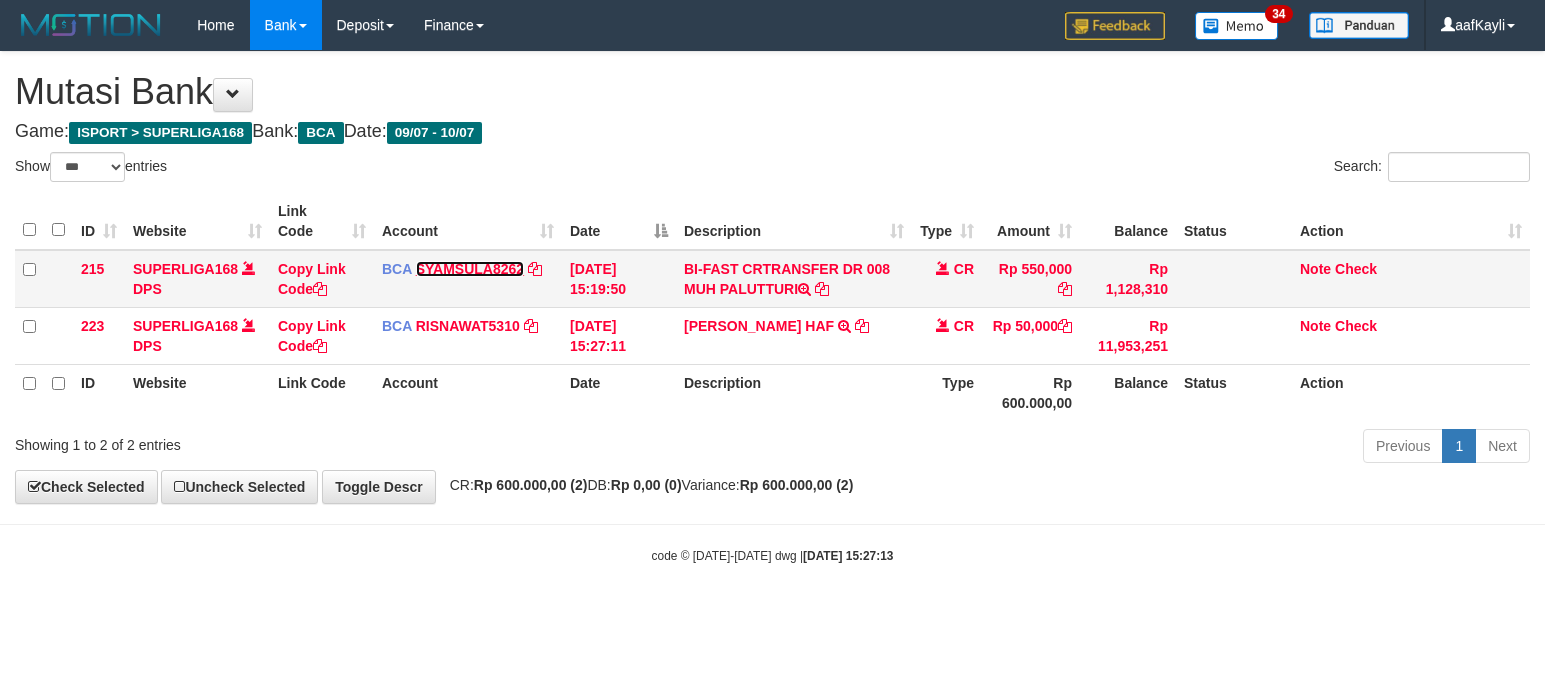 click on "SYAMSULA8262" at bounding box center (470, 269) 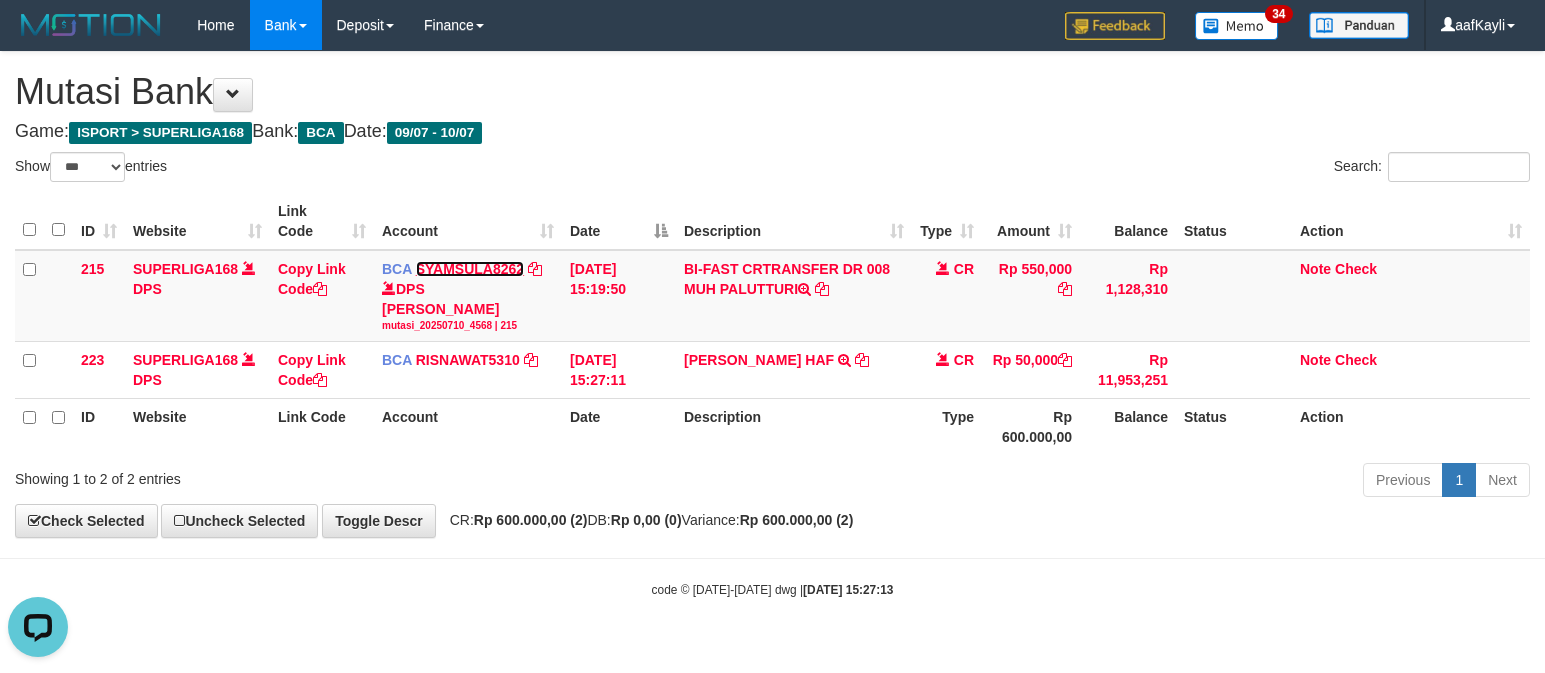 scroll, scrollTop: 0, scrollLeft: 0, axis: both 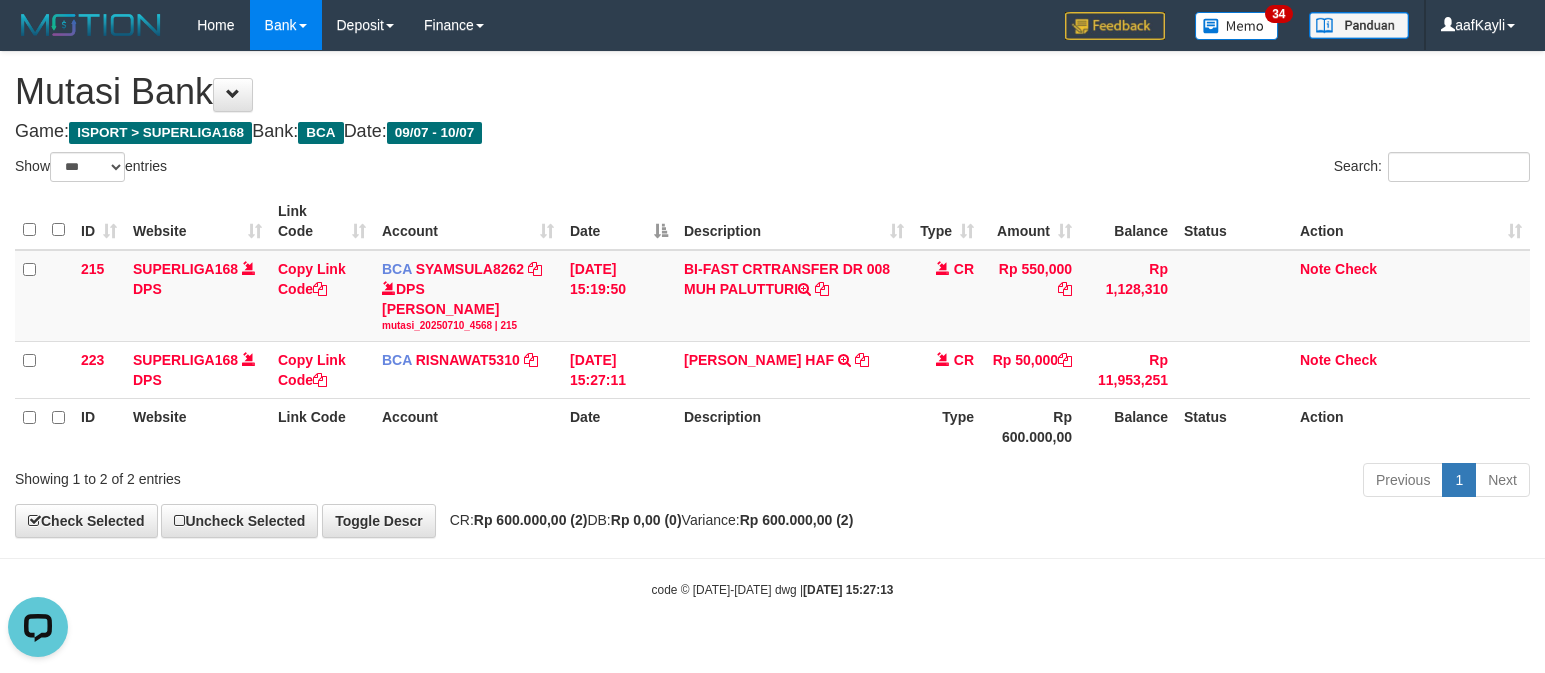 click on "**********" at bounding box center (772, 295) 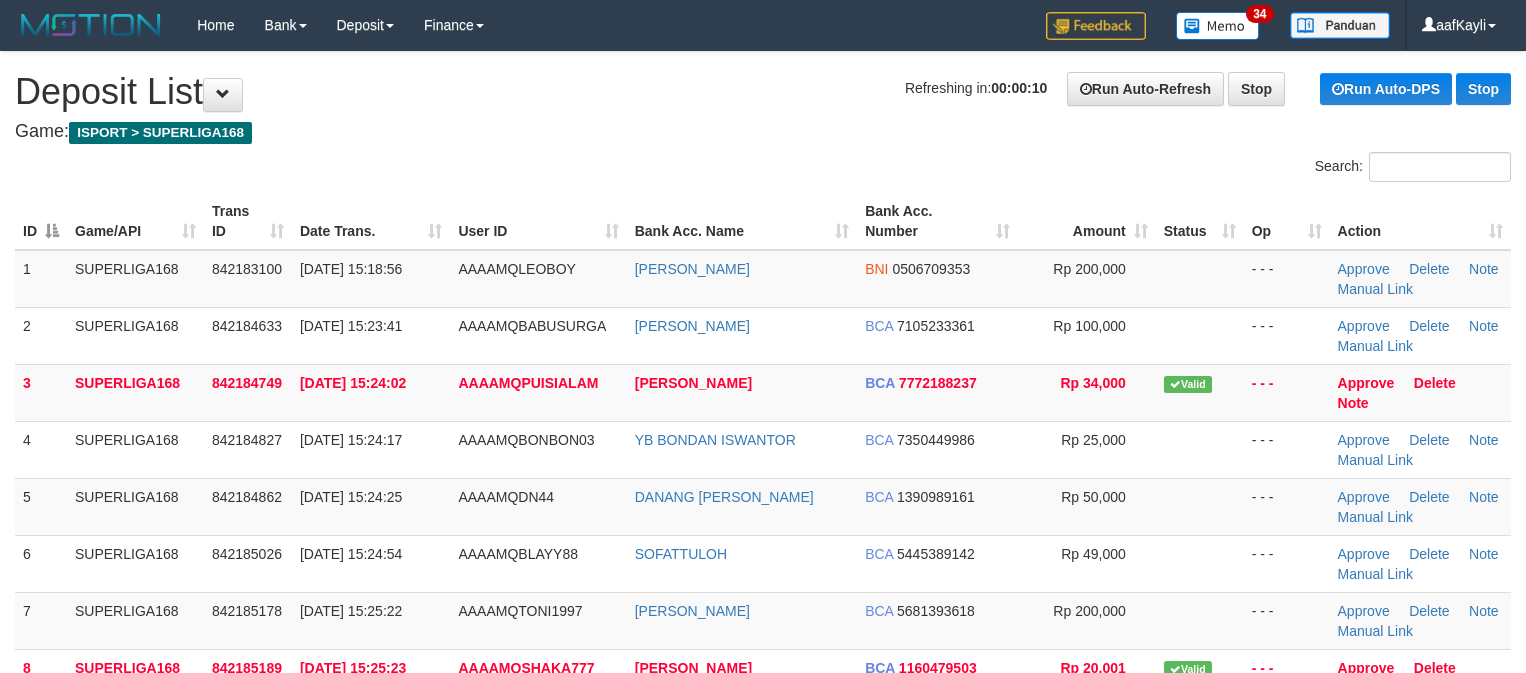 scroll, scrollTop: 0, scrollLeft: 0, axis: both 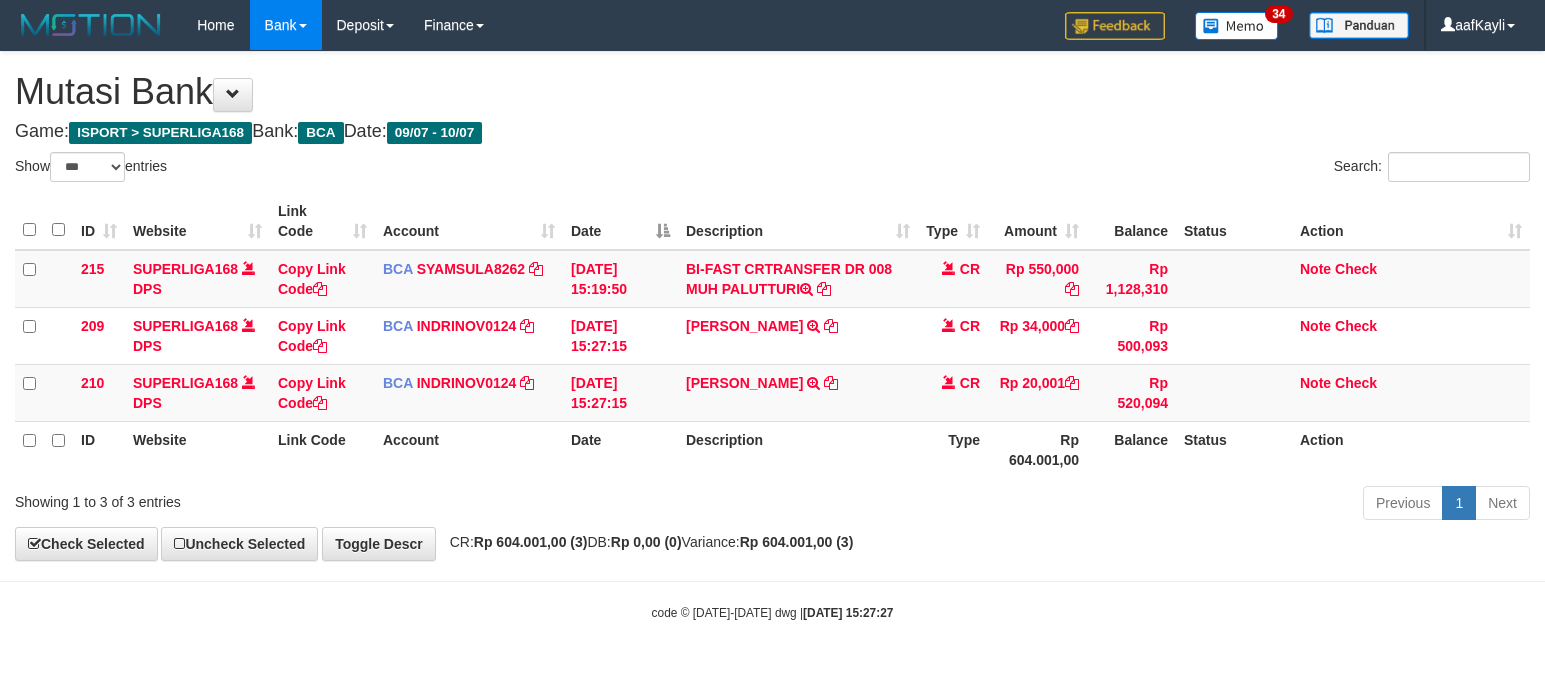 select on "***" 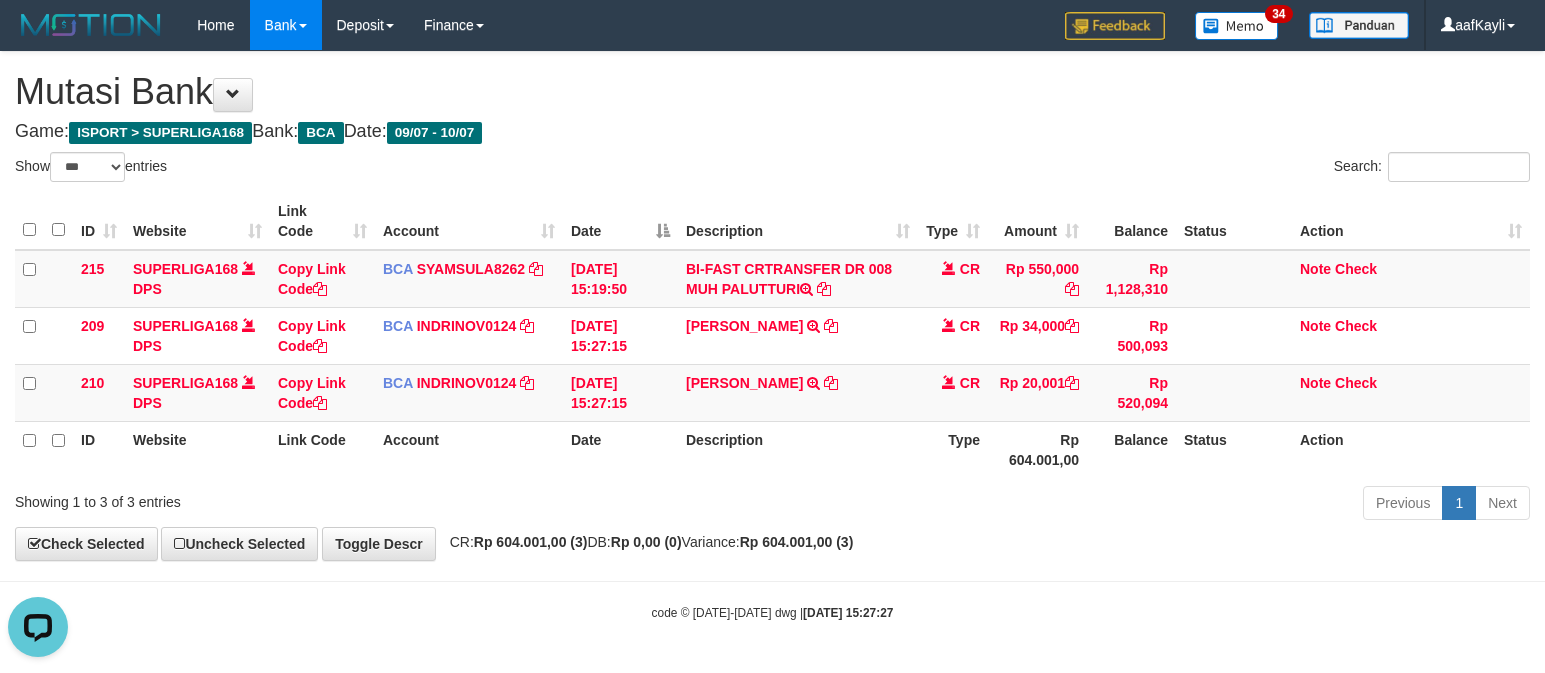 scroll, scrollTop: 0, scrollLeft: 0, axis: both 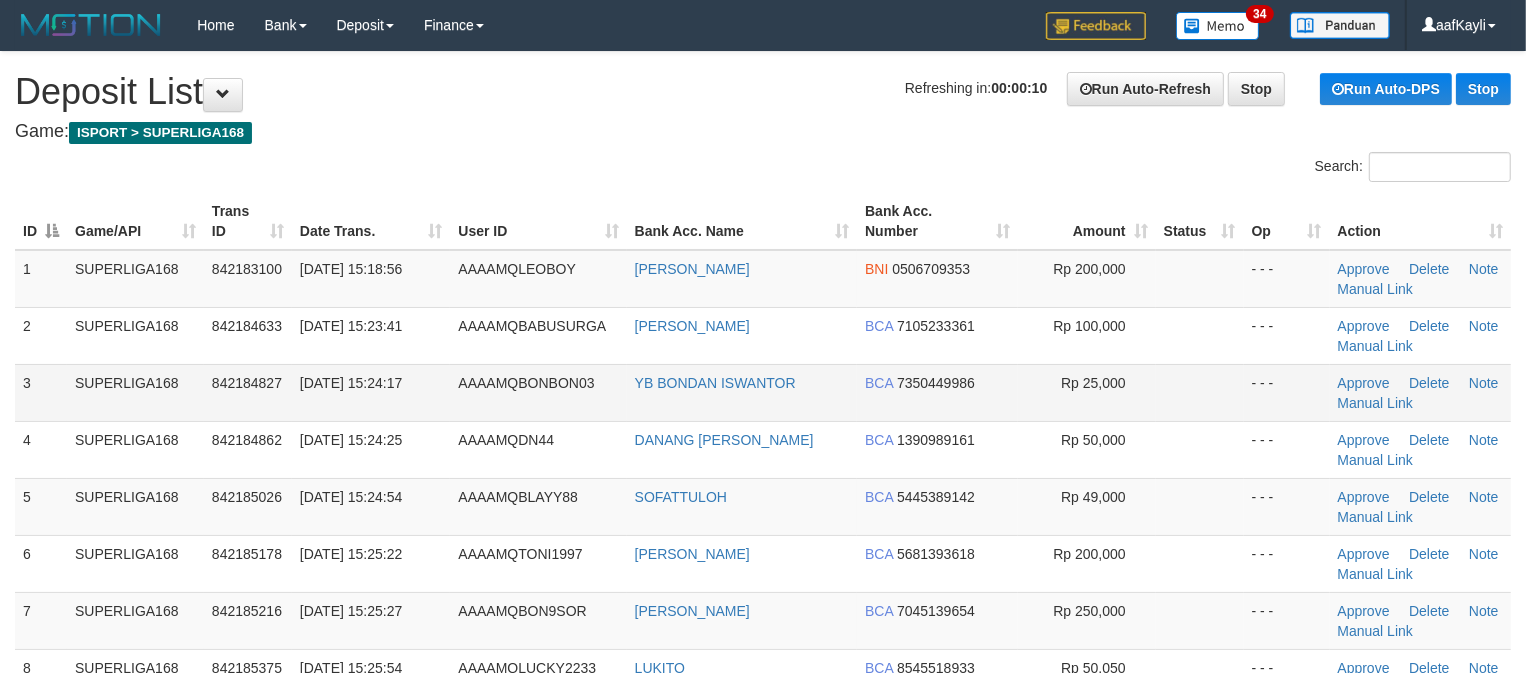 click at bounding box center (1200, 392) 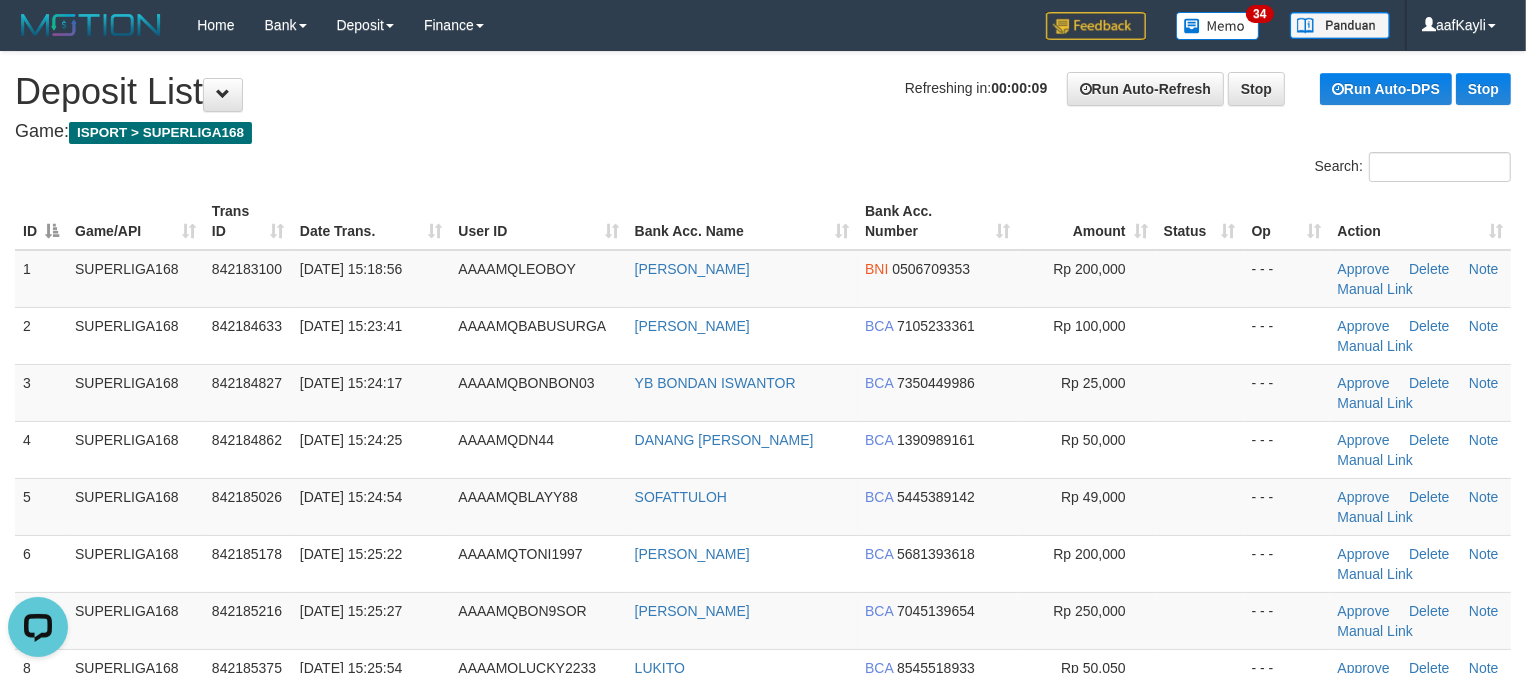 scroll, scrollTop: 0, scrollLeft: 0, axis: both 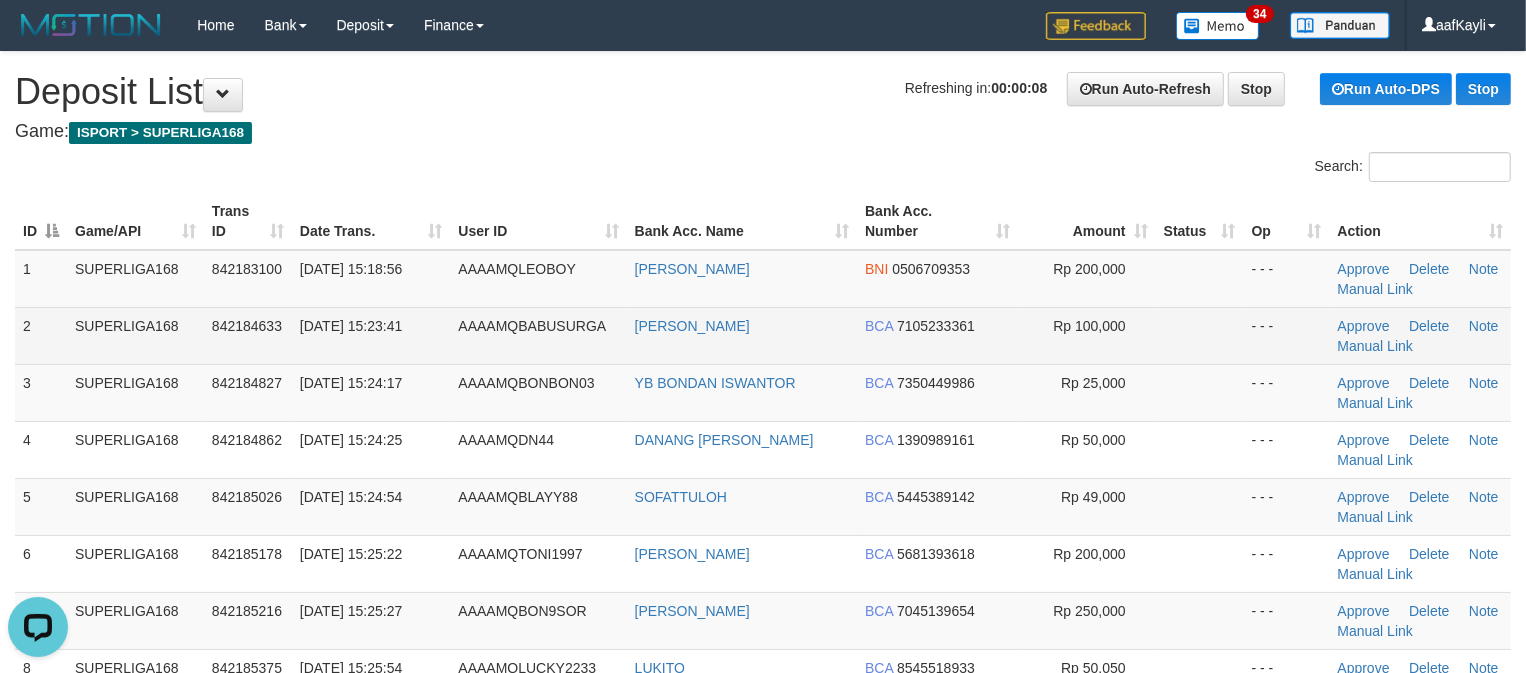 click at bounding box center (1200, 335) 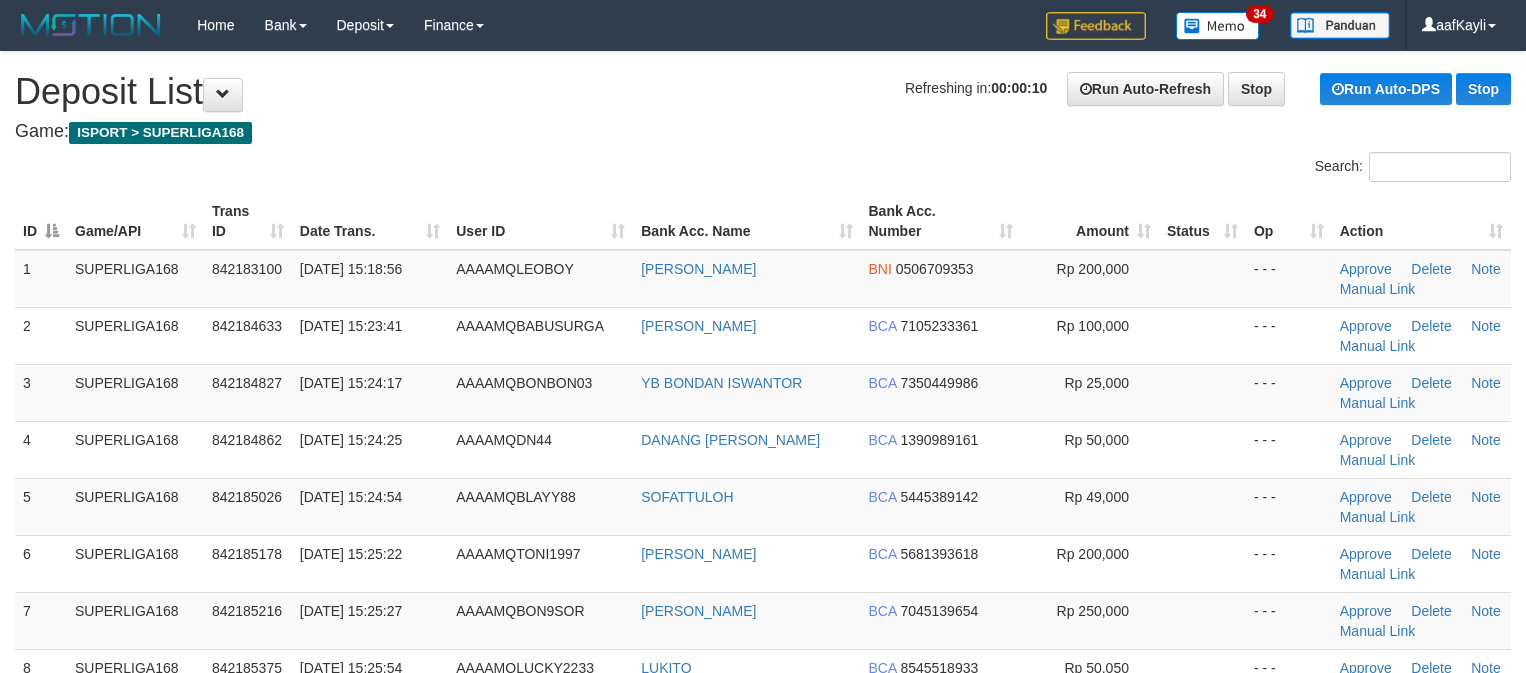 scroll, scrollTop: 0, scrollLeft: 0, axis: both 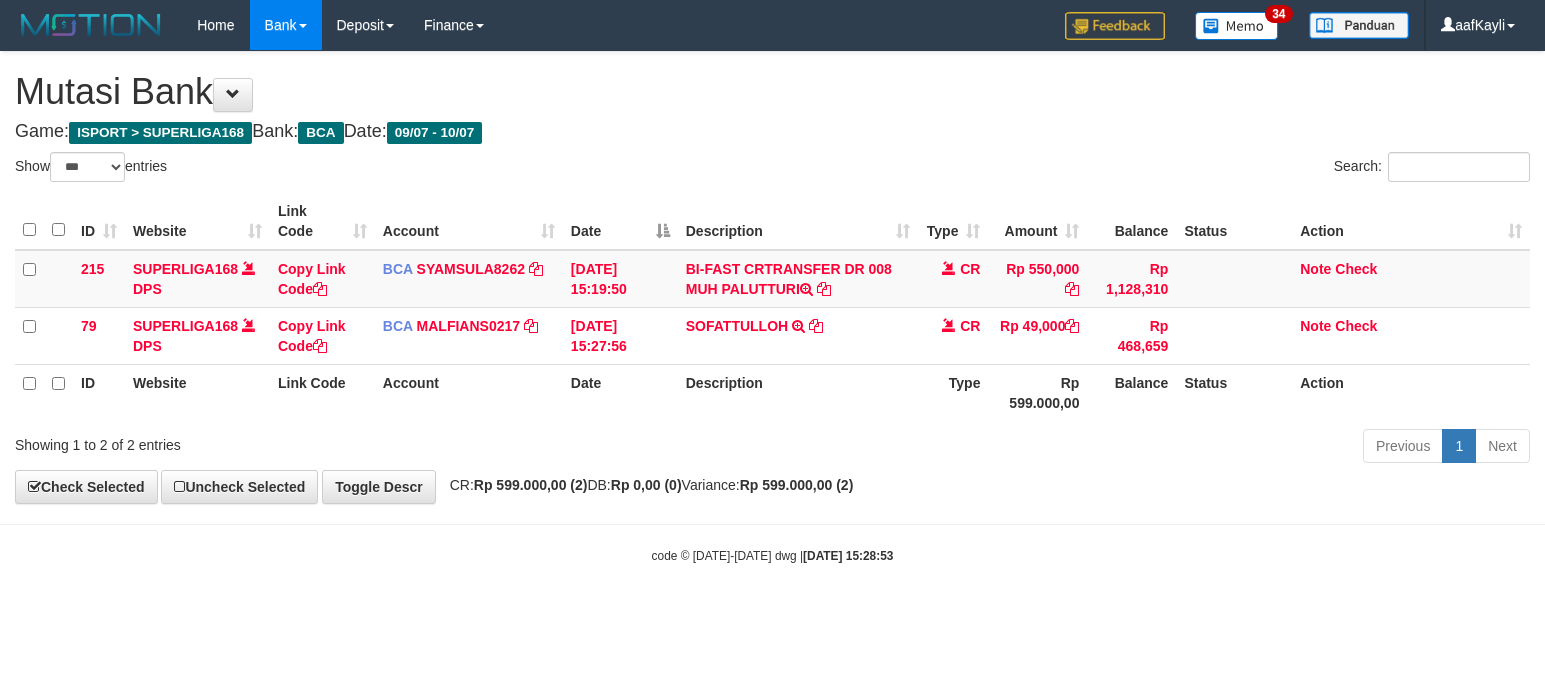 select on "***" 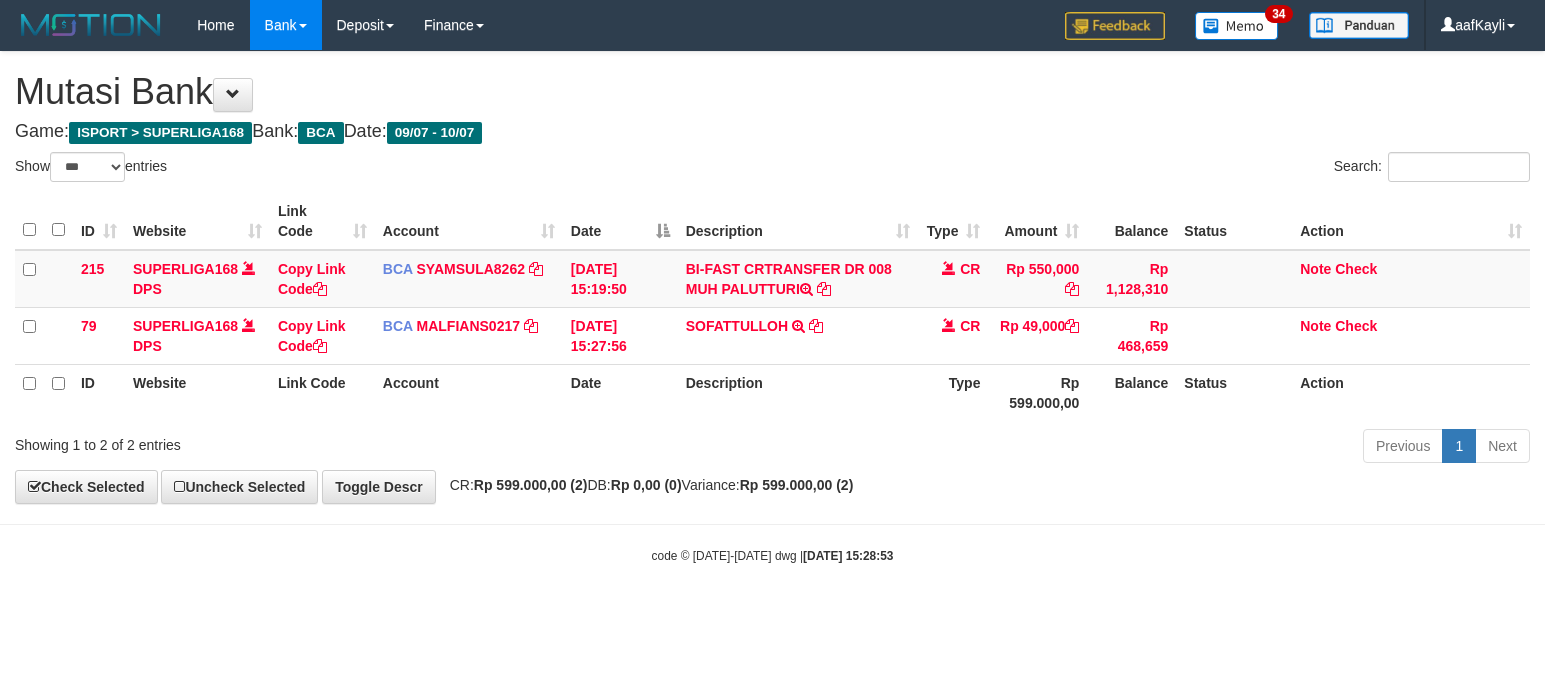 drag, startPoint x: 0, startPoint y: 0, endPoint x: 908, endPoint y: 512, distance: 1042.4049 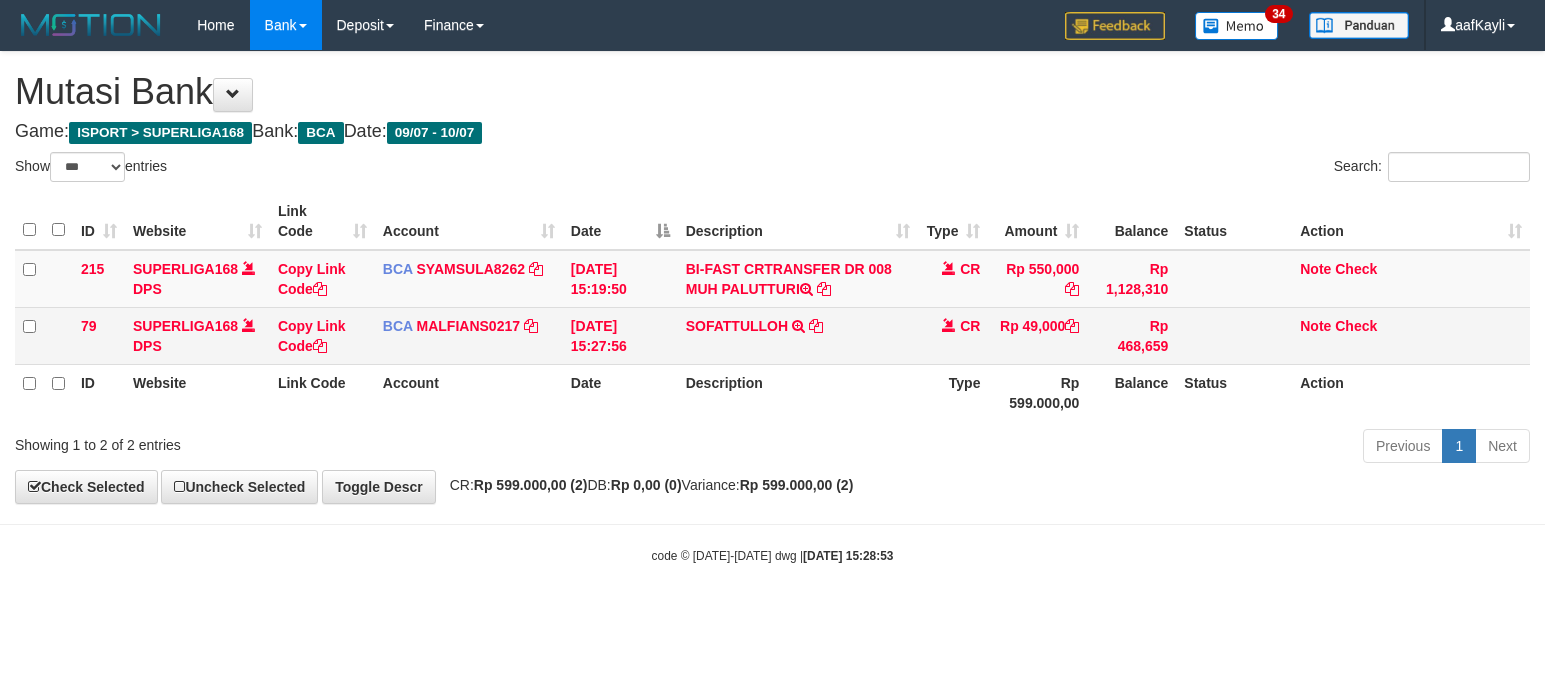 click on "SOFATTULLOH         TRSF E-BANKING CR 1007/FTSCY/WS95031
49000.00SOFATTULLOH" at bounding box center [798, 335] 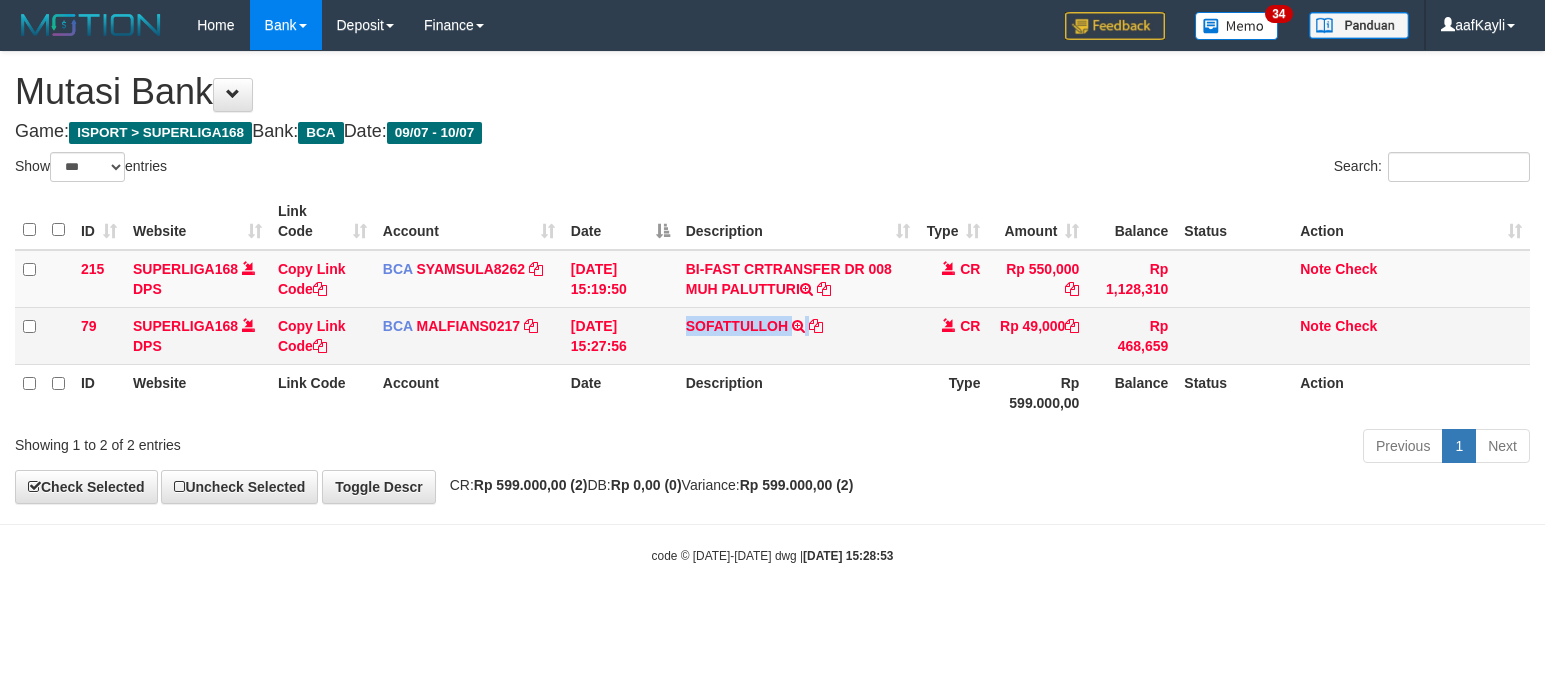 click on "SOFATTULLOH         TRSF E-BANKING CR 1007/FTSCY/WS95031
49000.00SOFATTULLOH" at bounding box center [798, 335] 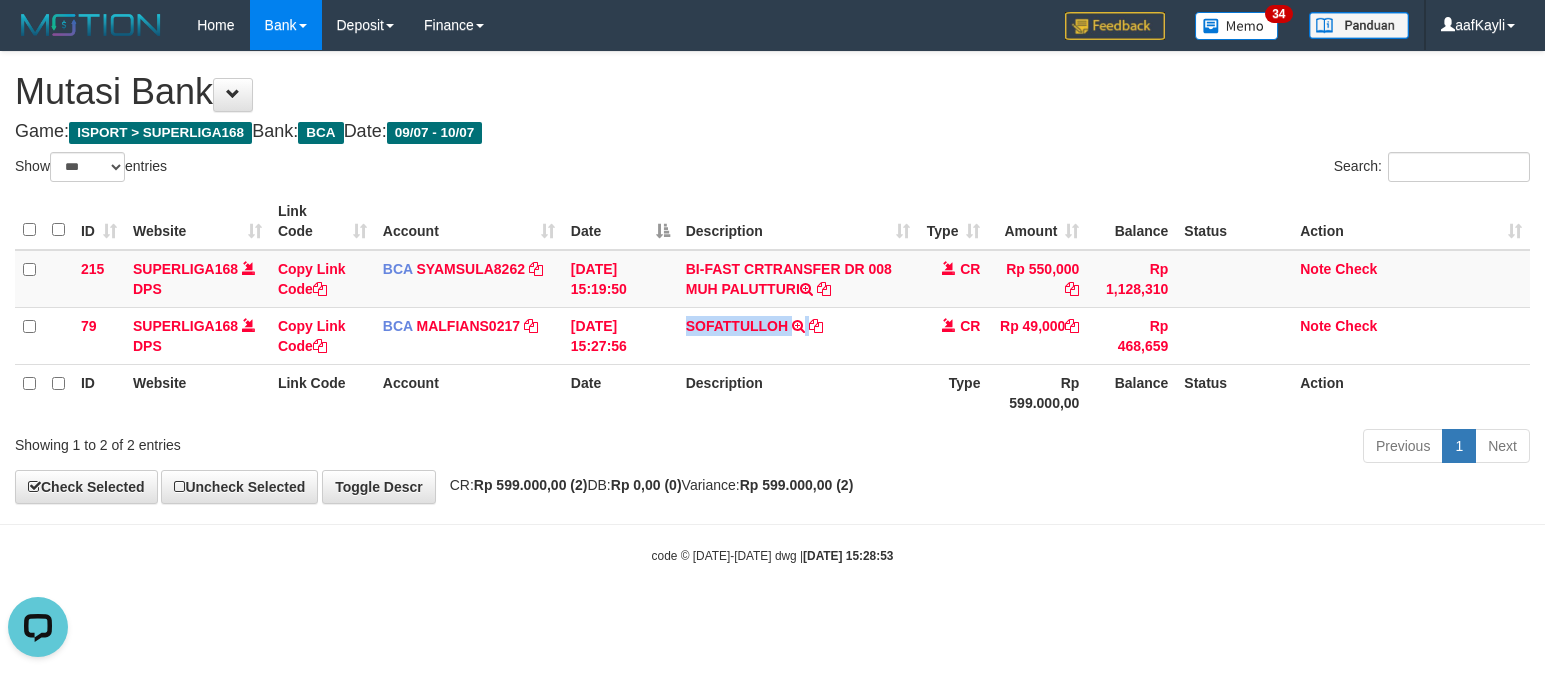 scroll, scrollTop: 0, scrollLeft: 0, axis: both 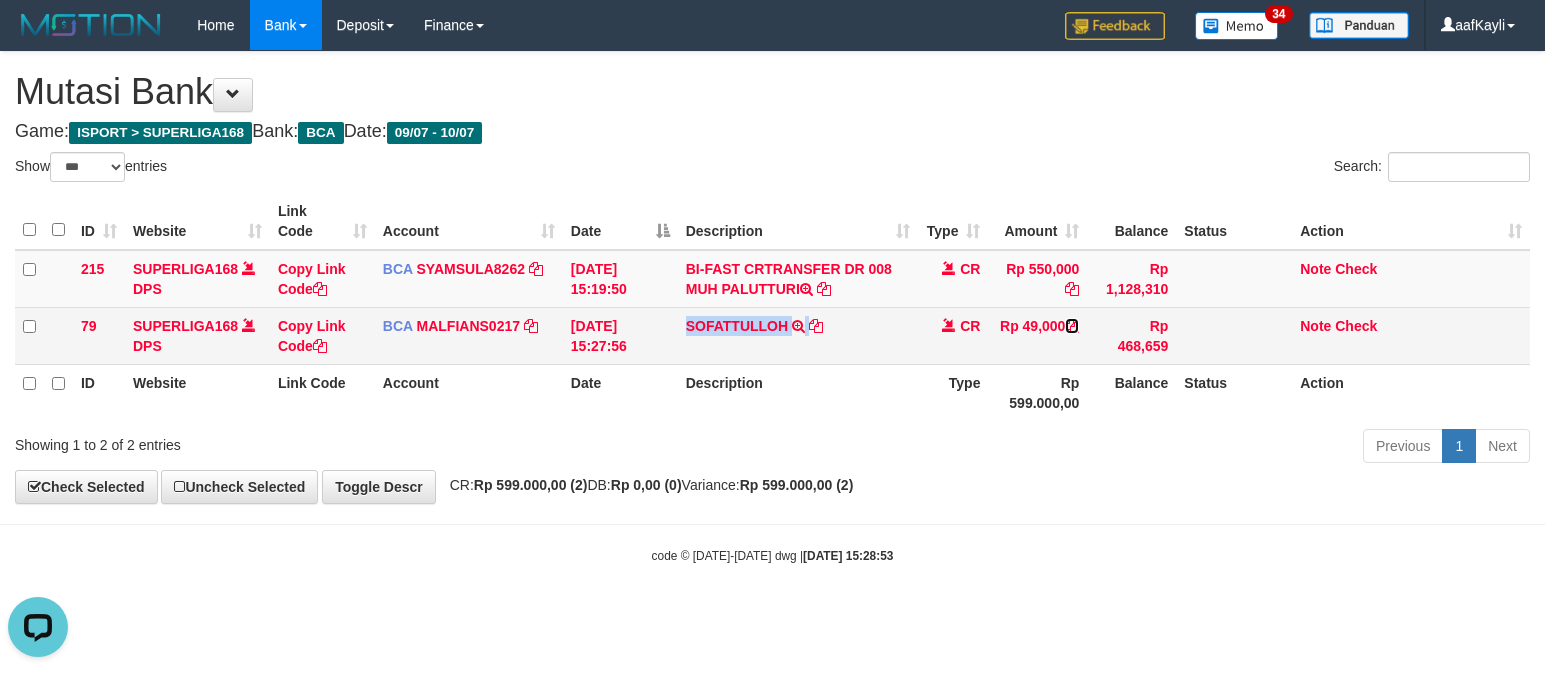 click at bounding box center (1072, 326) 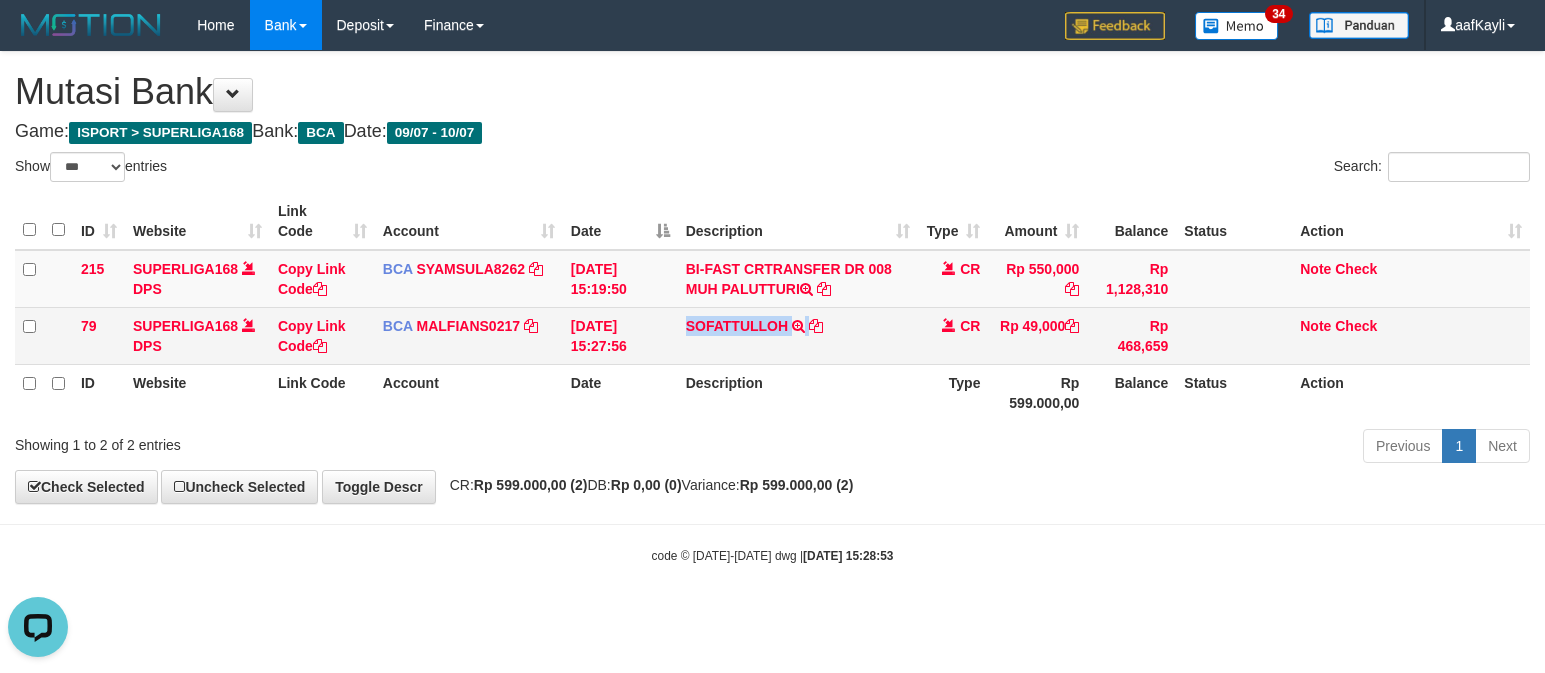 copy on "SOFATTULLOH" 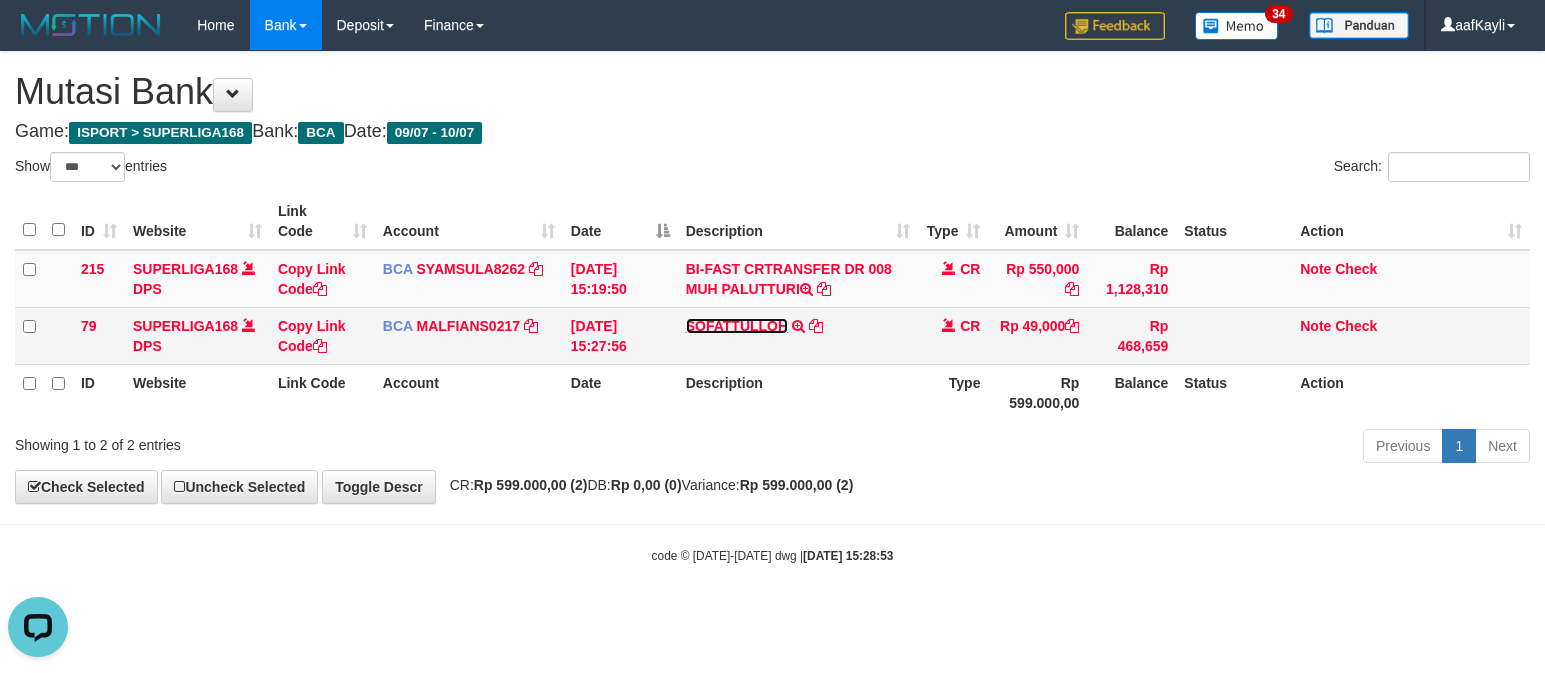 click on "SOFATTULLOH" at bounding box center [737, 326] 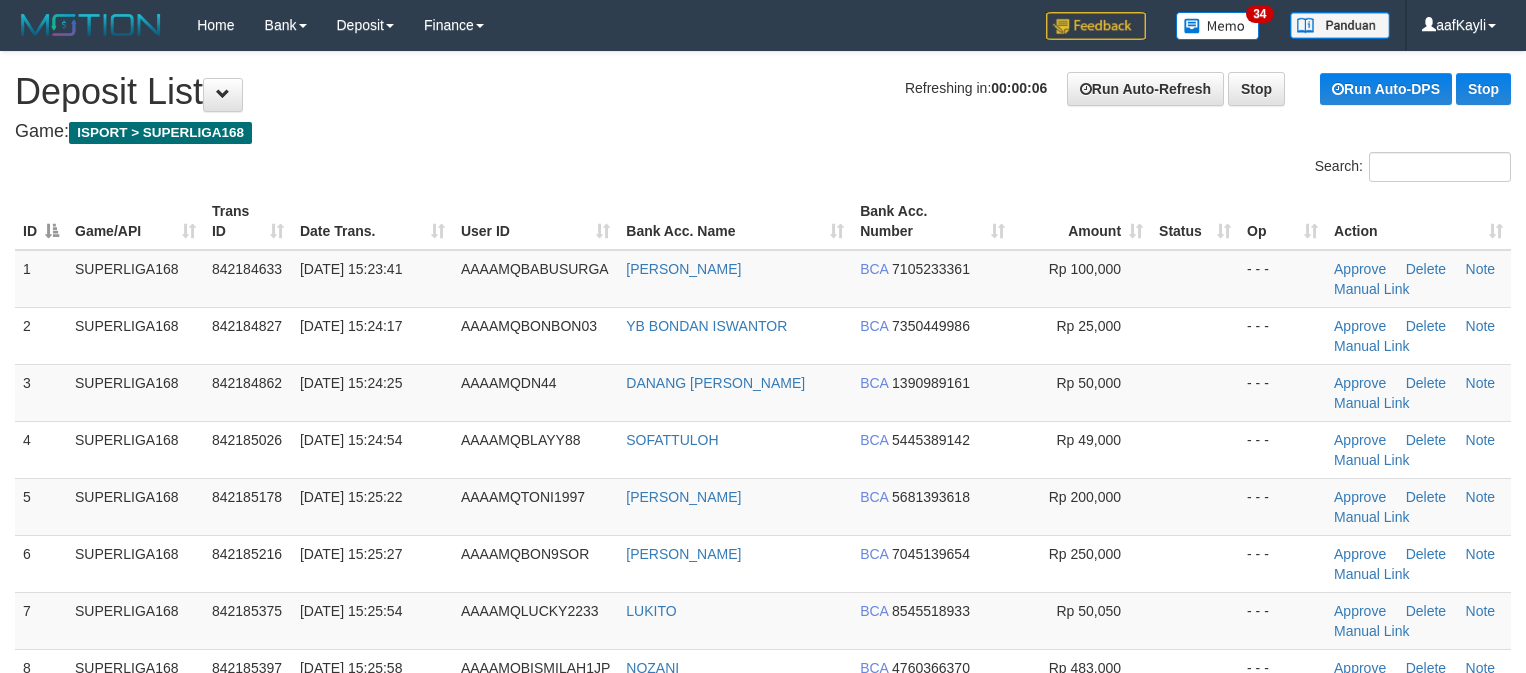 scroll, scrollTop: 0, scrollLeft: 0, axis: both 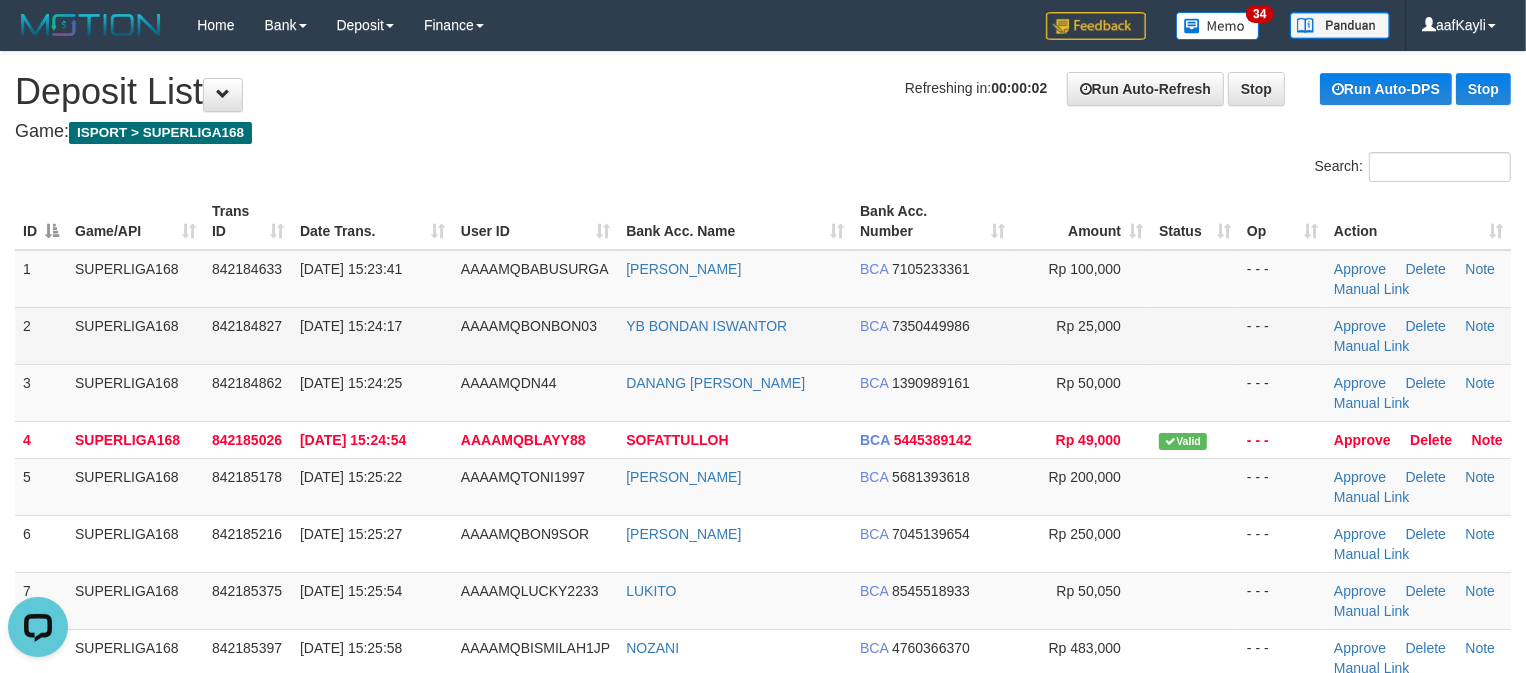 click at bounding box center (1195, 335) 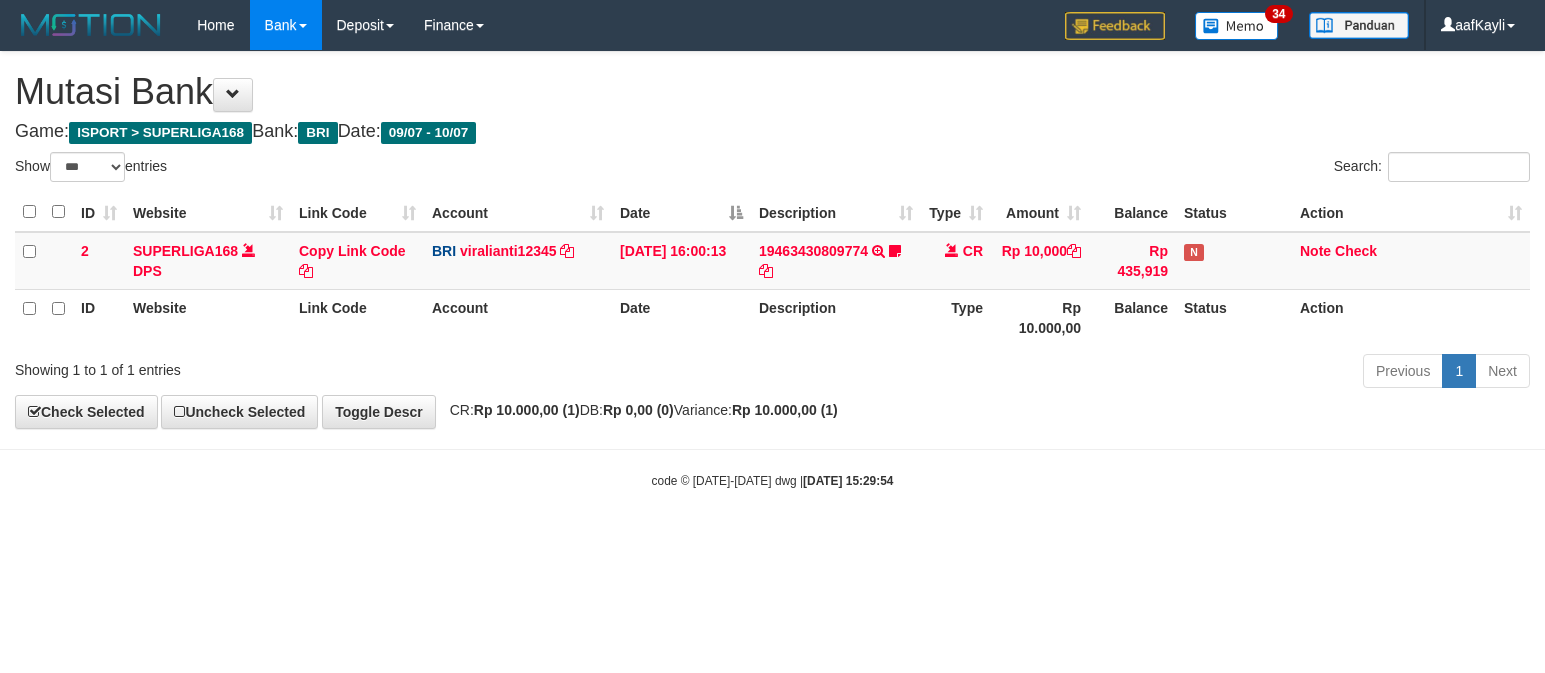 select on "***" 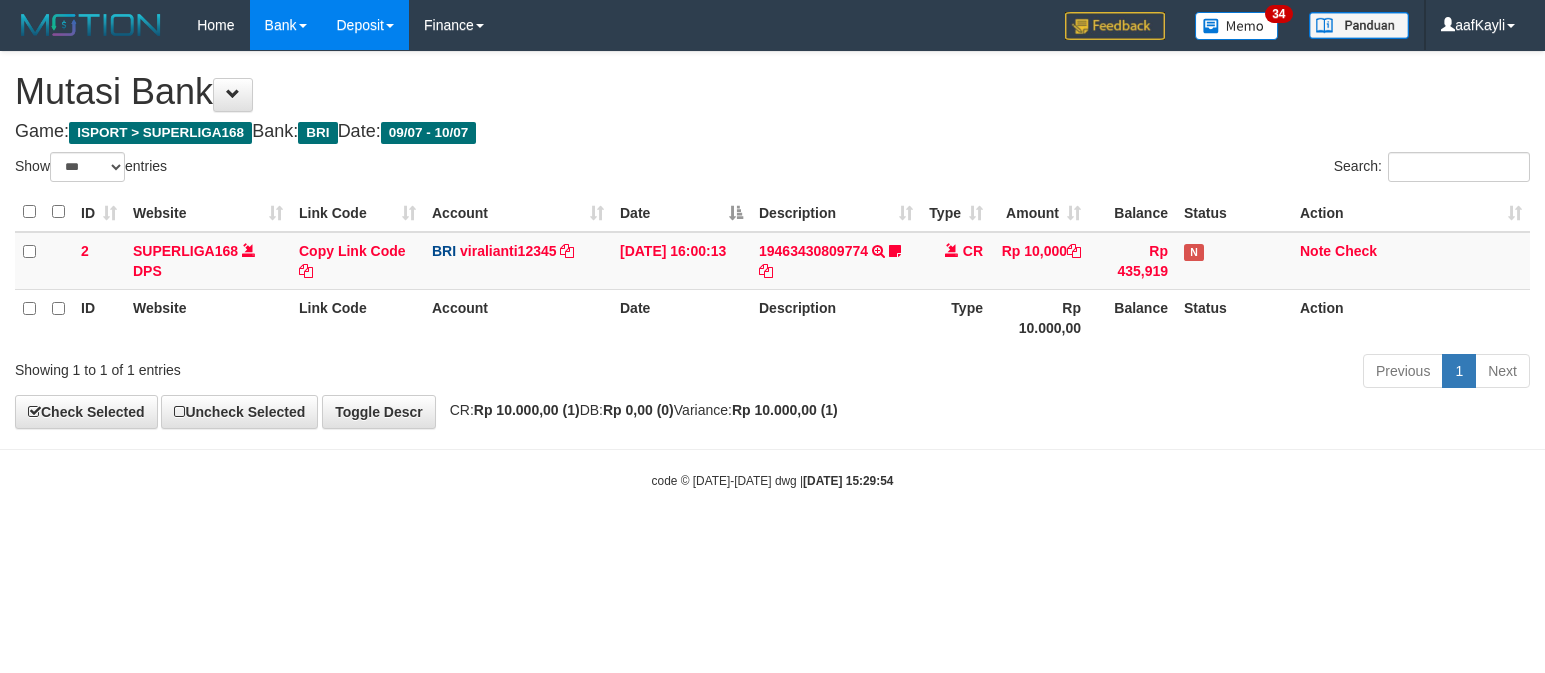 scroll, scrollTop: 0, scrollLeft: 0, axis: both 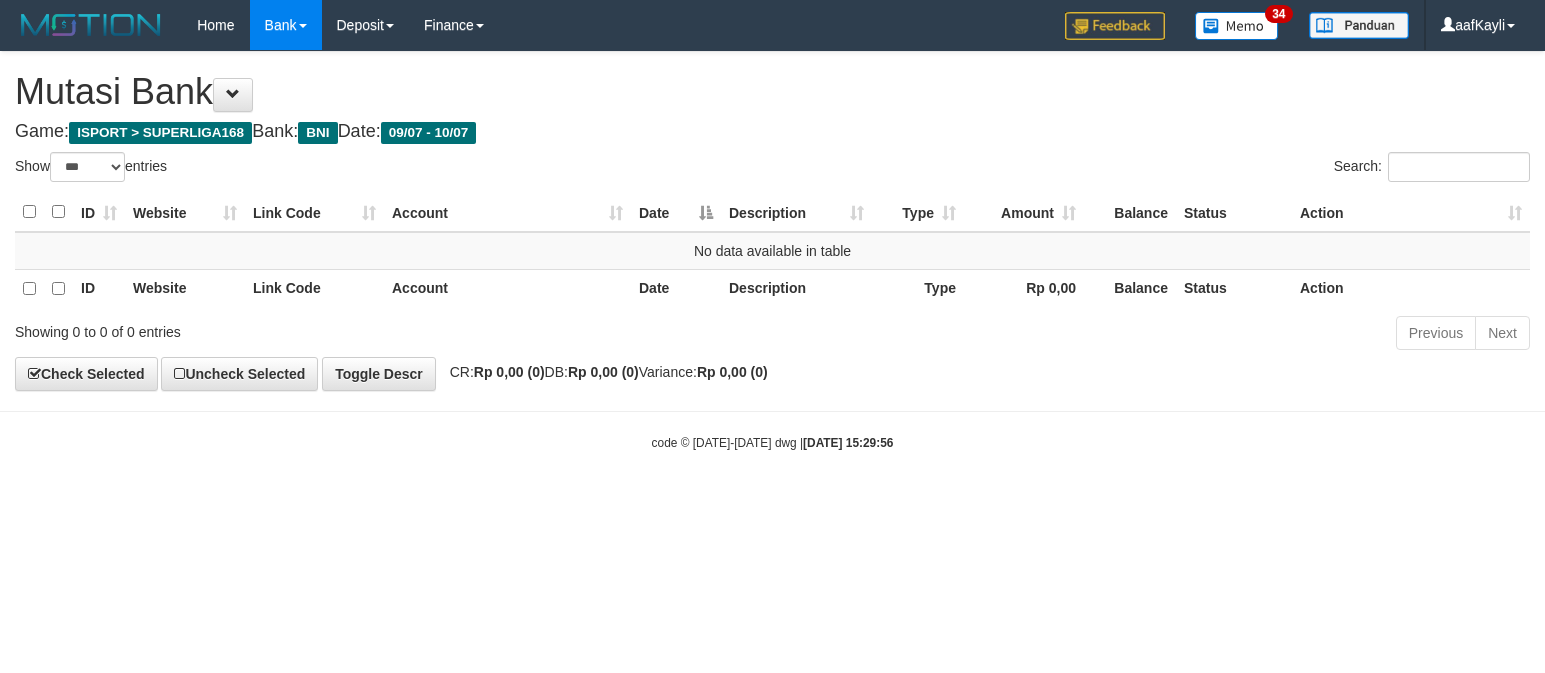 select on "***" 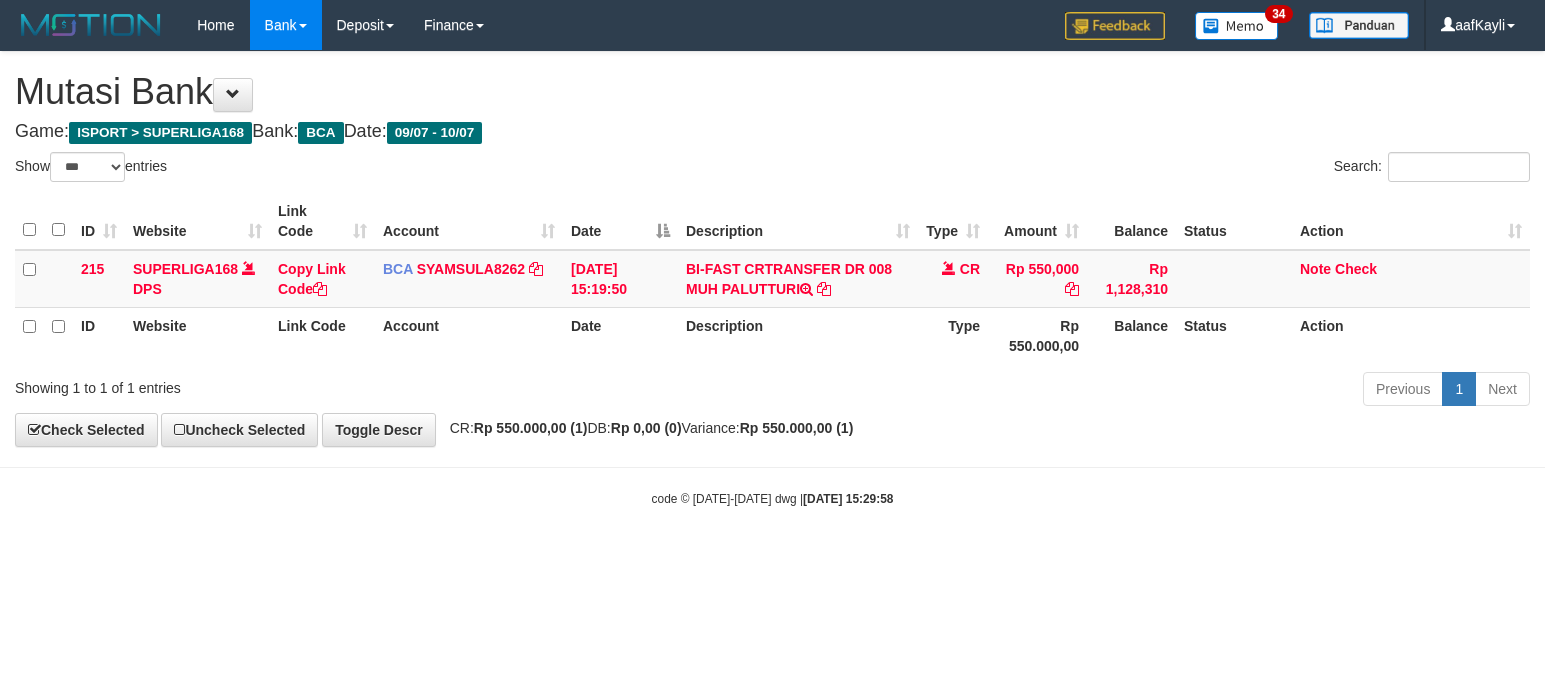select on "***" 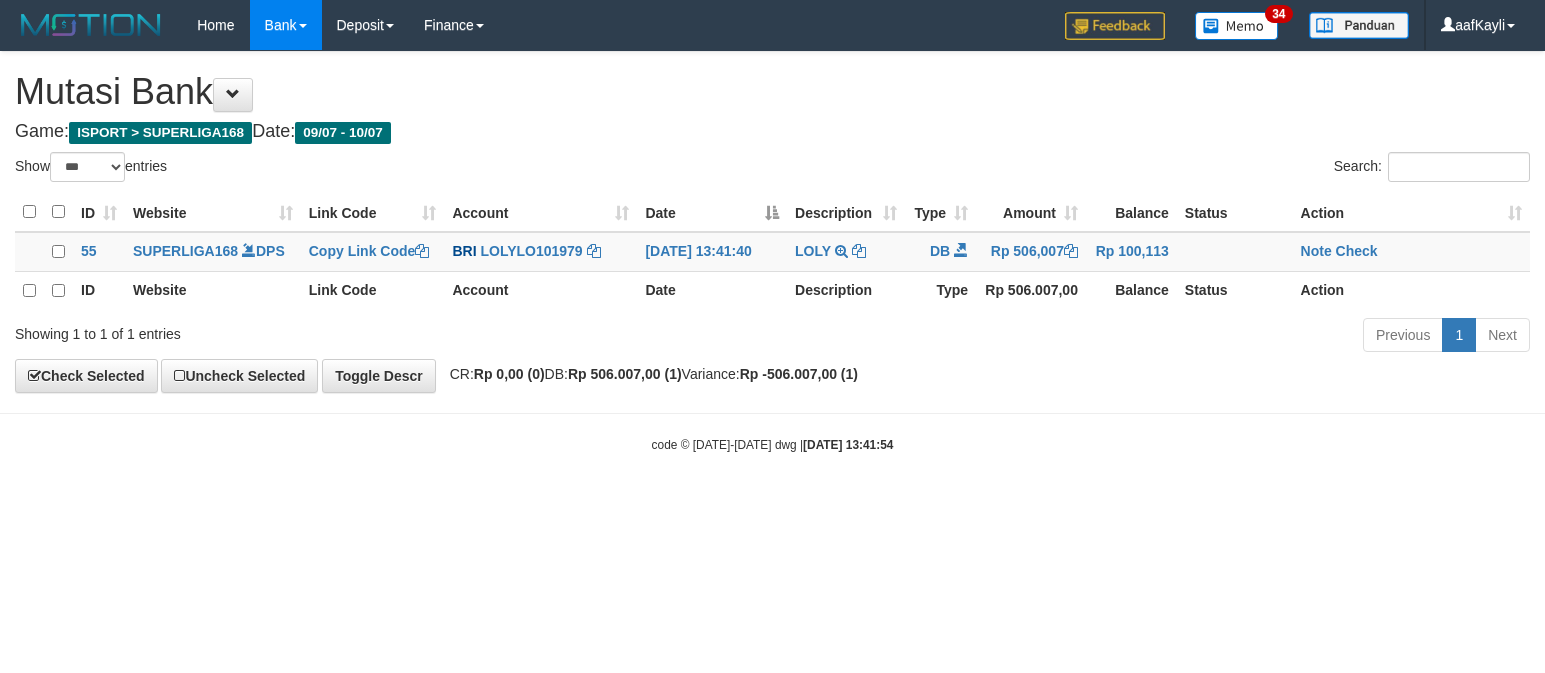 select on "***" 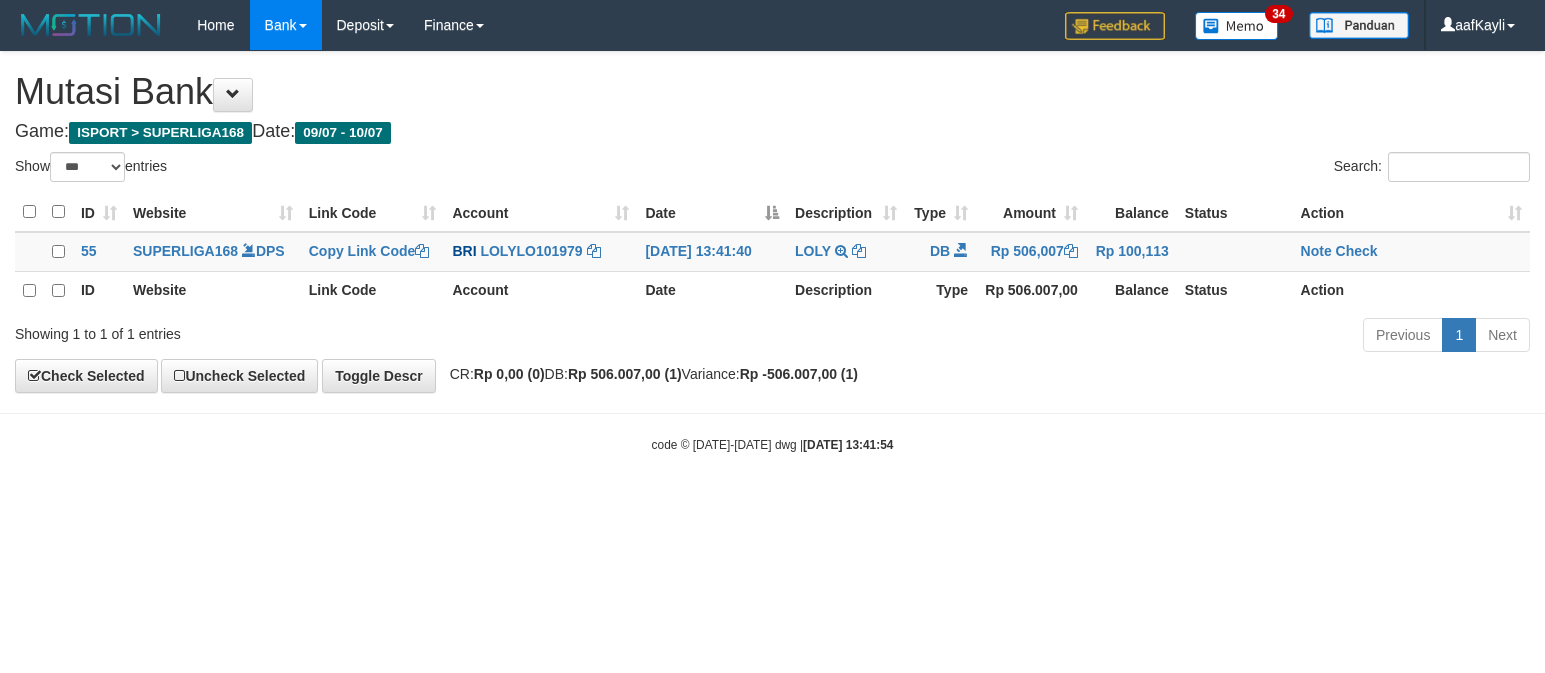 scroll, scrollTop: 0, scrollLeft: 0, axis: both 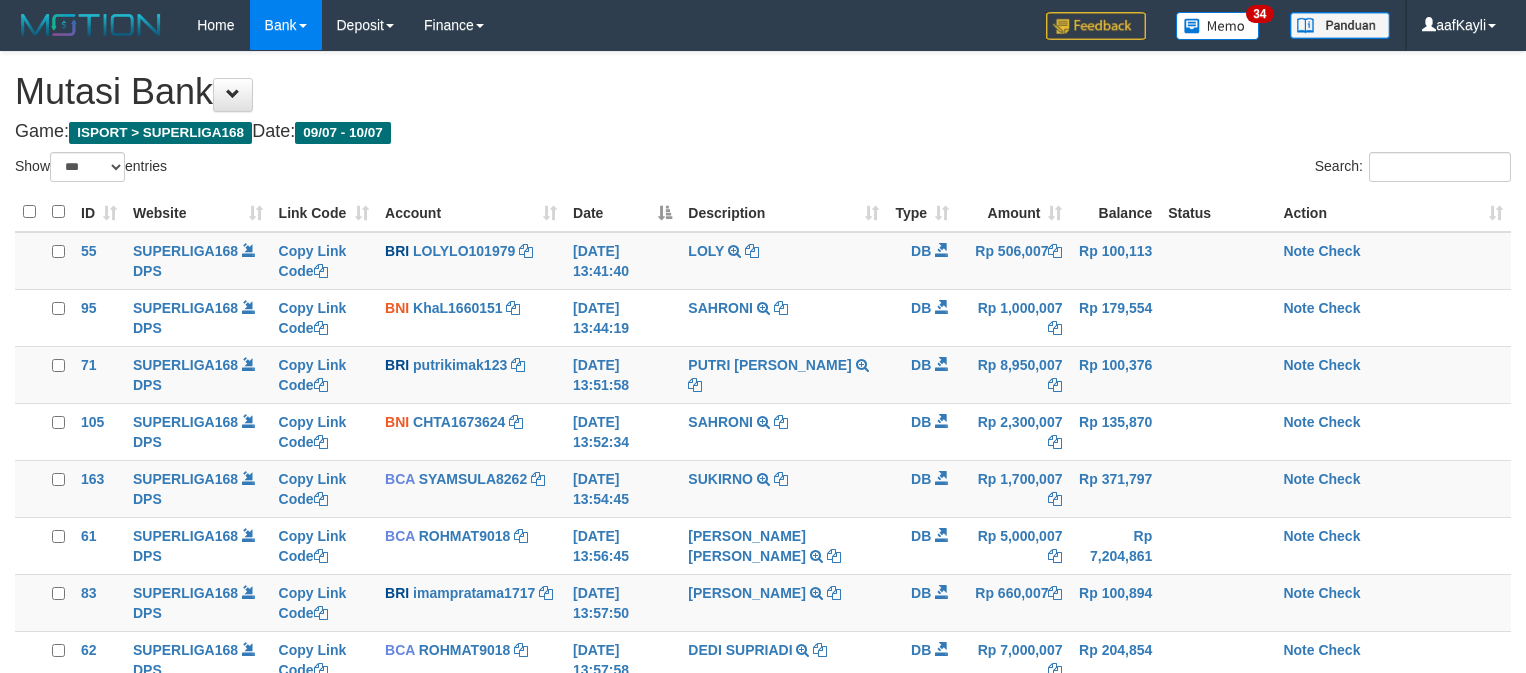 select on "***" 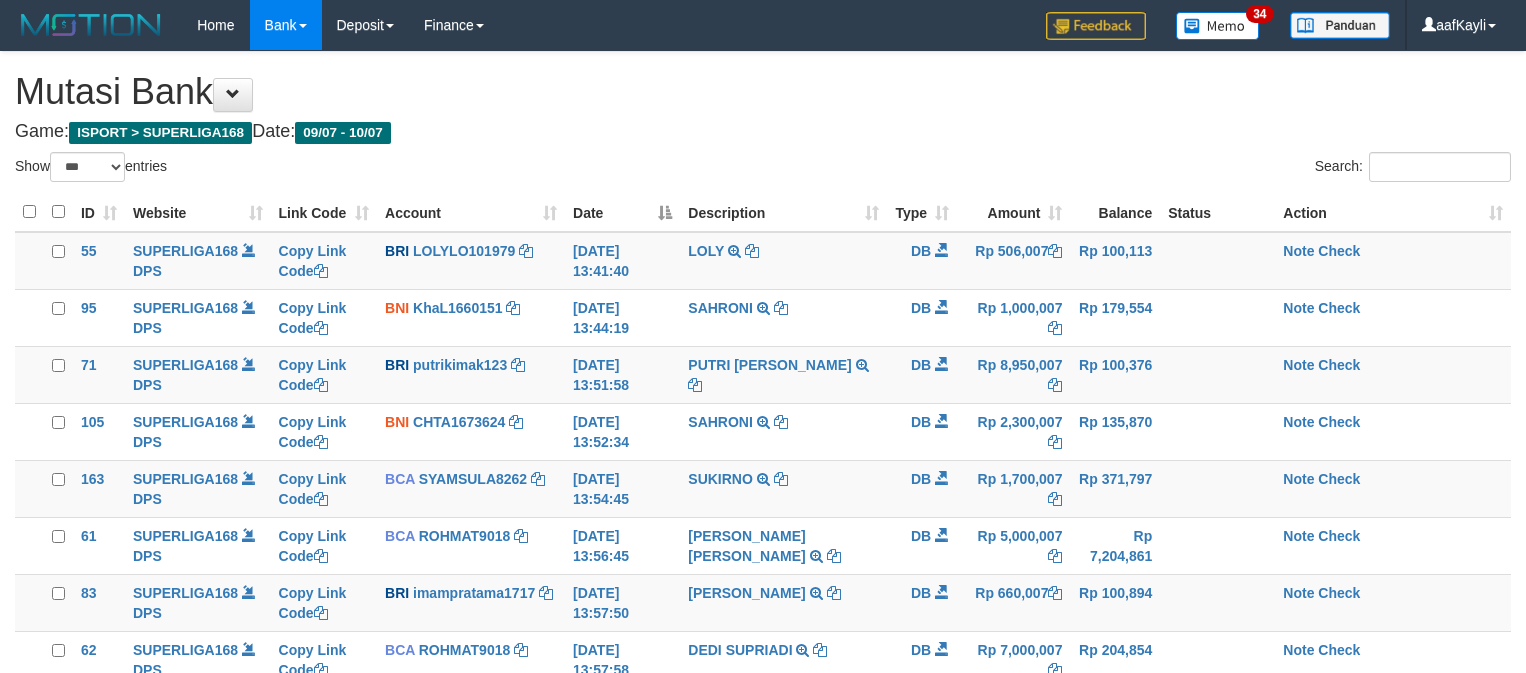 scroll, scrollTop: 0, scrollLeft: 0, axis: both 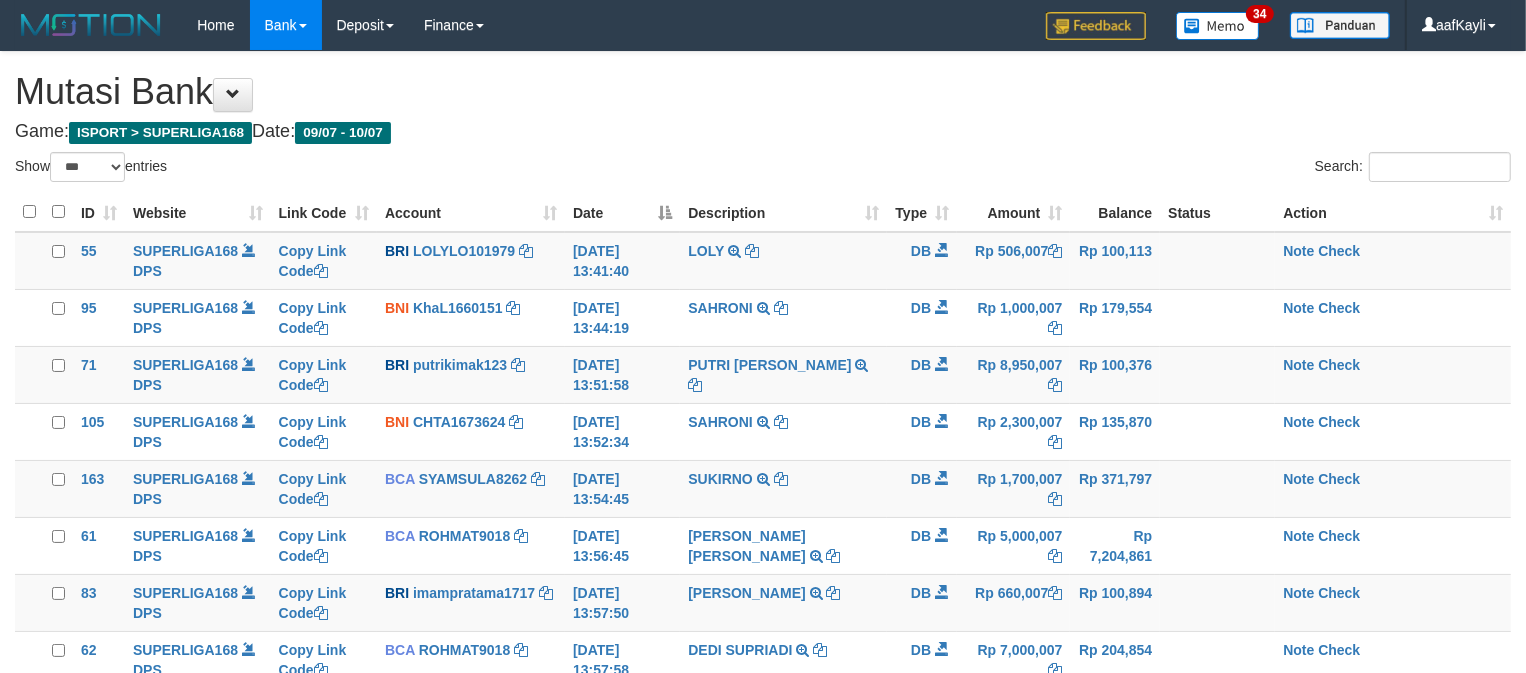 click on "Game:   ISPORT > SUPERLIGA168    				Date:  09/07 - 10/07" at bounding box center (763, 132) 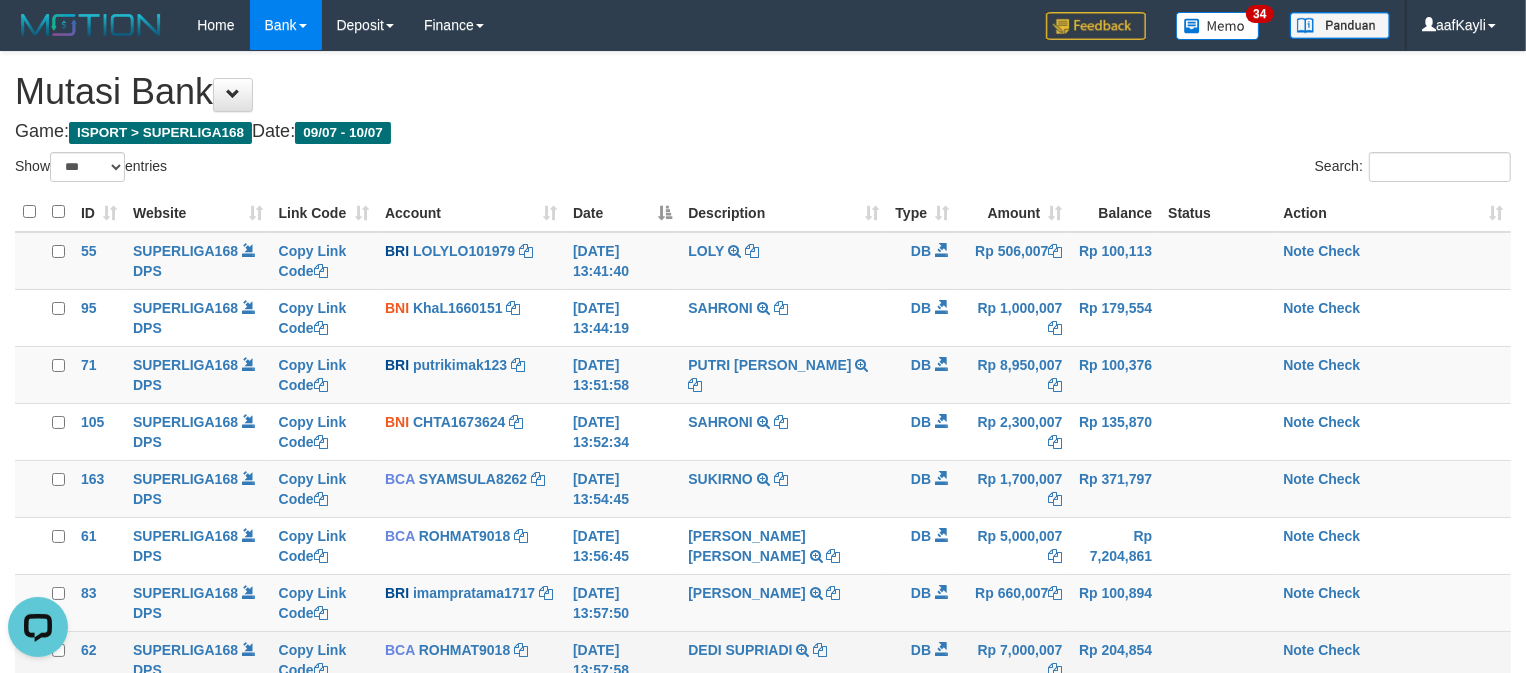 scroll, scrollTop: 0, scrollLeft: 0, axis: both 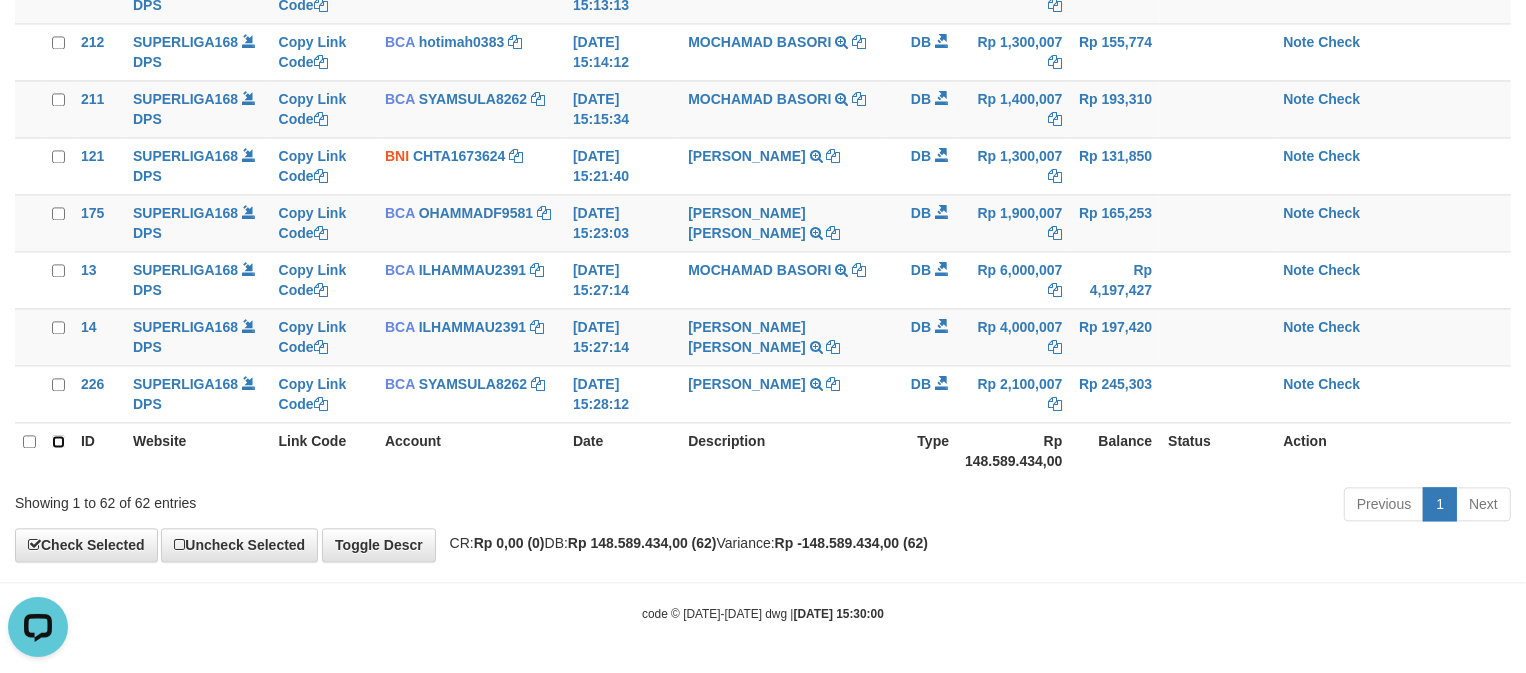 click at bounding box center [58, 450] 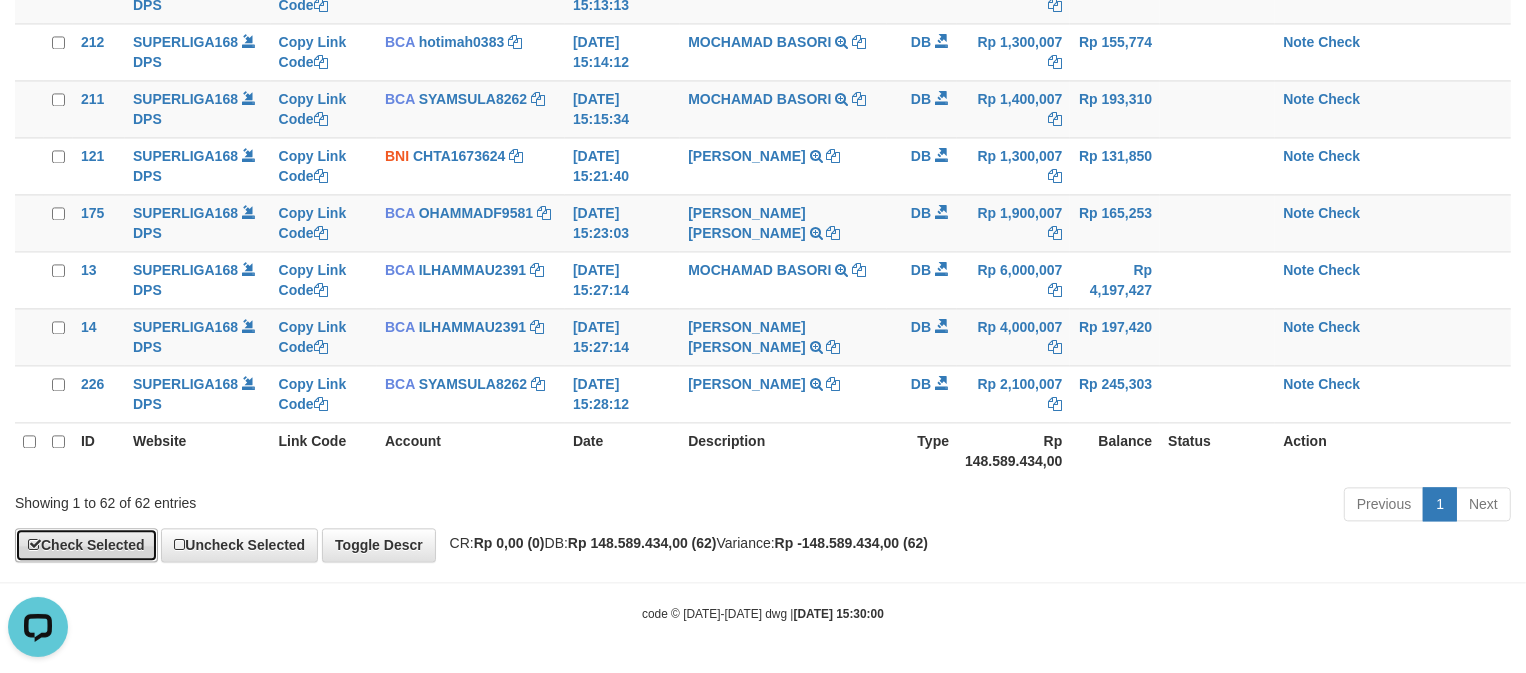 click on "Check Selected" at bounding box center (86, 545) 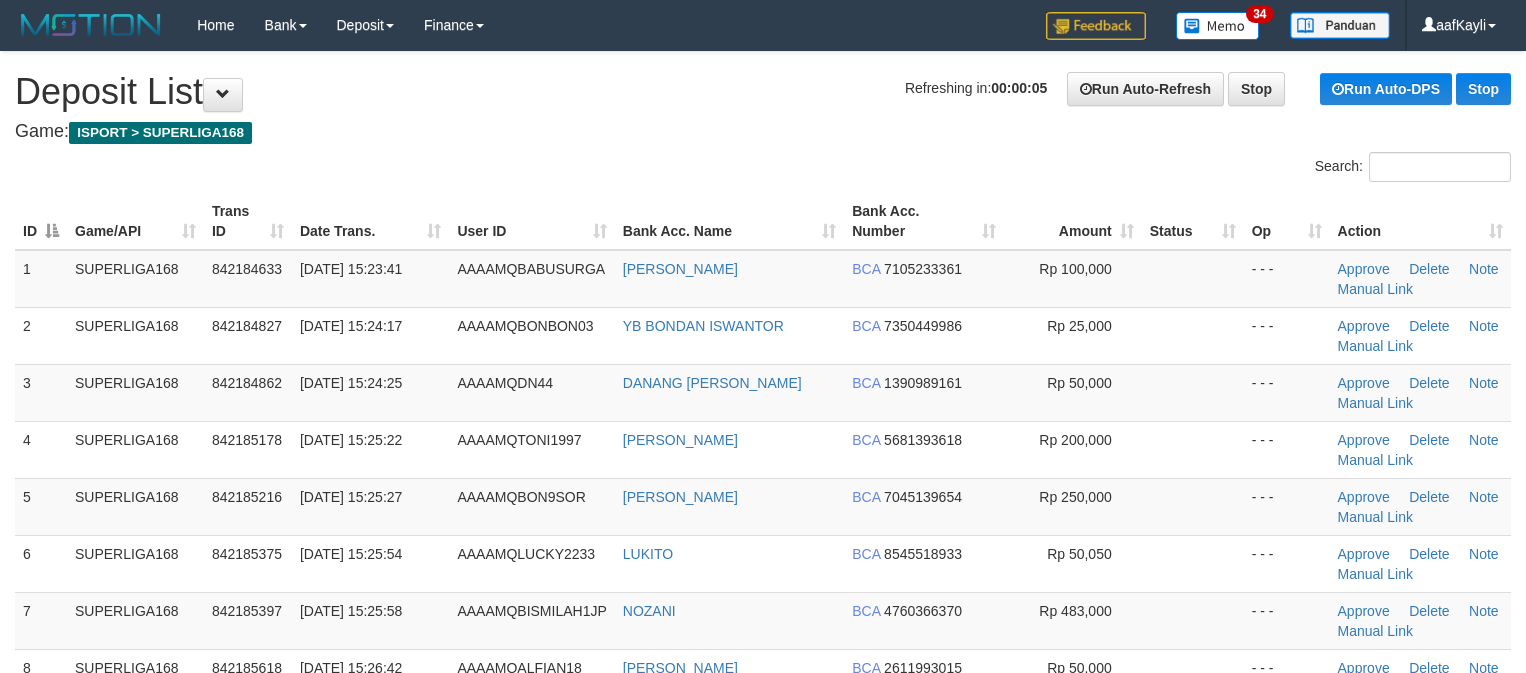 scroll, scrollTop: 0, scrollLeft: 0, axis: both 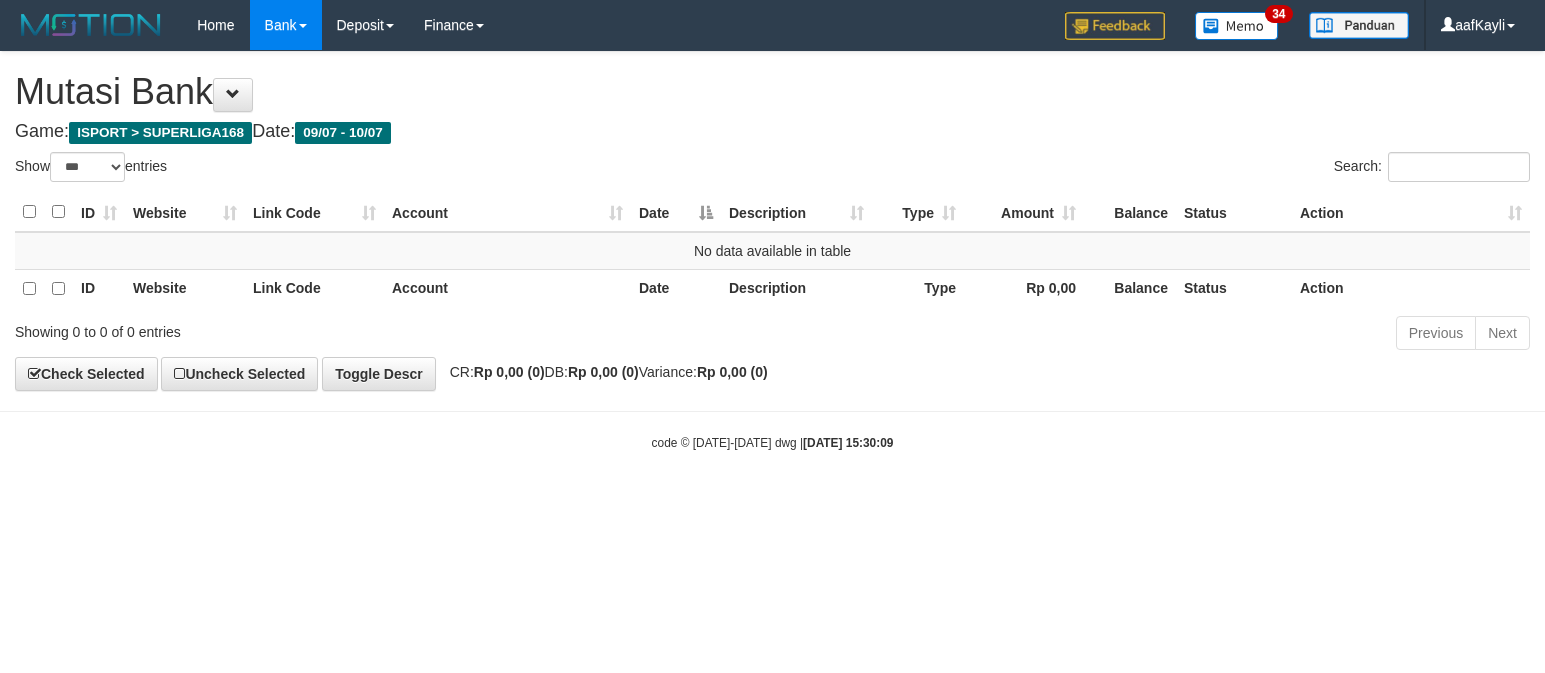 select on "***" 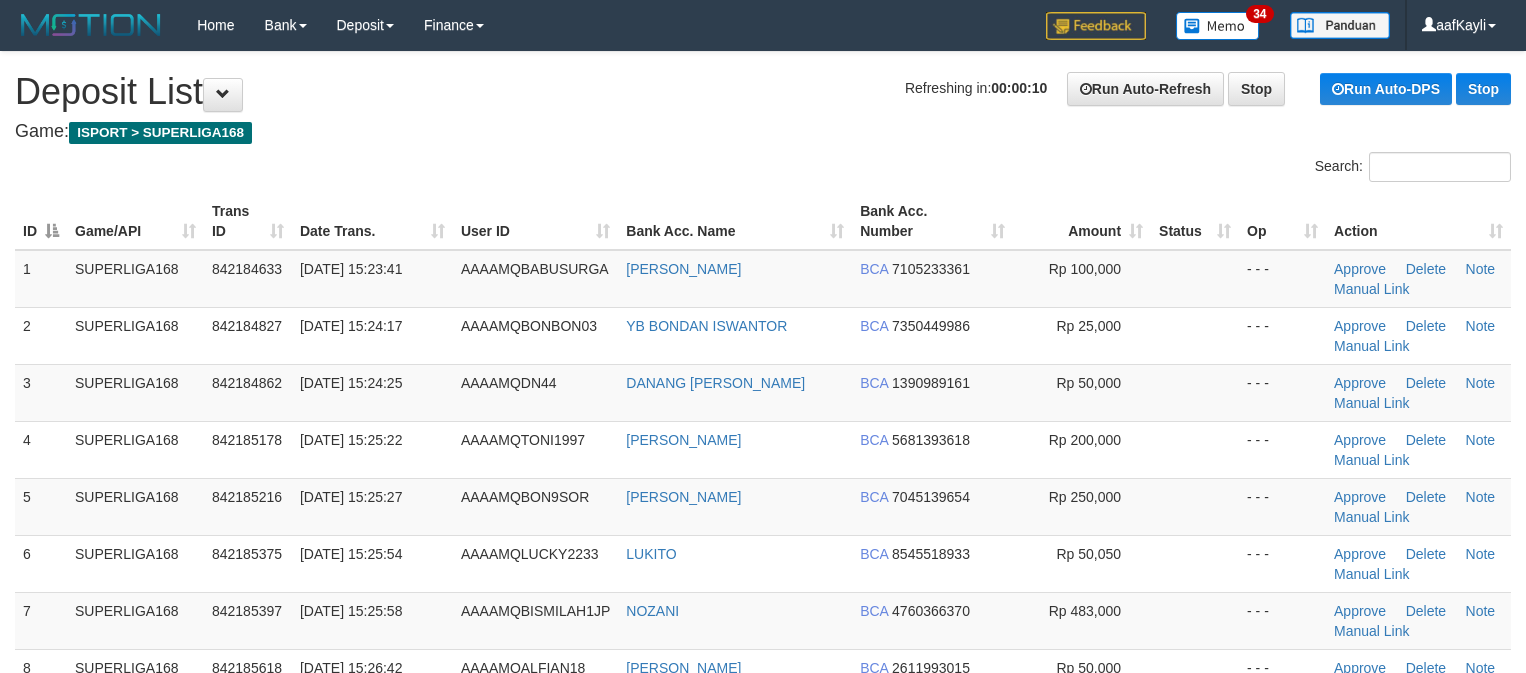 scroll, scrollTop: 0, scrollLeft: 0, axis: both 